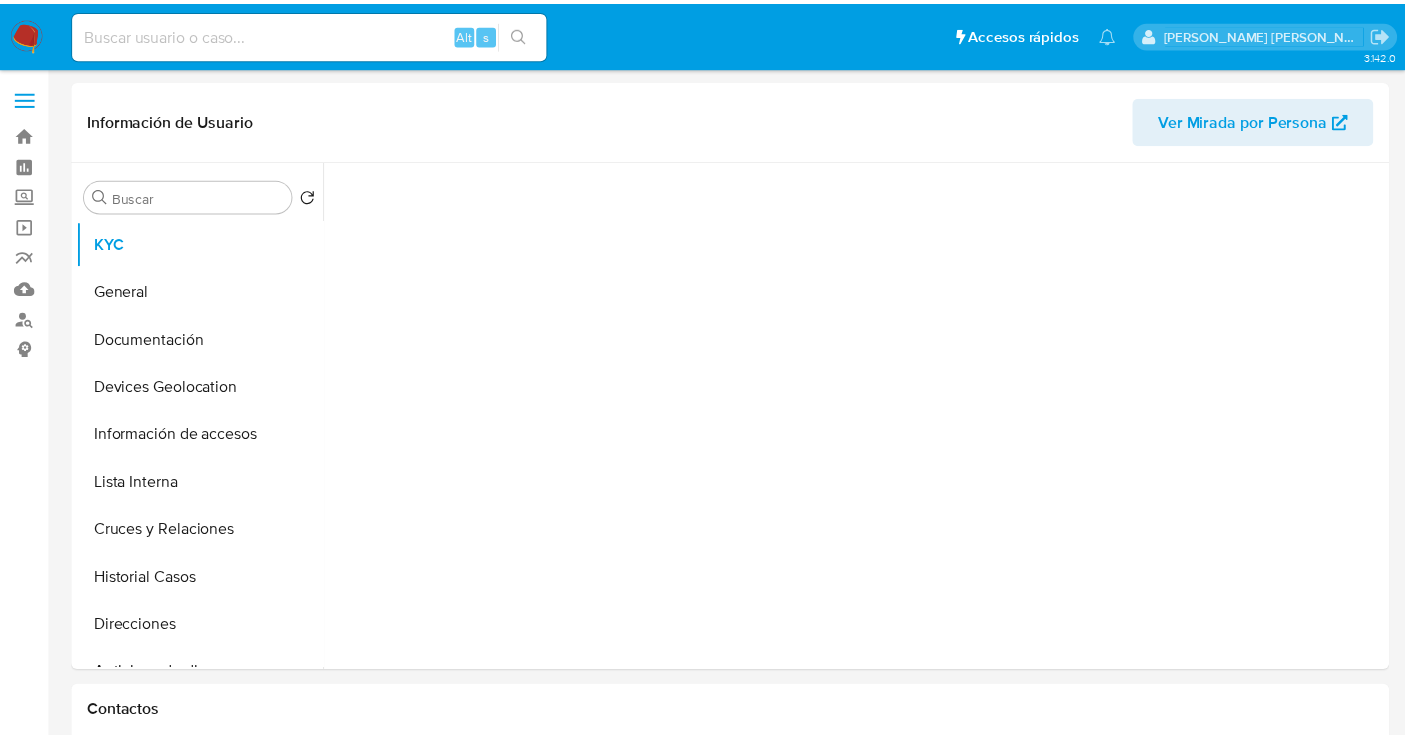 scroll, scrollTop: 0, scrollLeft: 0, axis: both 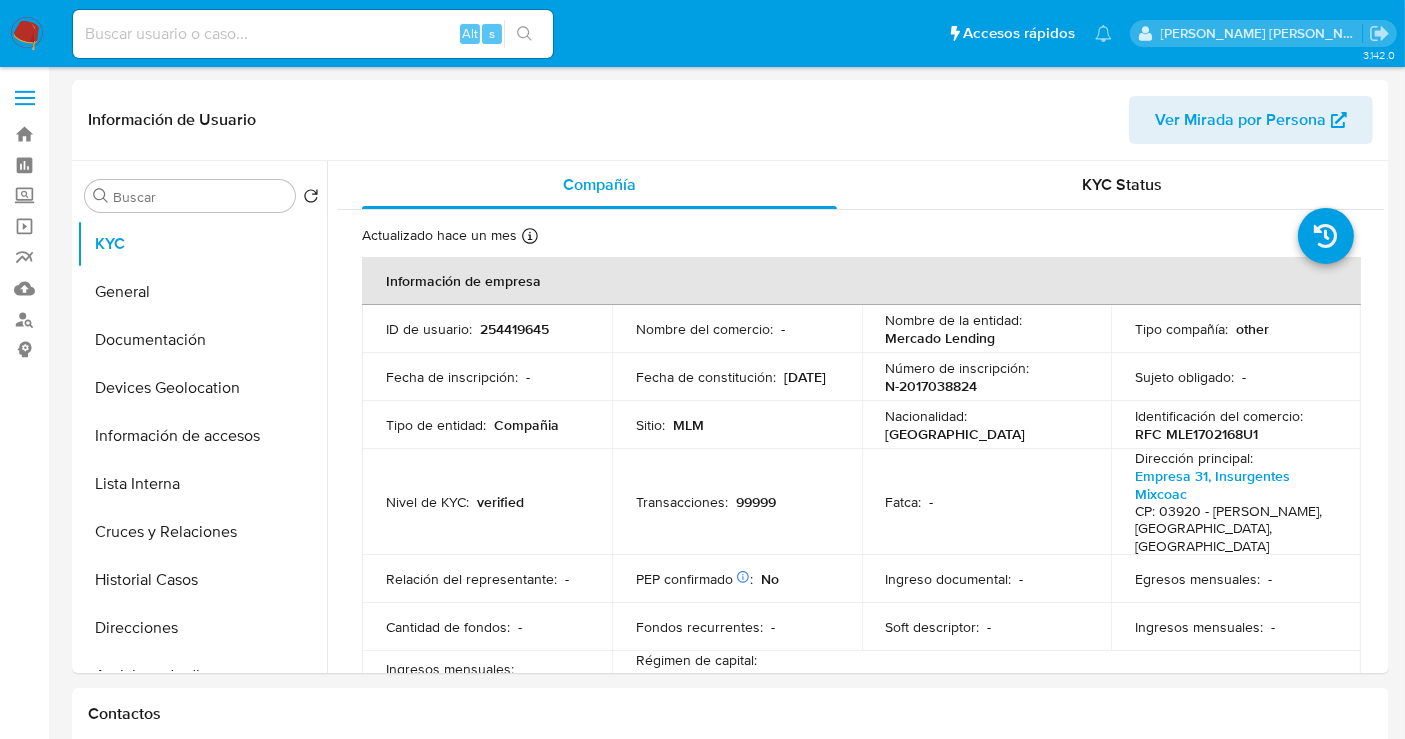 select on "10" 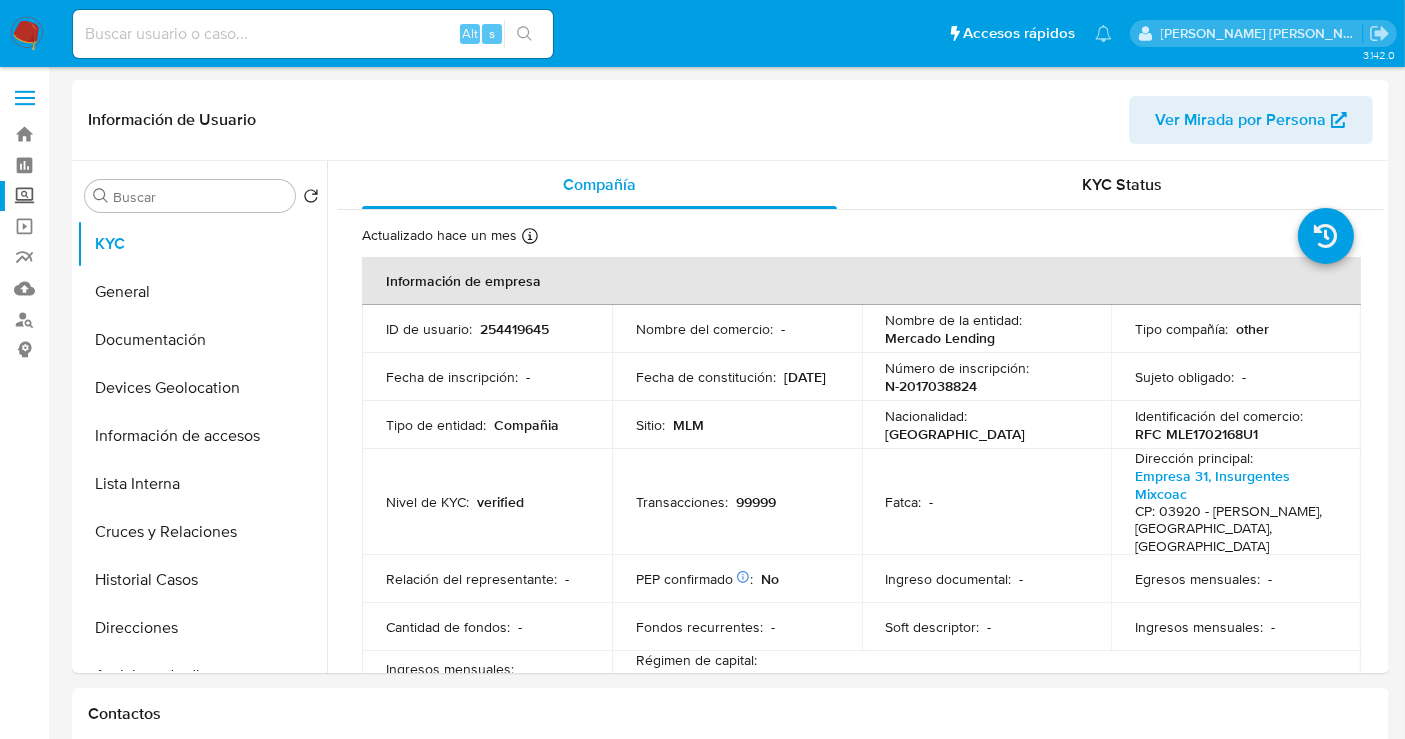 click on "Screening" at bounding box center (119, 196) 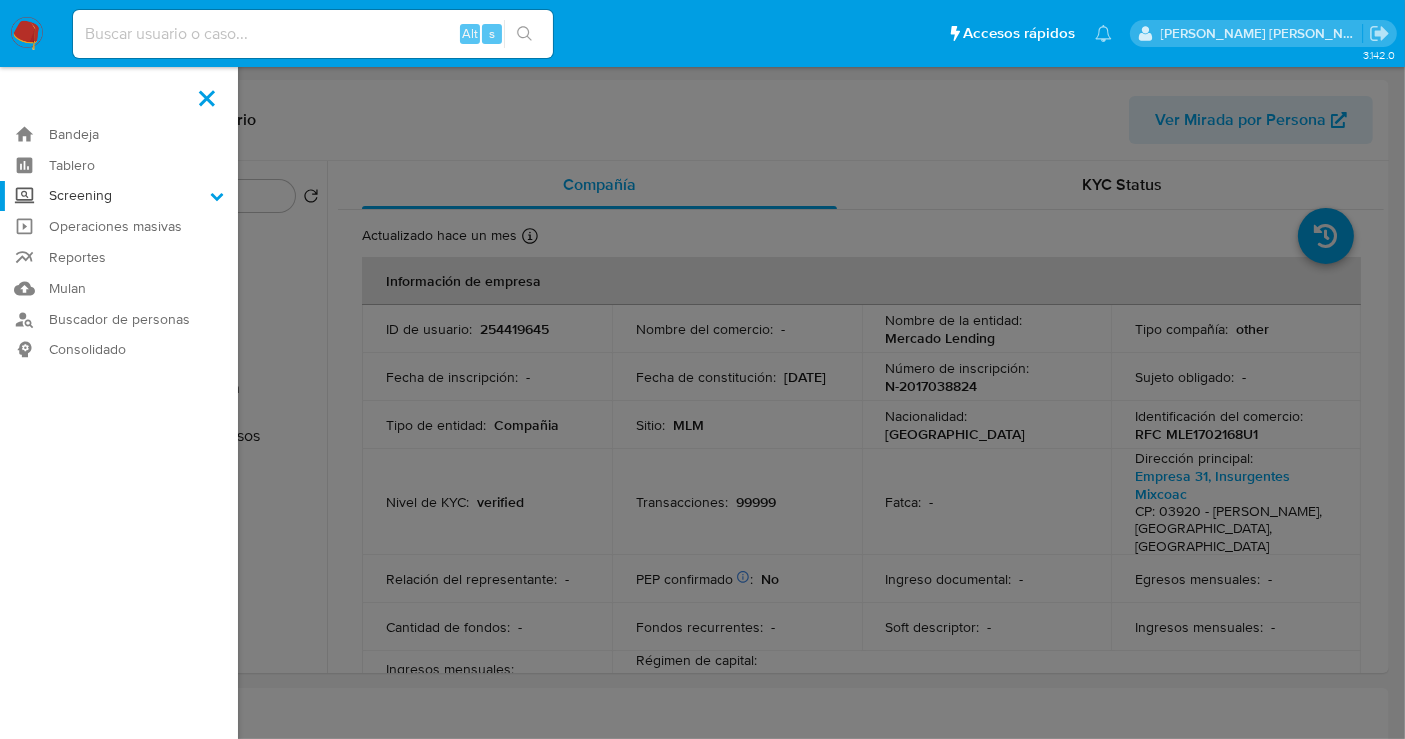 click on "Screening" at bounding box center (0, 0) 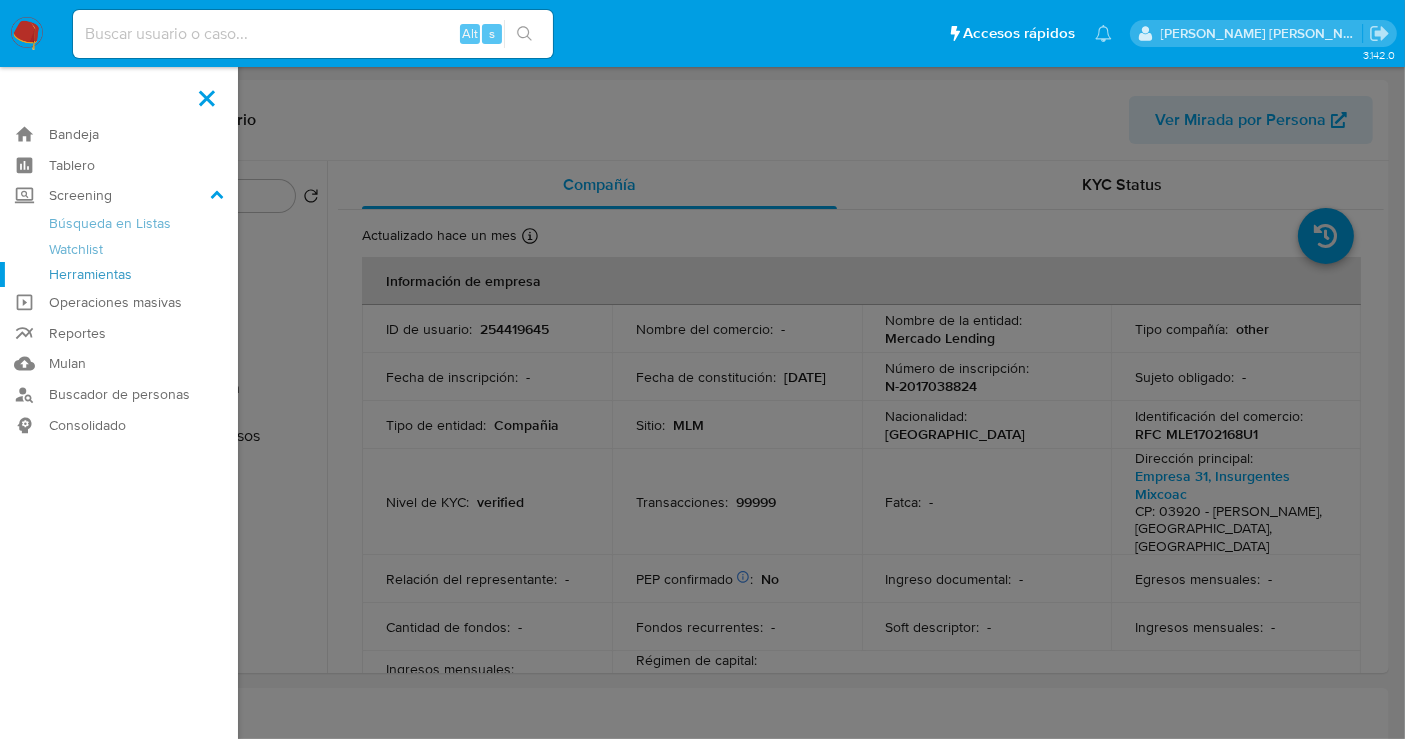 click on "Herramientas" at bounding box center [119, 274] 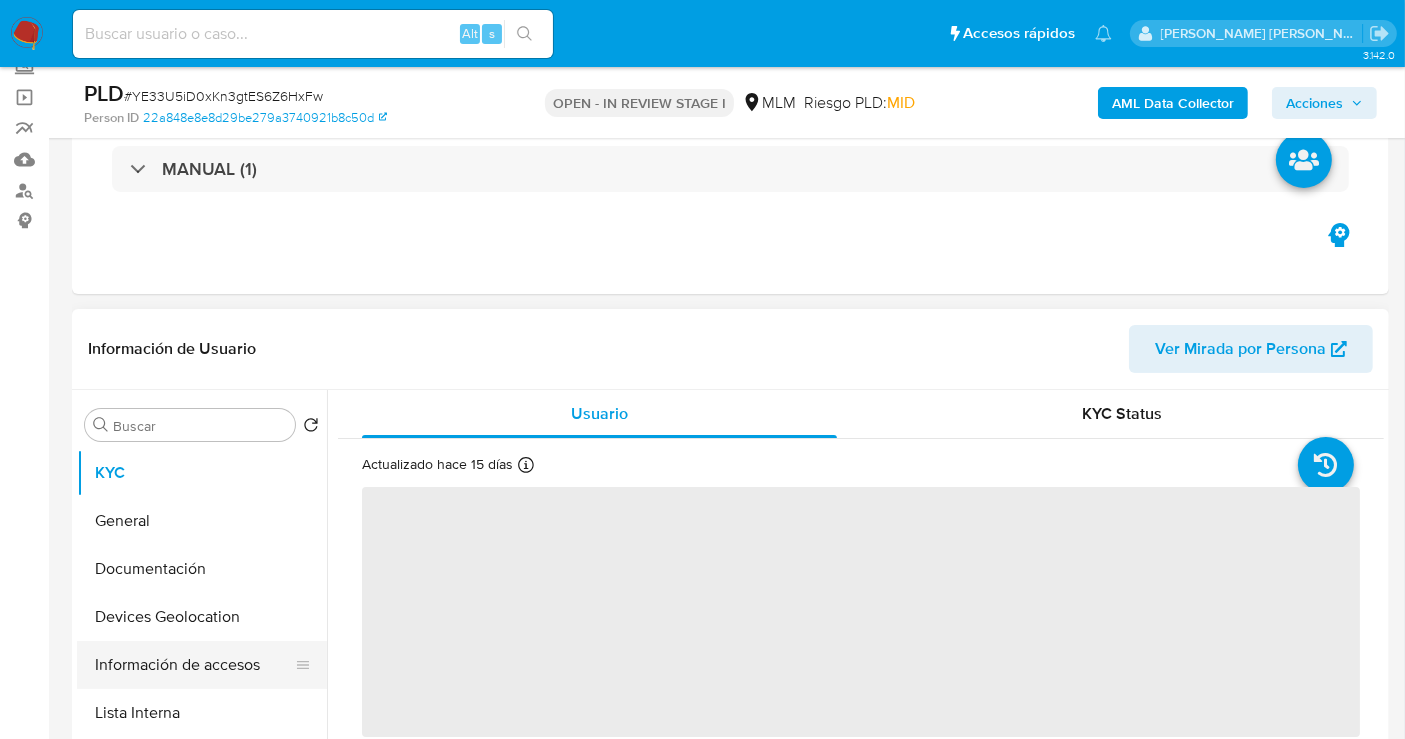 scroll, scrollTop: 222, scrollLeft: 0, axis: vertical 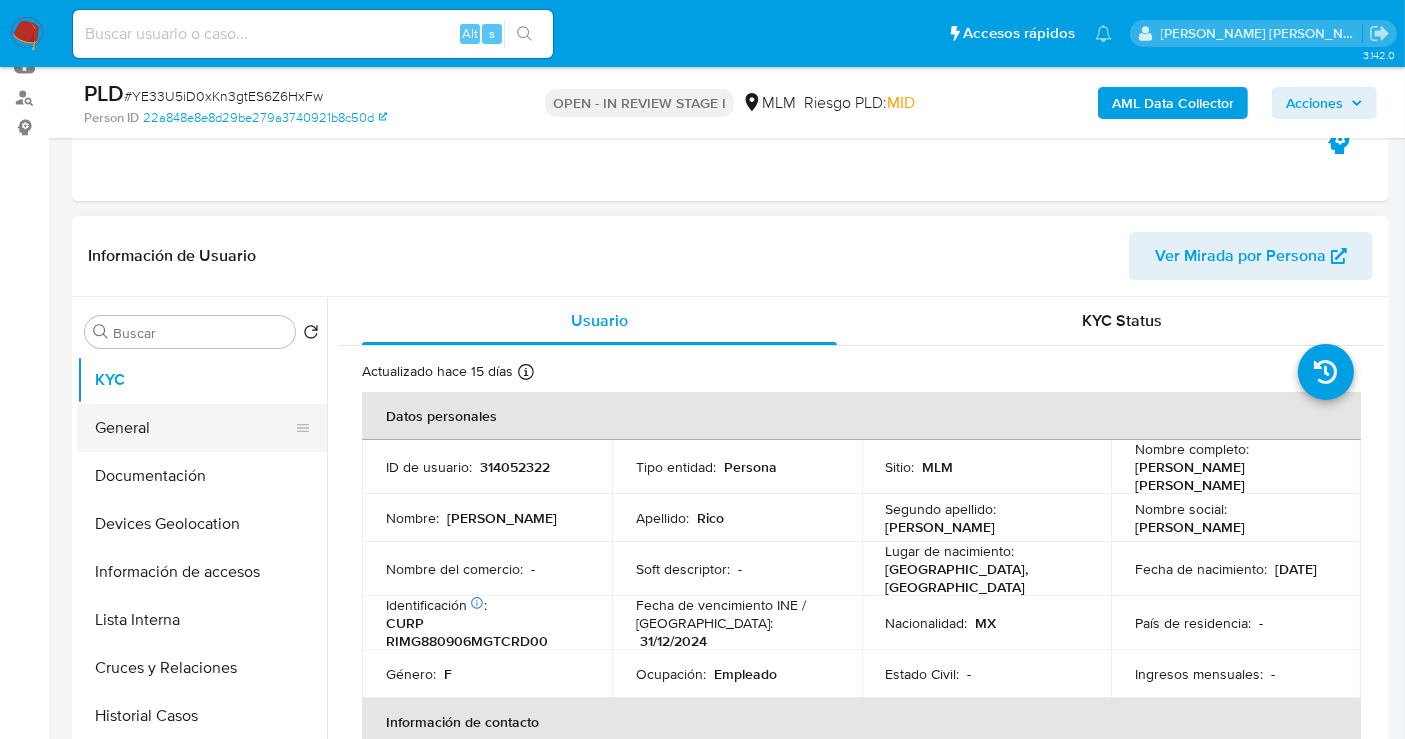 select on "10" 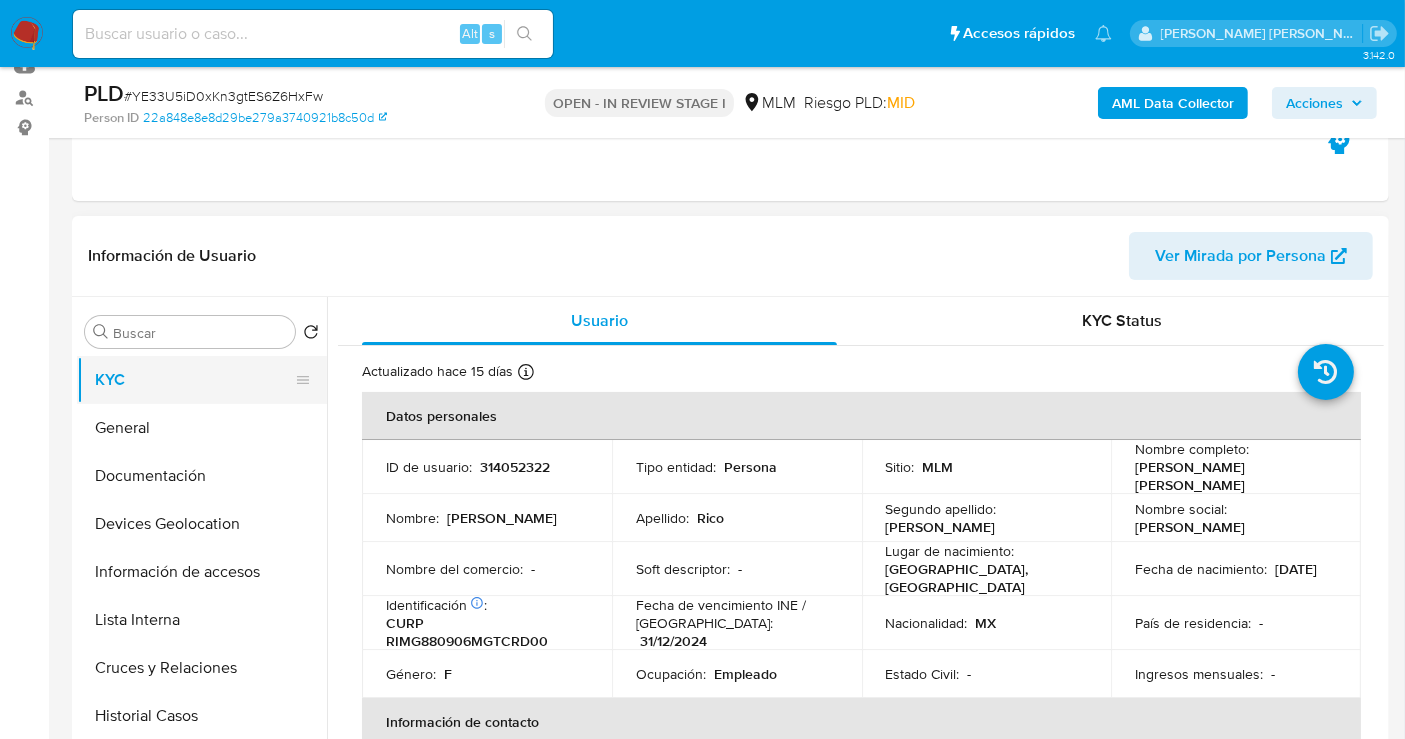 click on "KYC" at bounding box center (194, 380) 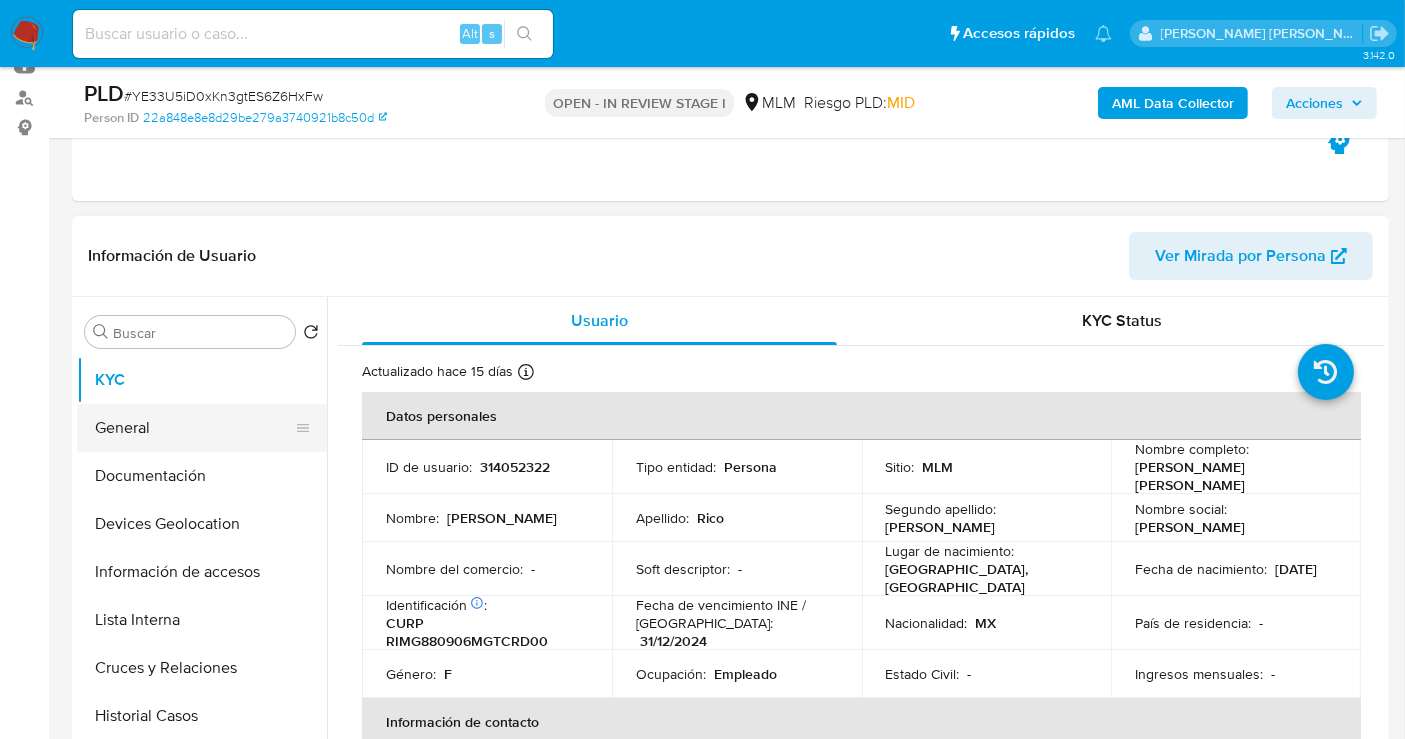 click on "General" at bounding box center (194, 428) 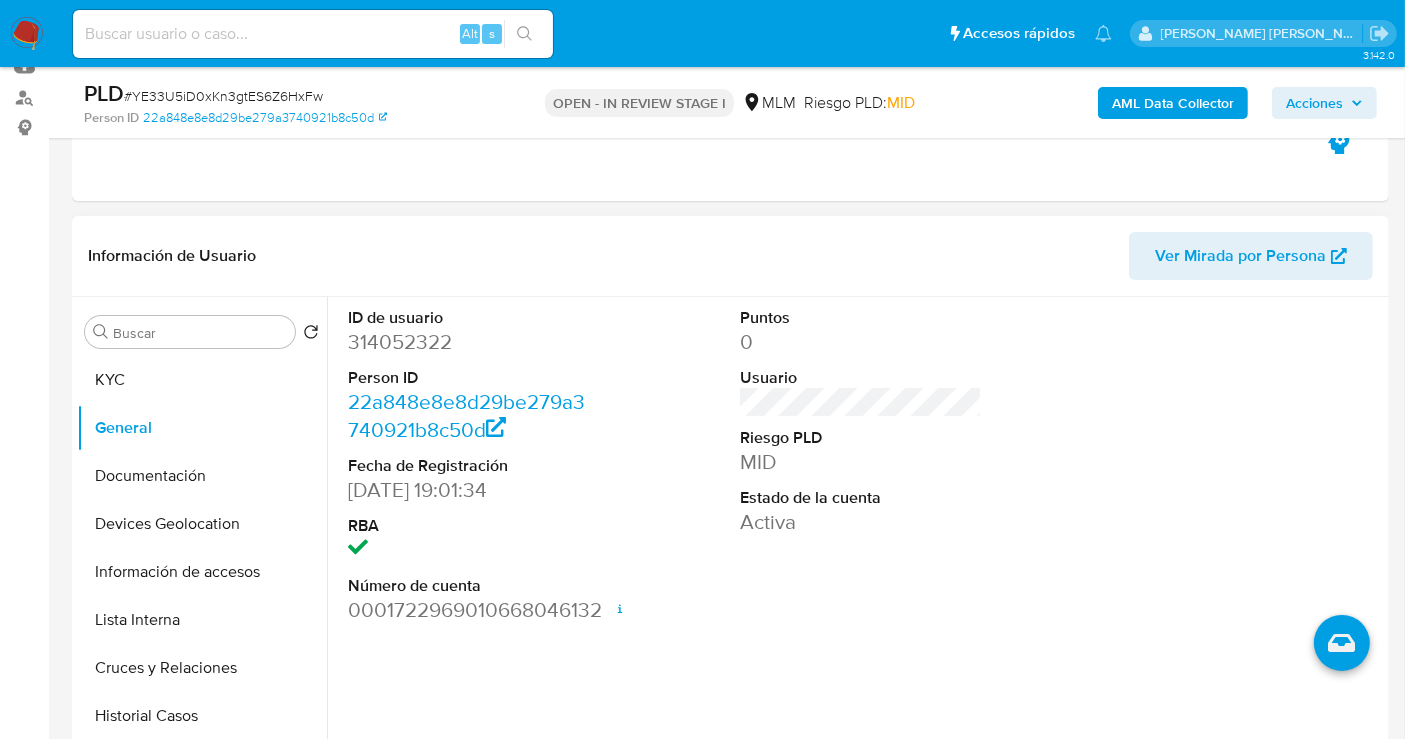 type 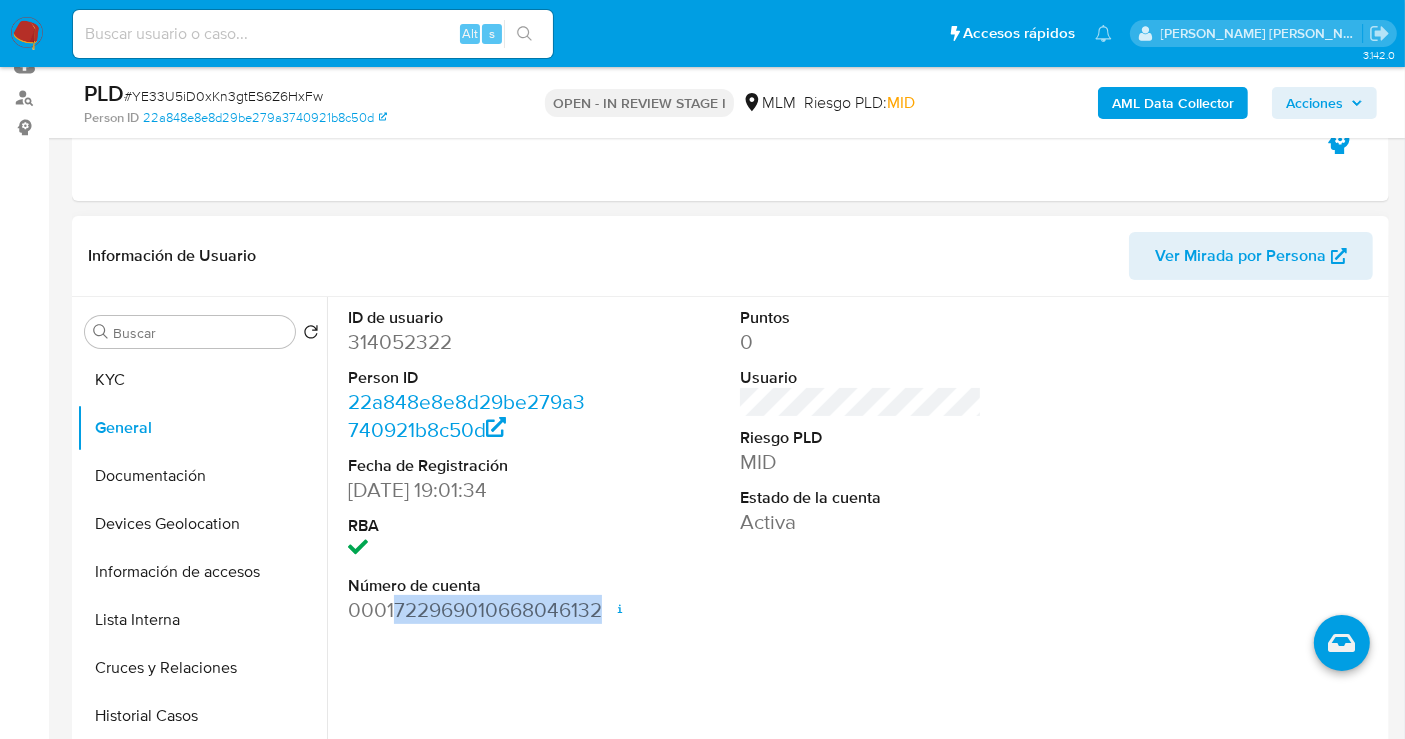drag, startPoint x: 394, startPoint y: 605, endPoint x: 601, endPoint y: 615, distance: 207.24141 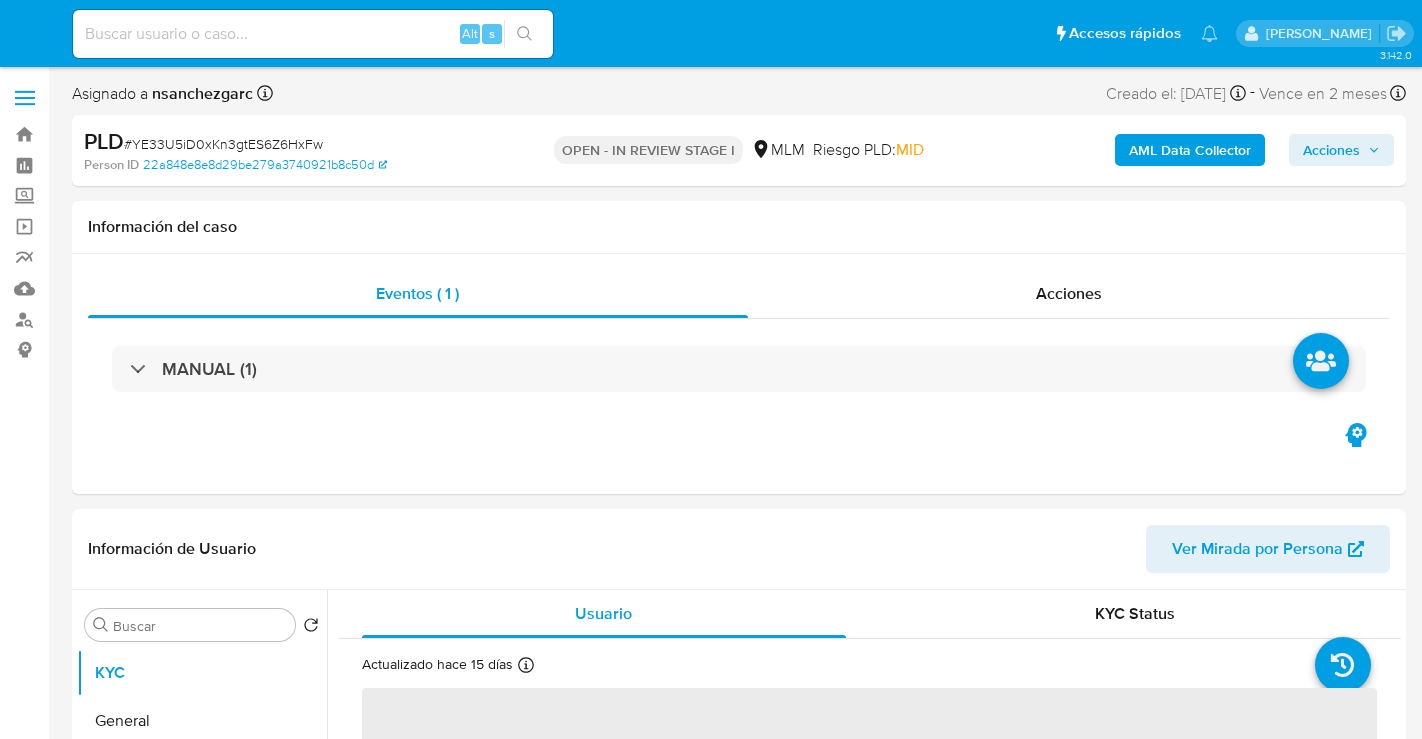 select on "10" 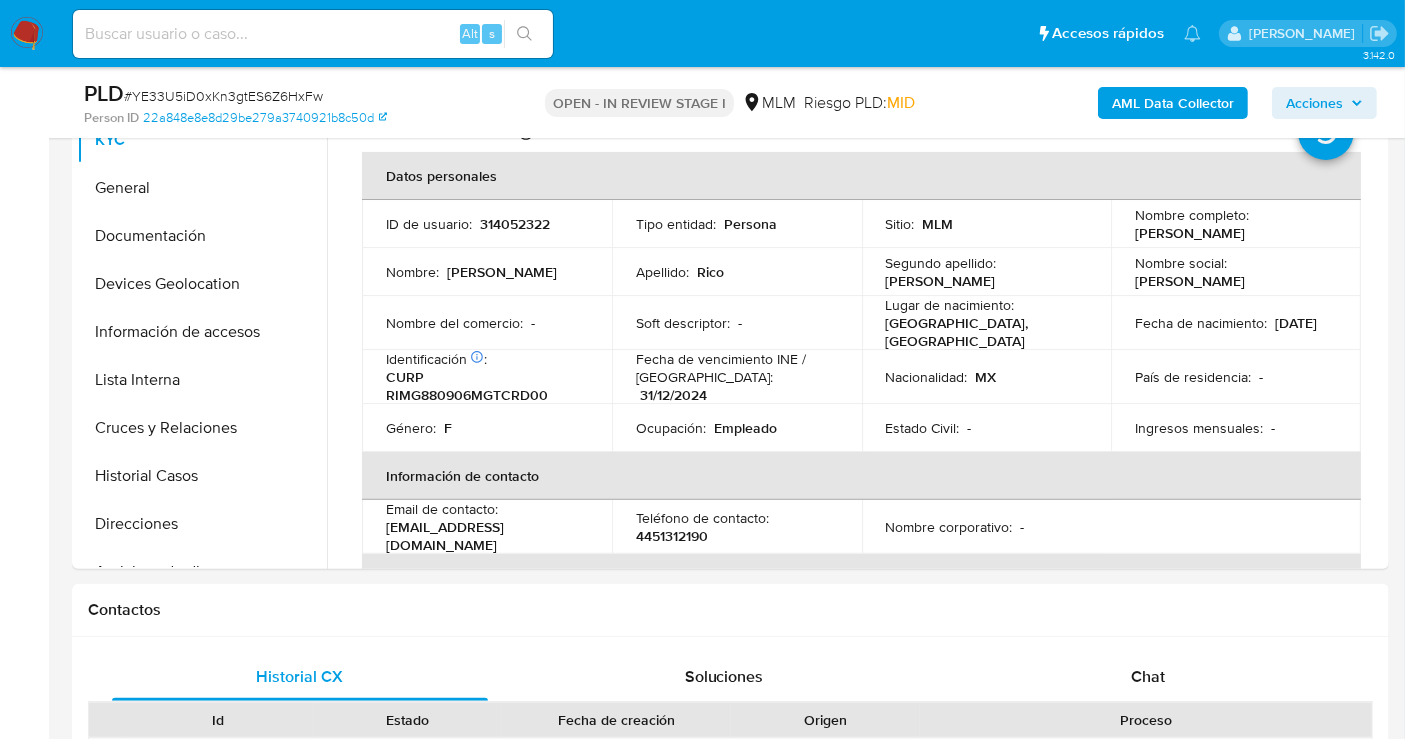 scroll, scrollTop: 444, scrollLeft: 0, axis: vertical 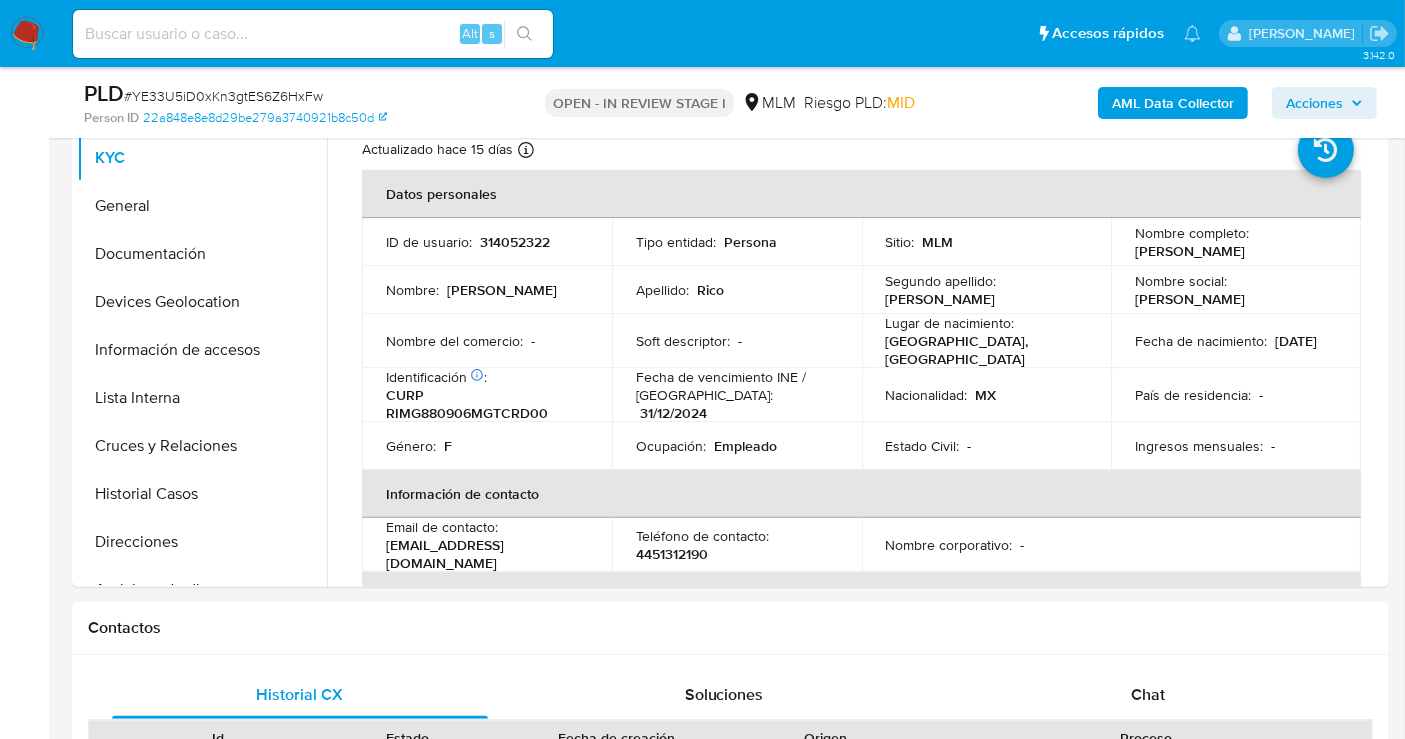 click on "Acciones" at bounding box center (1314, 103) 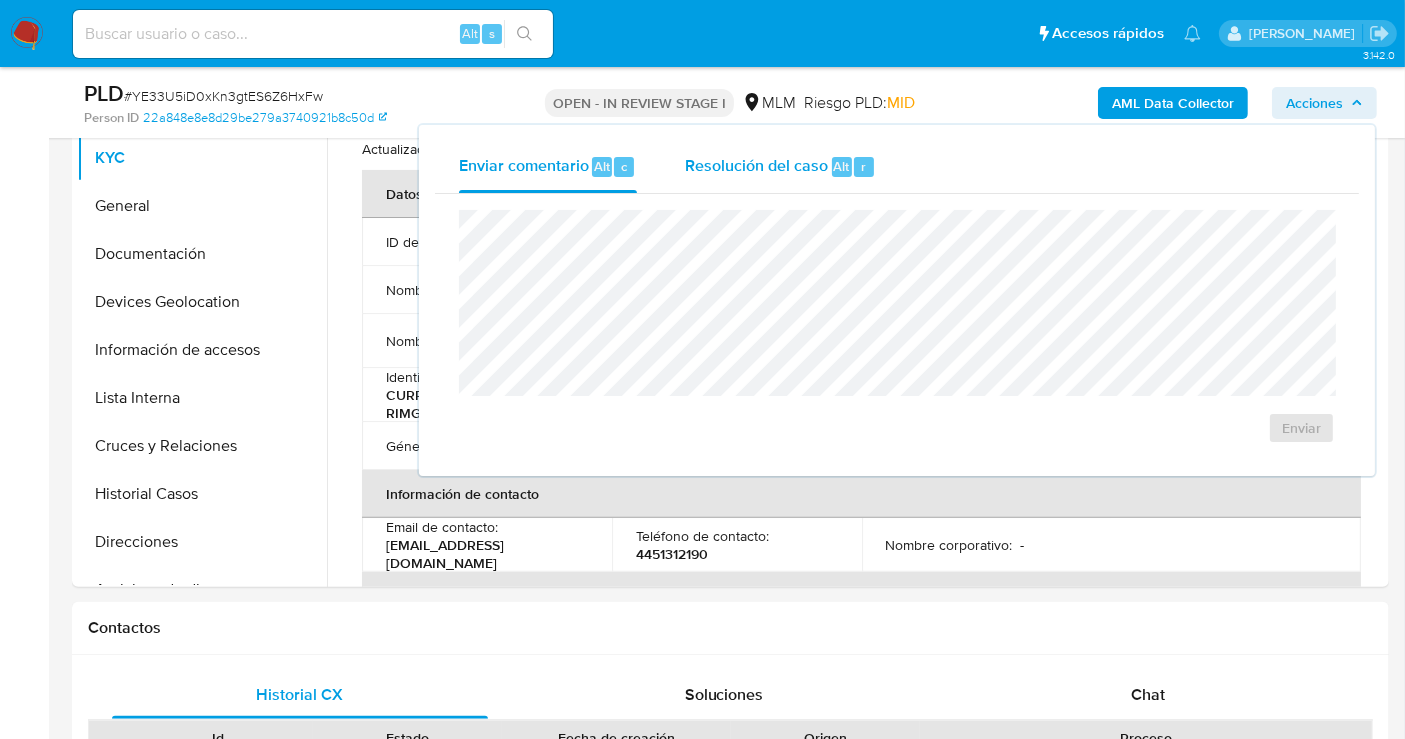 click on "Resolución del caso" at bounding box center [756, 165] 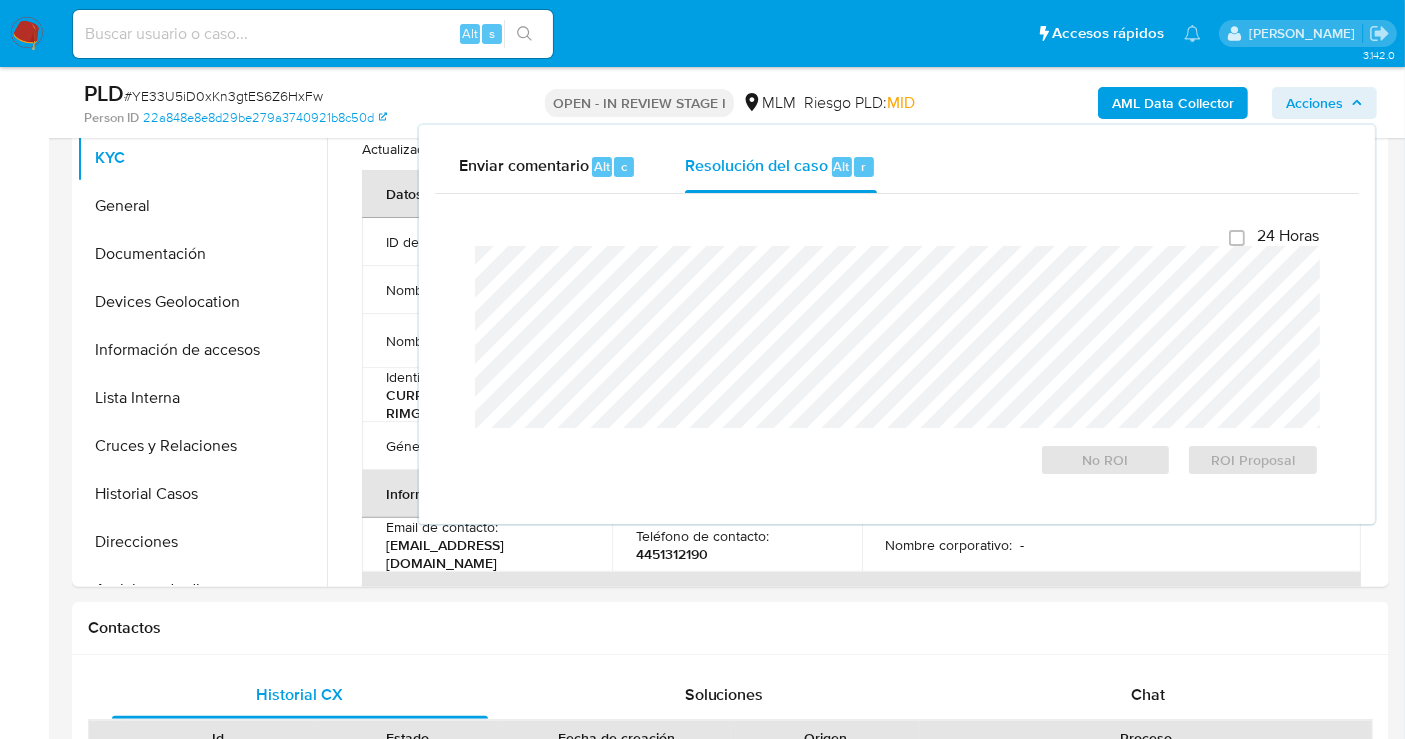 type 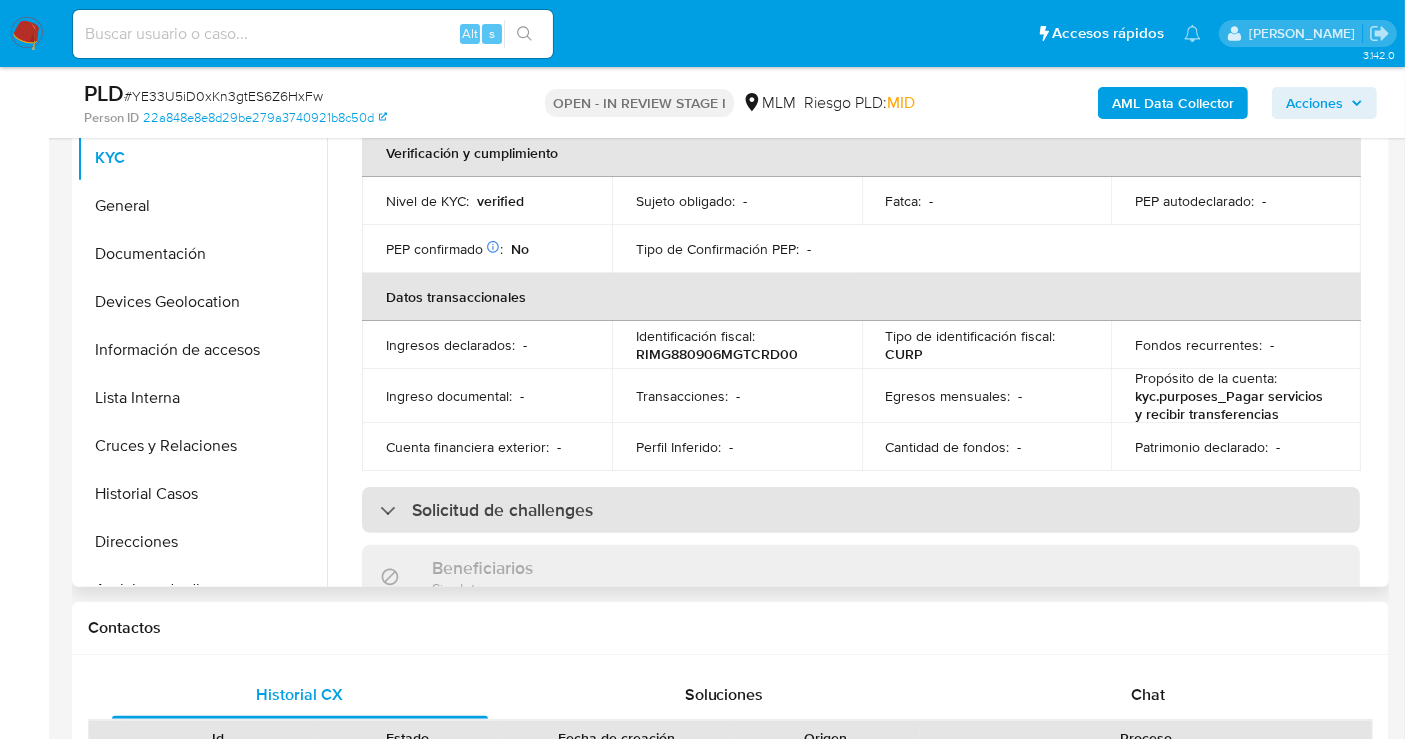scroll, scrollTop: 444, scrollLeft: 0, axis: vertical 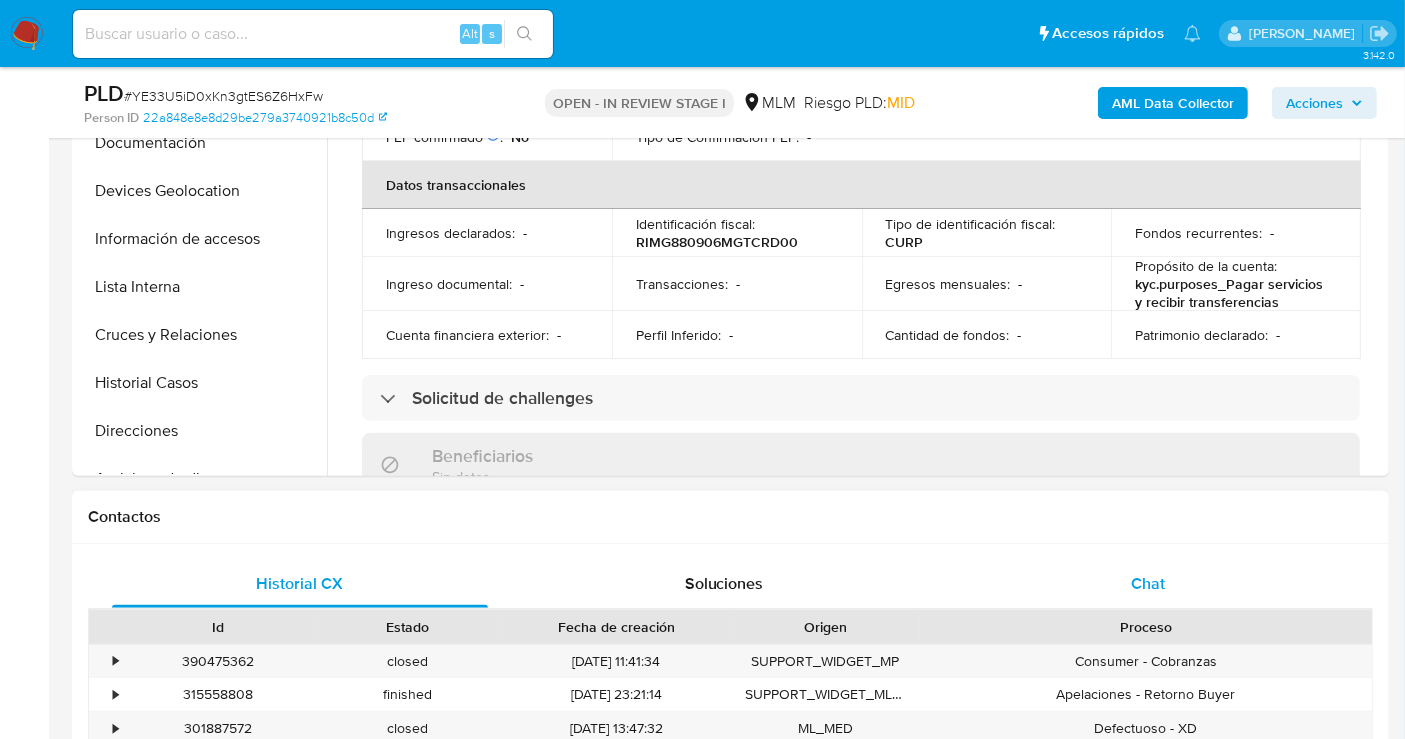 click on "Chat" at bounding box center [1148, 583] 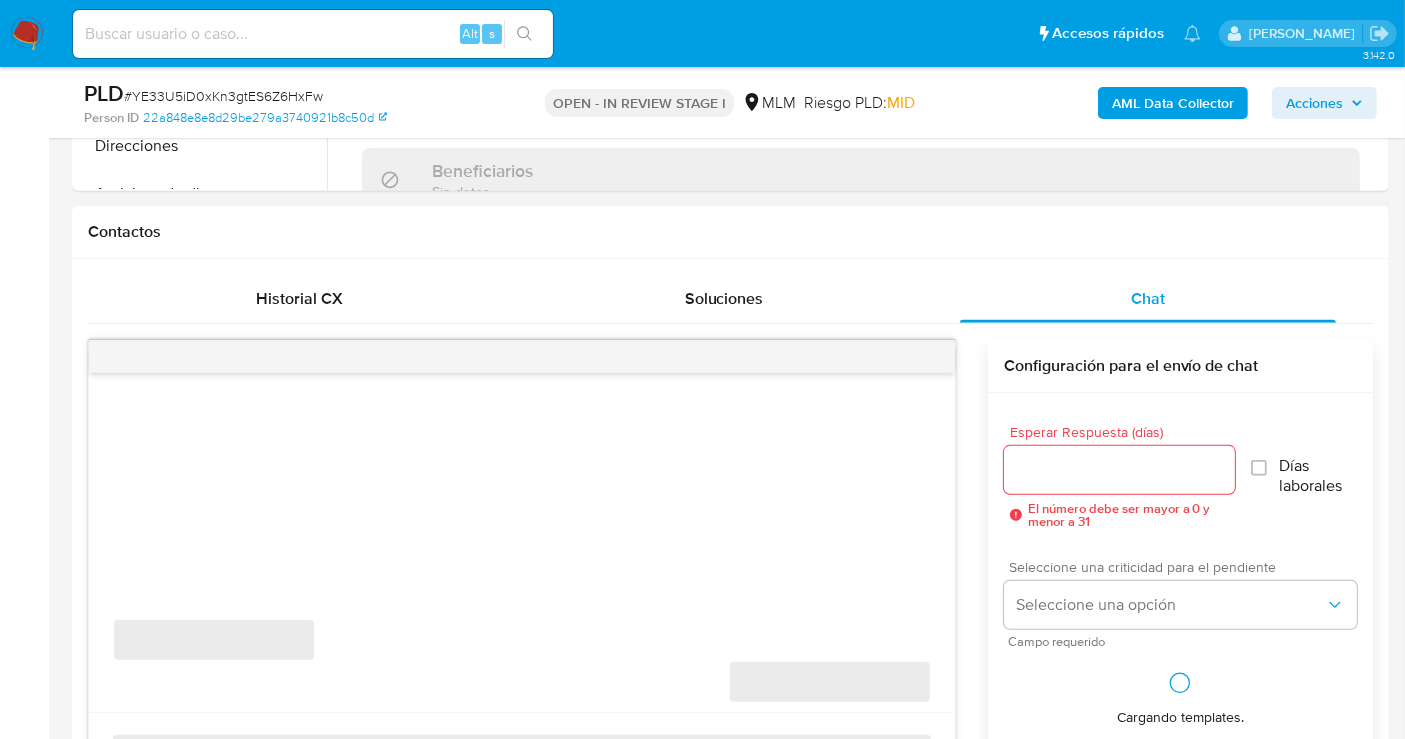 scroll, scrollTop: 888, scrollLeft: 0, axis: vertical 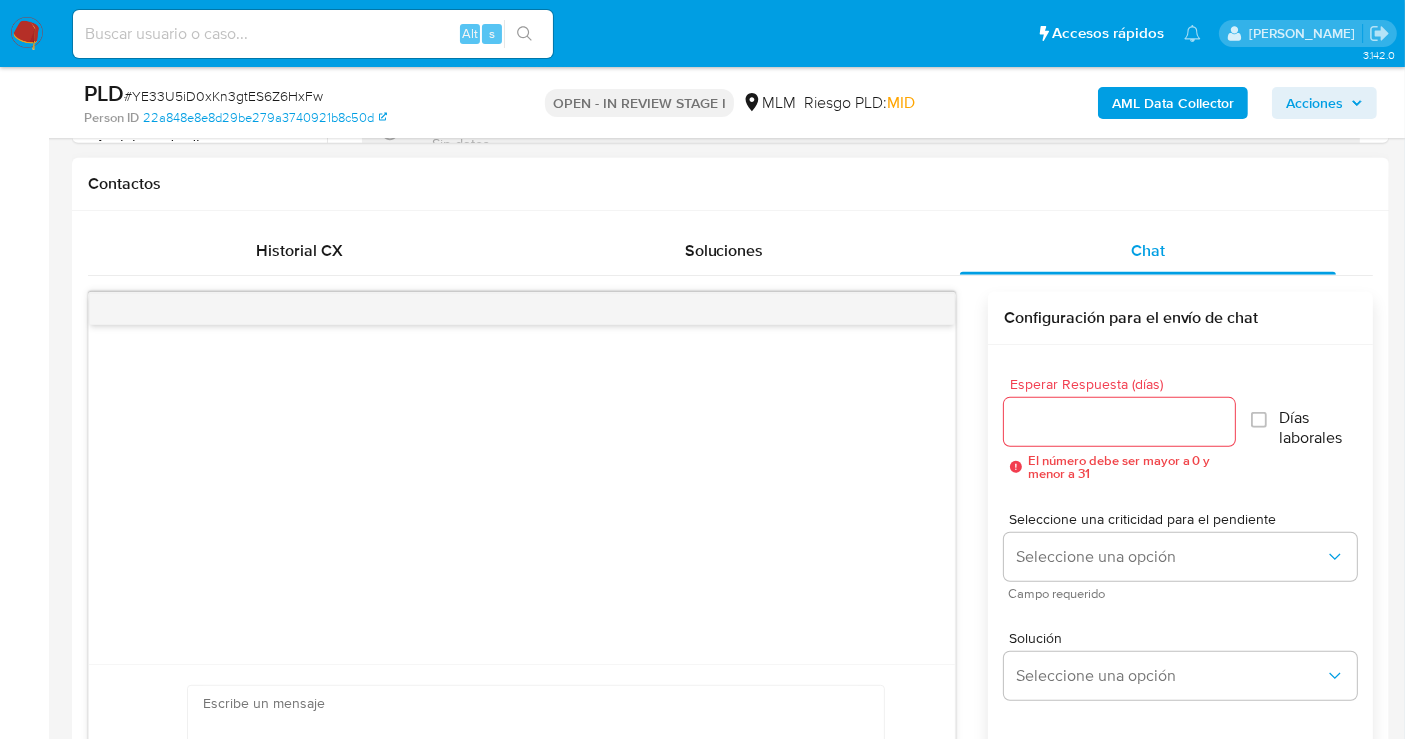 click on "Esperar Respuesta (días)" at bounding box center [1119, 422] 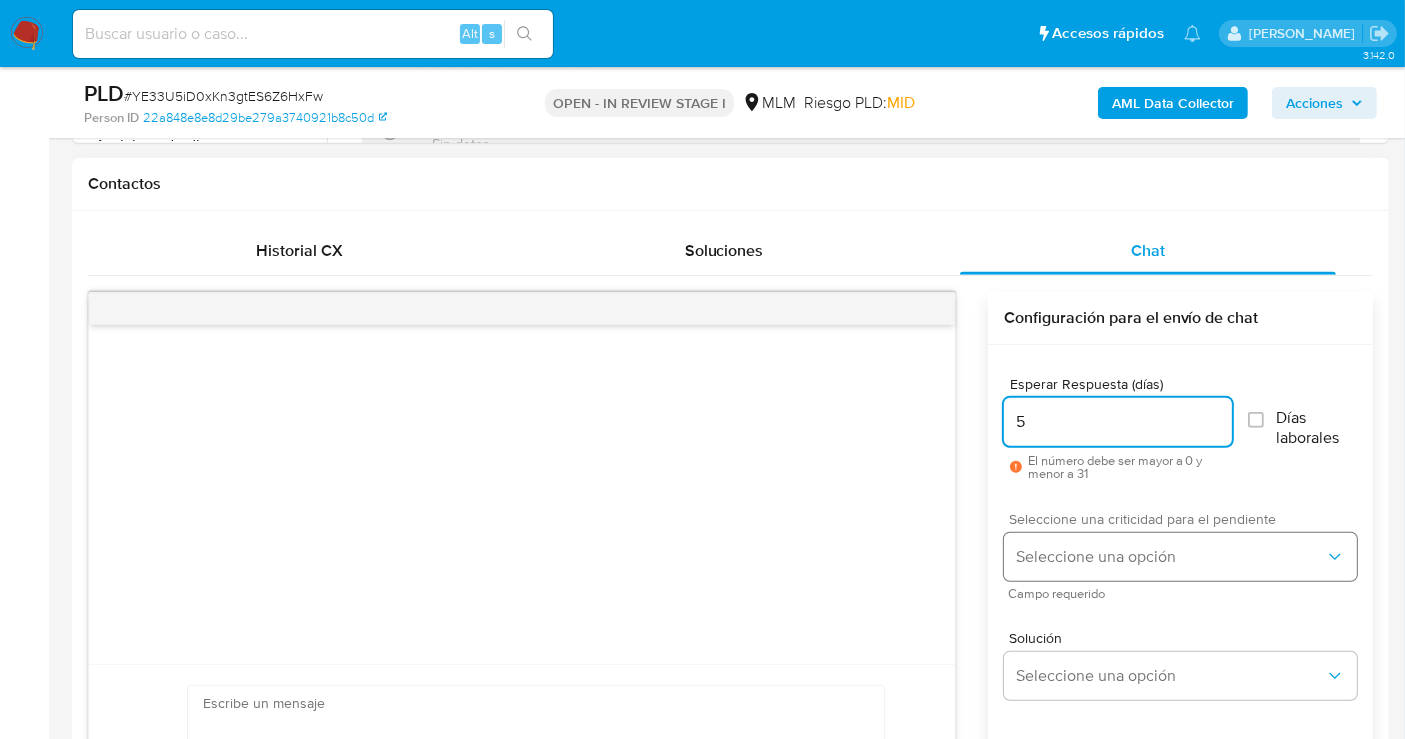 type on "5" 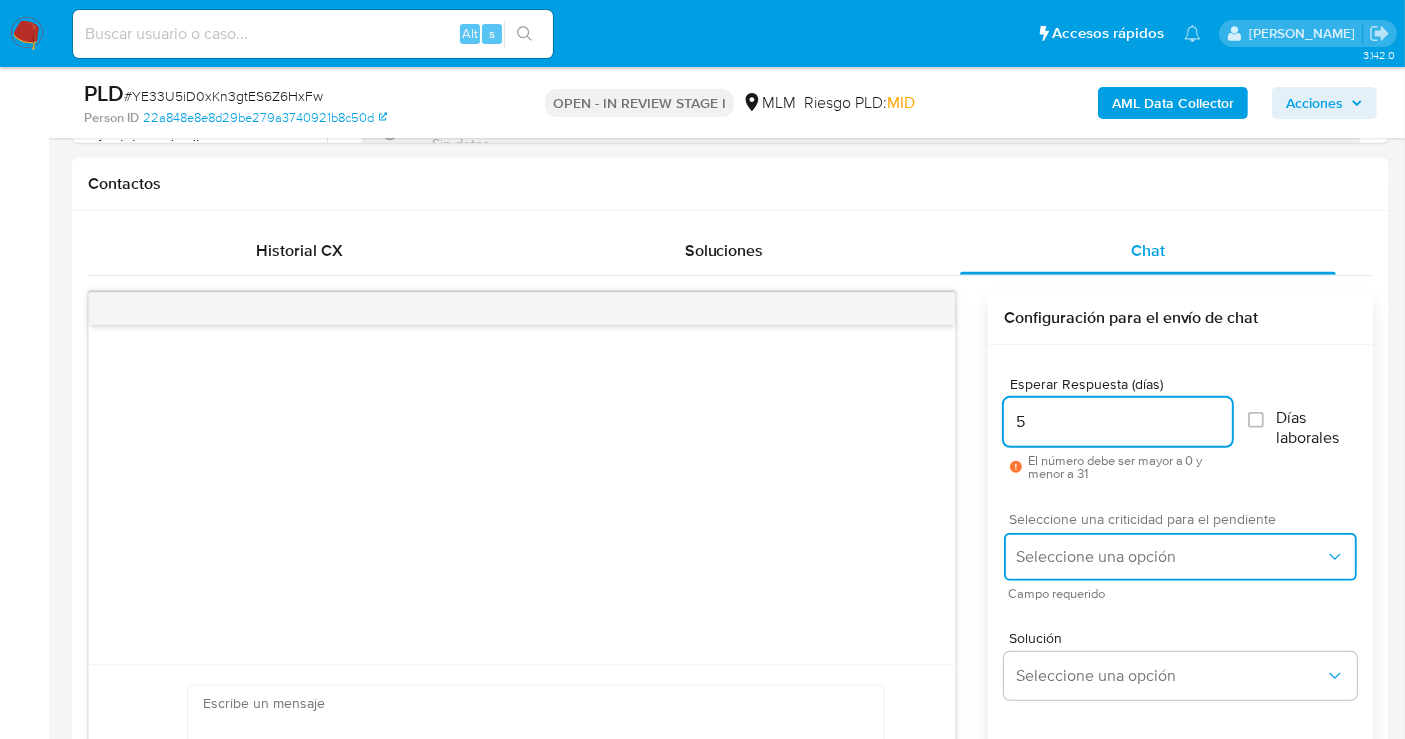 click on "Seleccione una opción" at bounding box center [1170, 557] 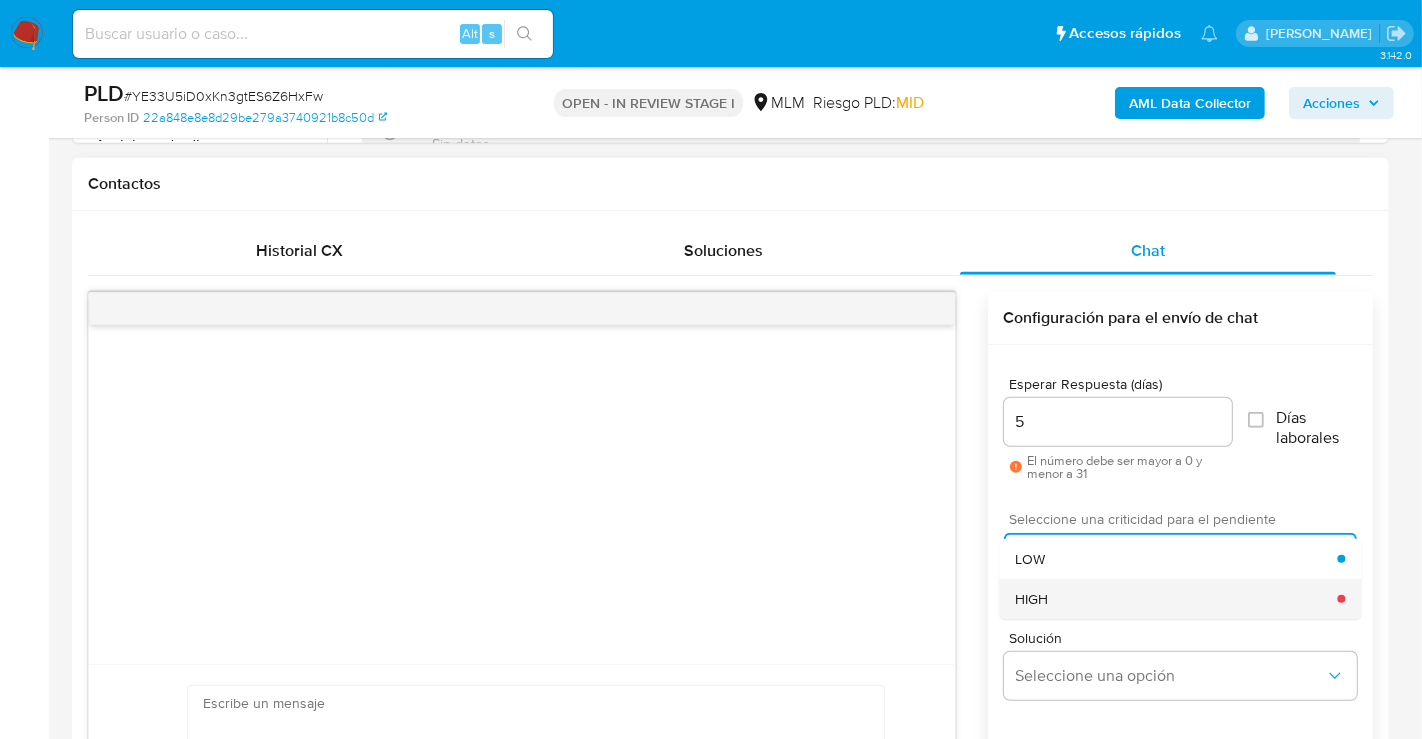click on "HIGH" at bounding box center [1176, 599] 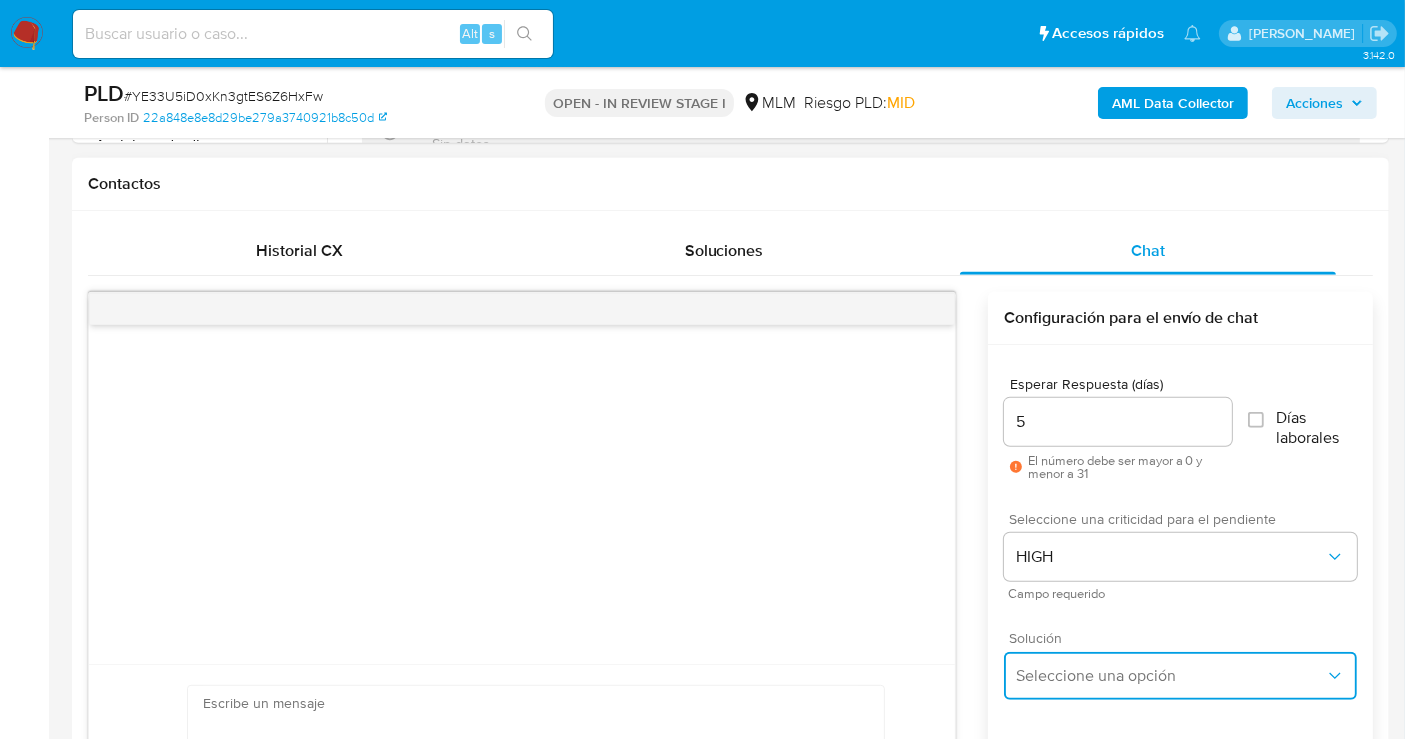 click on "Seleccione una opción" at bounding box center (1170, 676) 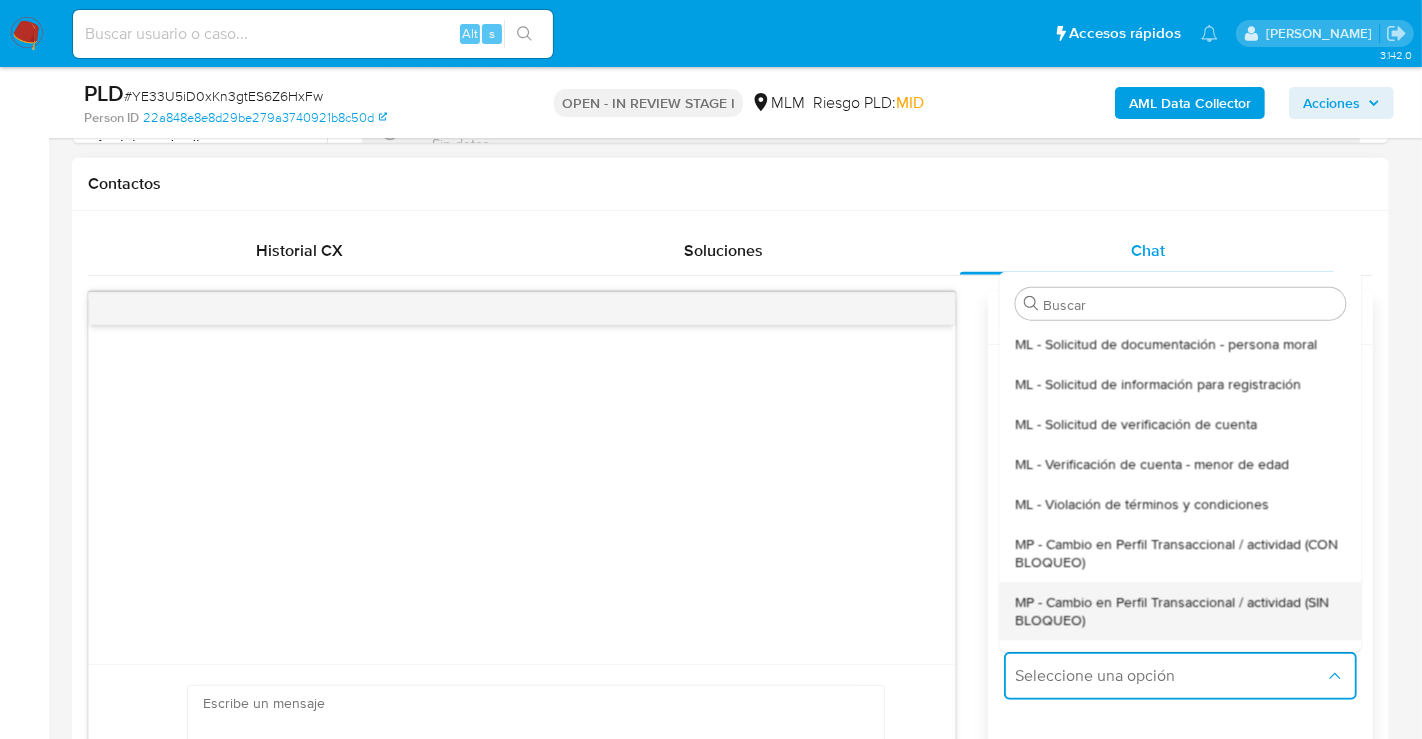 click on "MP - Cambio en Perfil Transaccional / actividad (SIN BLOQUEO)" at bounding box center (1180, 610) 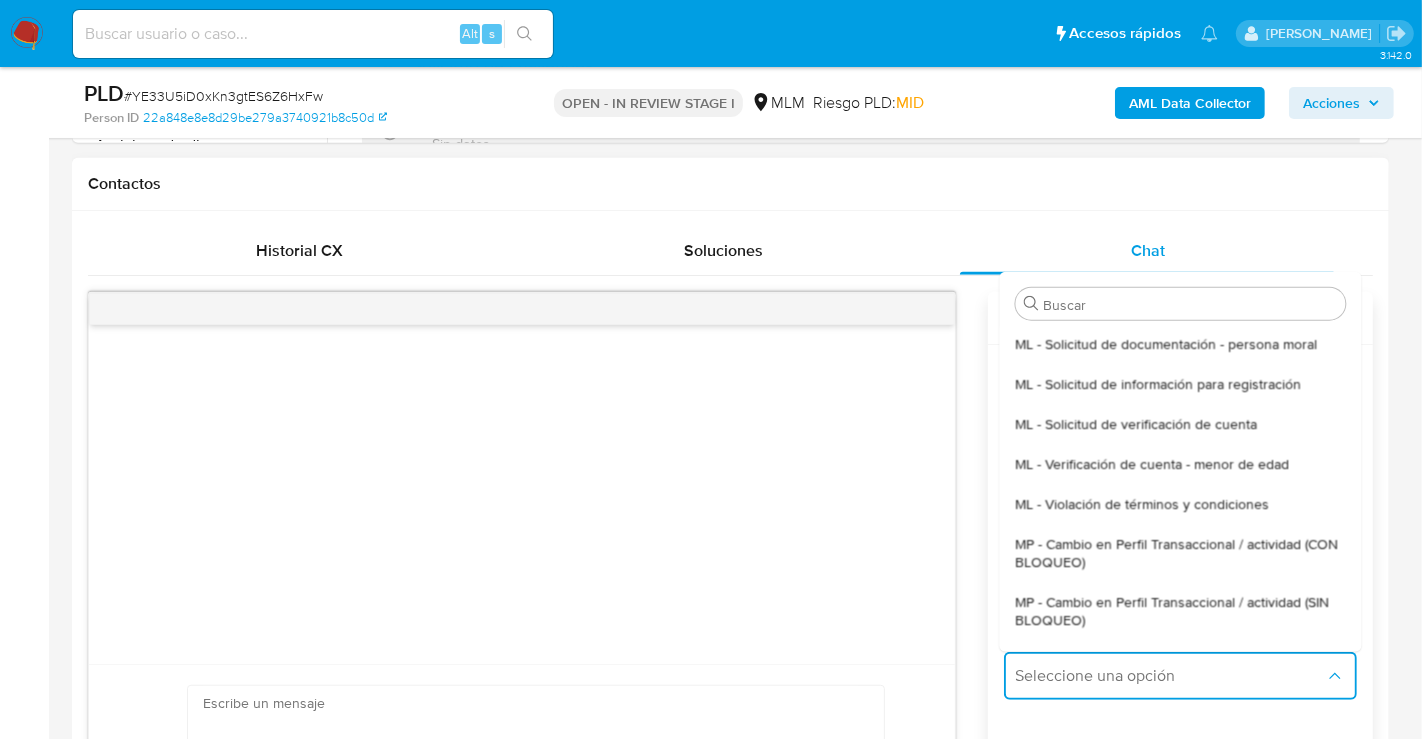 type on "Estimado ,Te comunicamos que se ha identificado un cambio en el uso habitual de tu cuenta (compra - venta) durante [INCLUIR PERIODO], por lo que, de acuerdo con las políticas de control de Mercado Pago, debemos llevar a cabo un proceso de verificación para garantizar la seguridad de tu cuenta.Por lo anterior, es necesario que nos compartas la siguiente información:Tu ocupación o actividad preponderante.Motivo por el cual (i) recibes envíos de dinero por parte de [INCLUIR NOMBRE]. (ii) realizas los mismos pagos / compras con [INCLUIR NOMBRE]. Aguardamos el envío de la información para evitar algún inconveniente o restricción en tu cuenta.Lamentamos el malestar que esta situación te pudiera ocasionar, pero es una medida necesaria para mantener el sitio seguro y confiable.Atentamente,Mercado Pago" 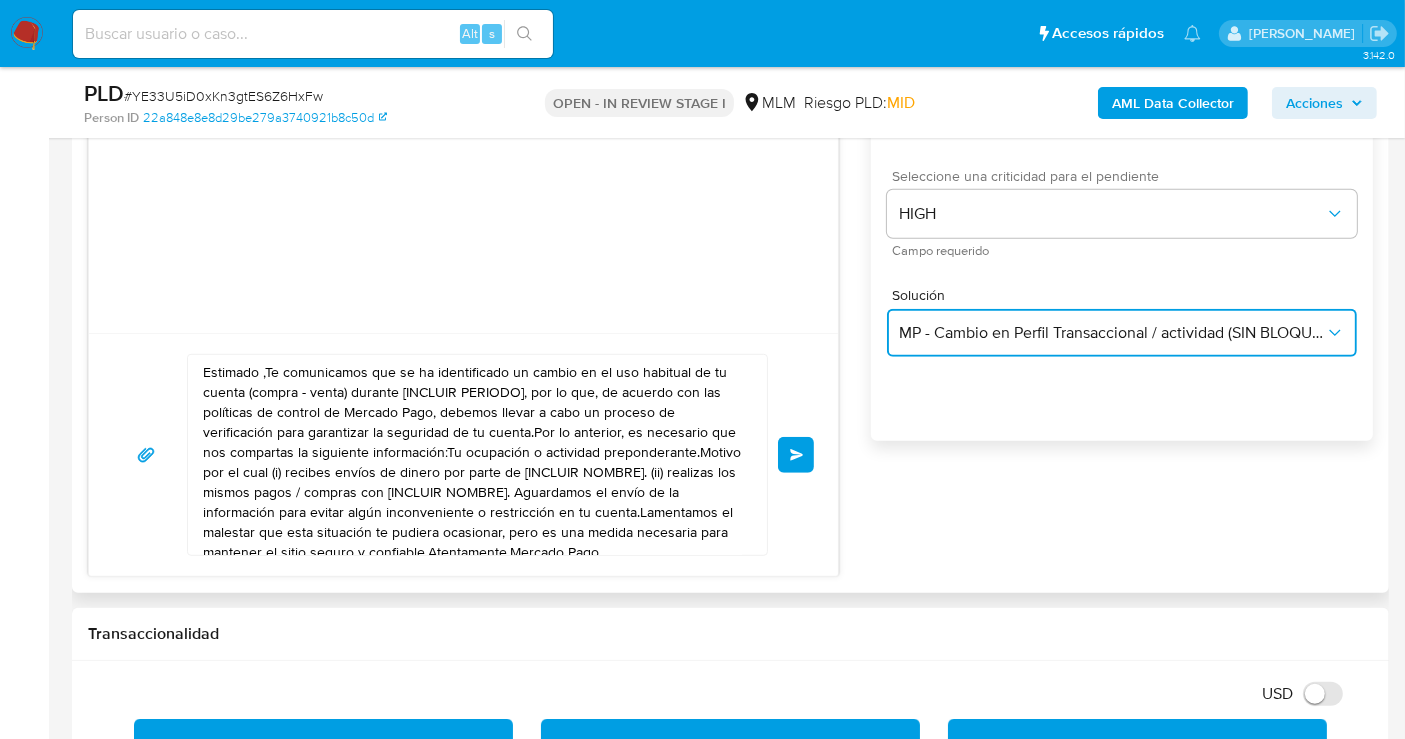 scroll, scrollTop: 1333, scrollLeft: 0, axis: vertical 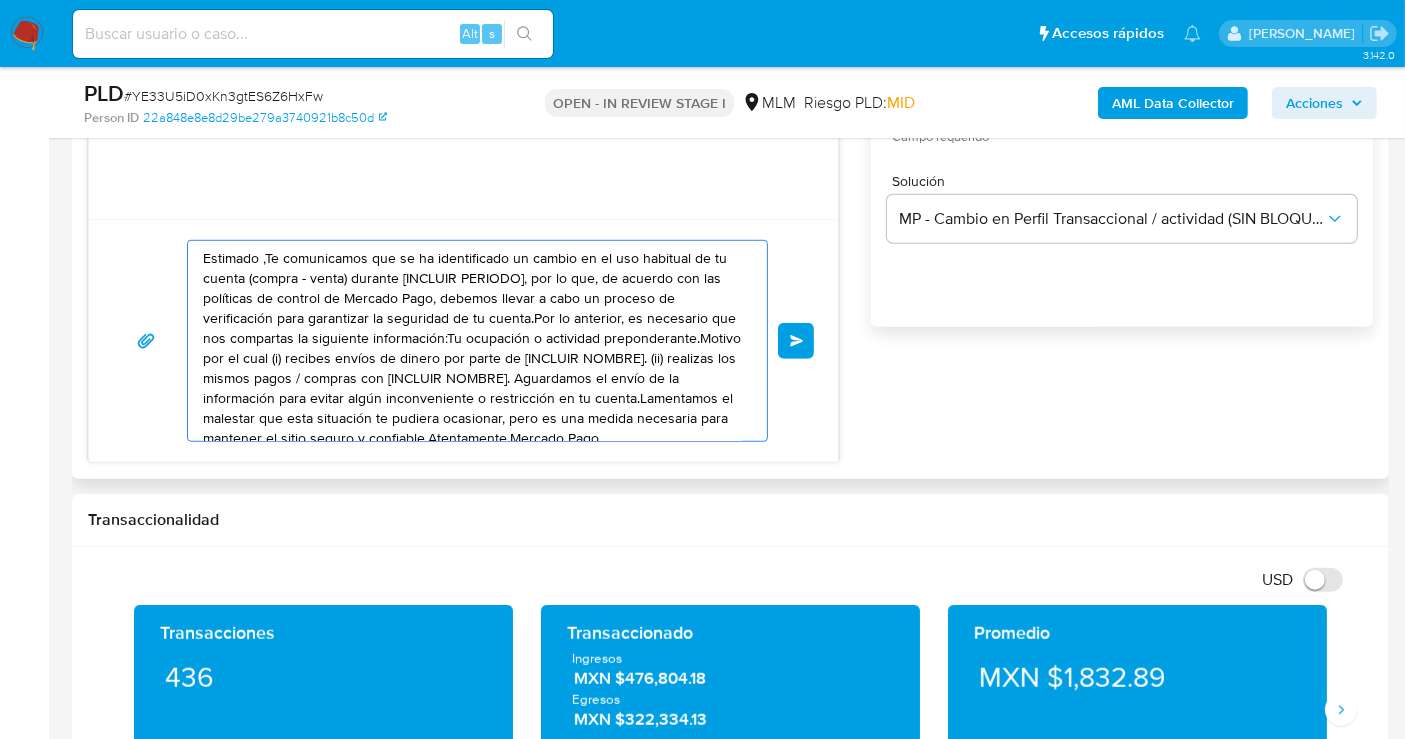 click on "Estimado ,Te comunicamos que se ha identificado un cambio en el uso habitual de tu cuenta (compra - venta) durante [INCLUIR PERIODO], por lo que, de acuerdo con las políticas de control de Mercado Pago, debemos llevar a cabo un proceso de verificación para garantizar la seguridad de tu cuenta.Por lo anterior, es necesario que nos compartas la siguiente información:Tu ocupación o actividad preponderante.Motivo por el cual (i) recibes envíos de dinero por parte de [INCLUIR NOMBRE]. (ii) realizas los mismos pagos / compras con [INCLUIR NOMBRE]. Aguardamos el envío de la información para evitar algún inconveniente o restricción en tu cuenta.Lamentamos el malestar que esta situación te pudiera ocasionar, pero es una medida necesaria para mantener el sitio seguro y confiable.Atentamente,Mercado Pago" at bounding box center (472, 341) 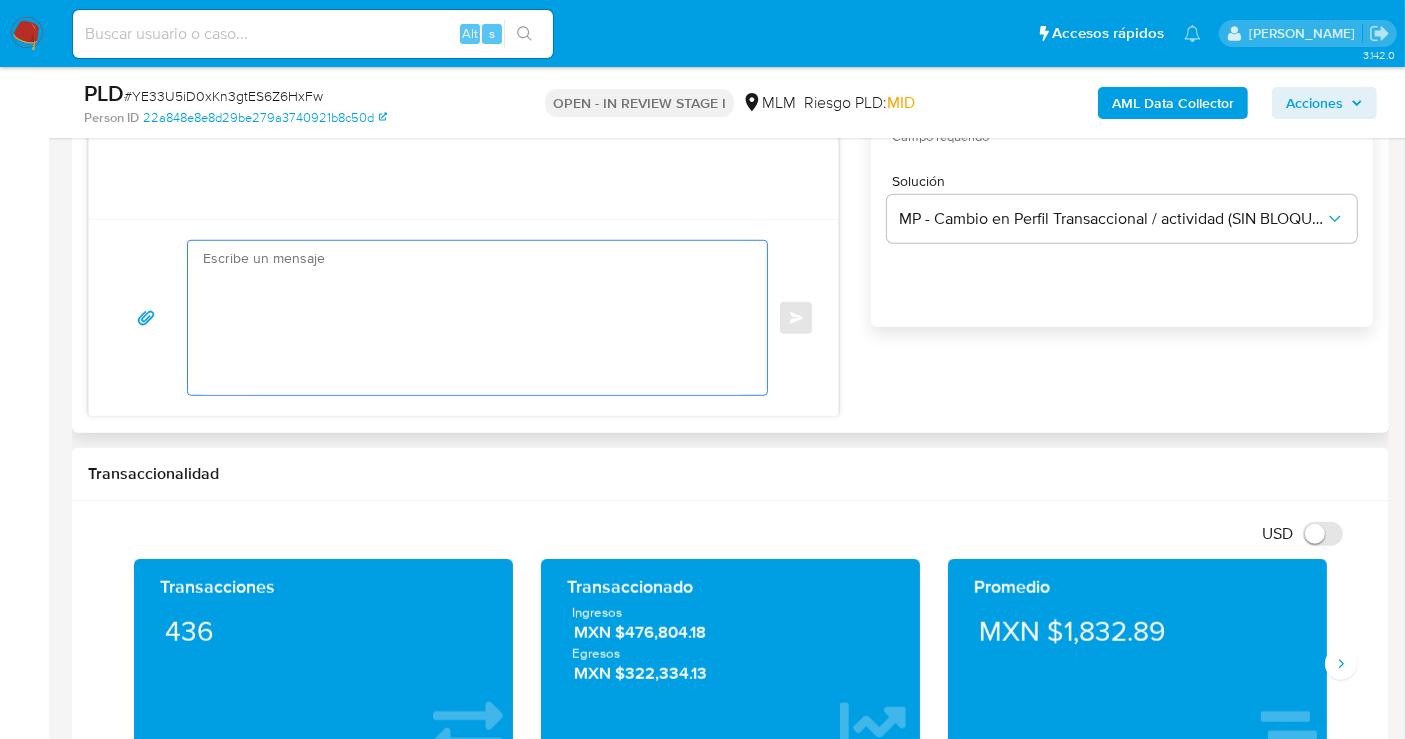 paste on "Estimado cliente se ha identificado un cambio en el uso habitual de tu cuenta para garantizar la seguridad de la misma y actualizar tus datos nos podrías compartir la siguiente información:
*Menciona tu ocupación o actividad (si cuenta con documentación que la sustente, favor adjuntar por este medio)
*¿Por qué motivo recibes remesas desde Estados Unidos y cuál es tu relación con ARMANDO ALVAREZ y GABRIEL MARTINEZ?
*¿Cuál es tu relación y por qué motivo envías fondos a MIGUEL ANGEL GORDILLO NUÑEZ?
Aguardamos el envío de la información es una medida necesaria para mantener el sitio seguro y confiable.
Atentamente Mercado Pago" 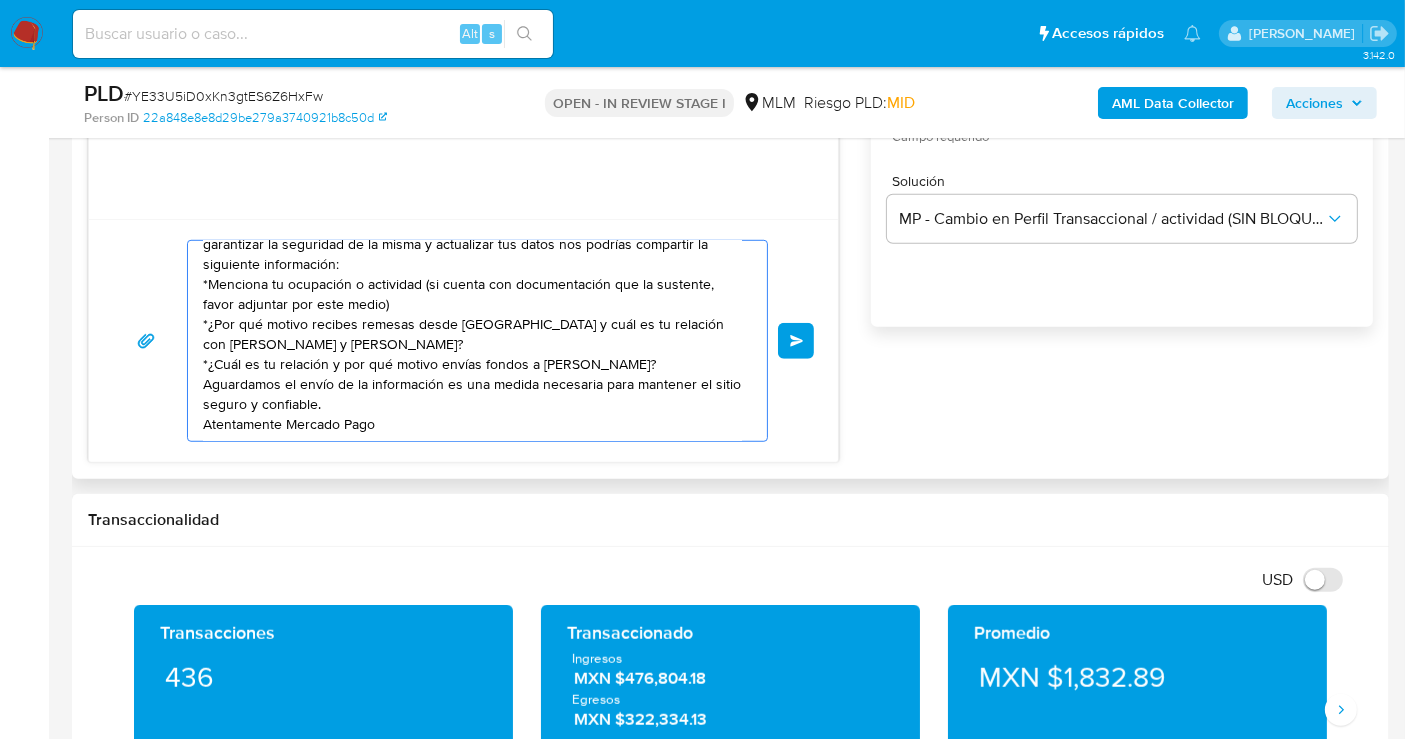 scroll, scrollTop: 54, scrollLeft: 0, axis: vertical 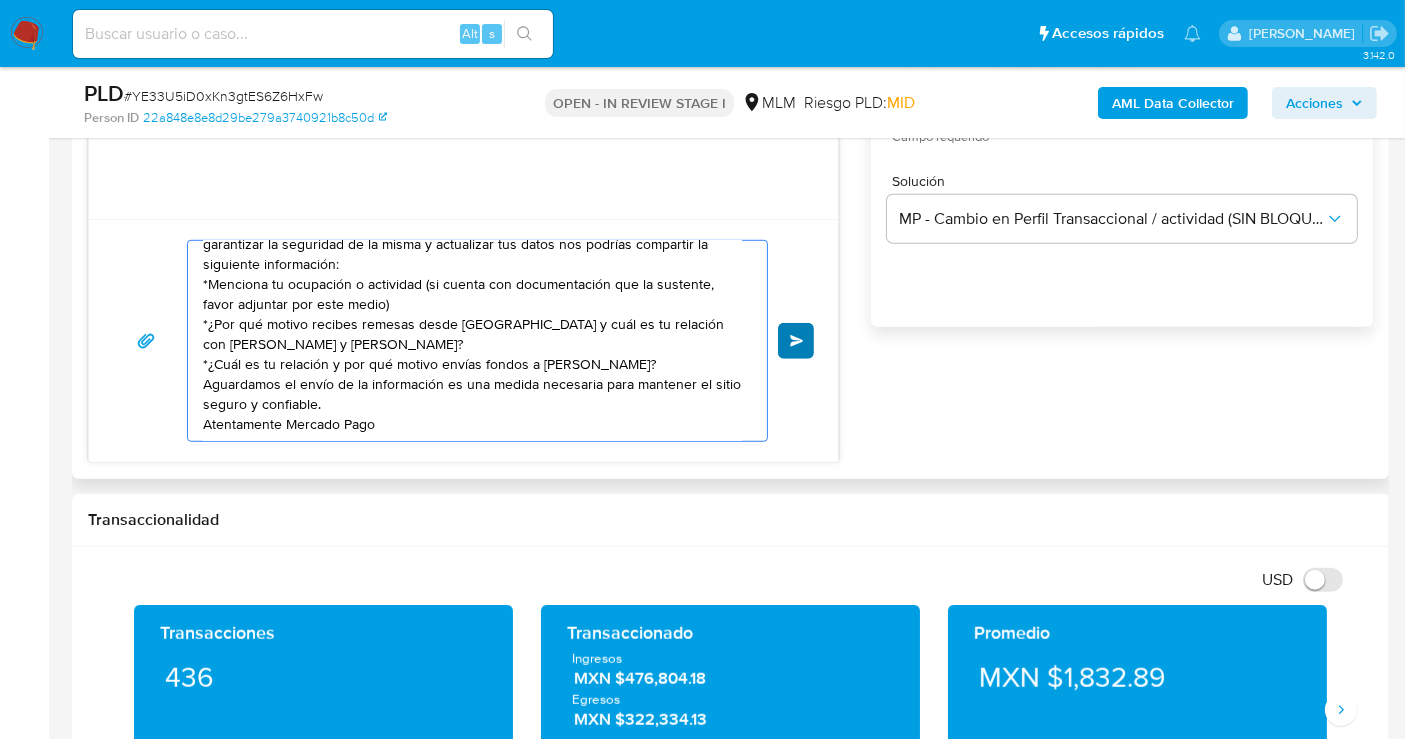 type on "Estimado cliente se ha identificado un cambio en el uso habitual de tu cuenta para garantizar la seguridad de la misma y actualizar tus datos nos podrías compartir la siguiente información:
*Menciona tu ocupación o actividad (si cuenta con documentación que la sustente, favor adjuntar por este medio)
*¿Por qué motivo recibes remesas desde Estados Unidos y cuál es tu relación con ARMANDO ALVAREZ y GABRIEL MARTINEZ?
*¿Cuál es tu relación y por qué motivo envías fondos a MIGUEL ANGEL GORDILLO NUÑEZ?
Aguardamos el envío de la información es una medida necesaria para mantener el sitio seguro y confiable.
Atentamente Mercado Pago" 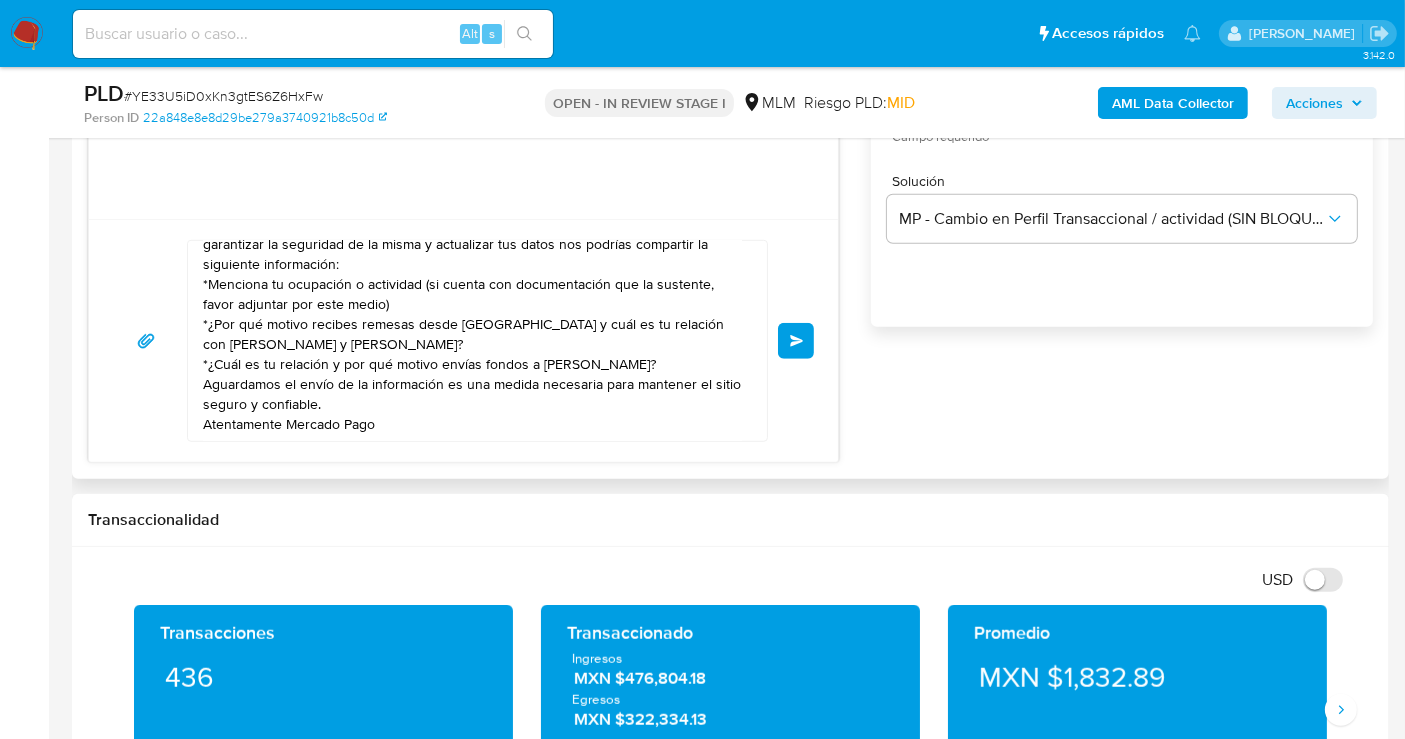 drag, startPoint x: 797, startPoint y: 339, endPoint x: 1279, endPoint y: 447, distance: 493.95142 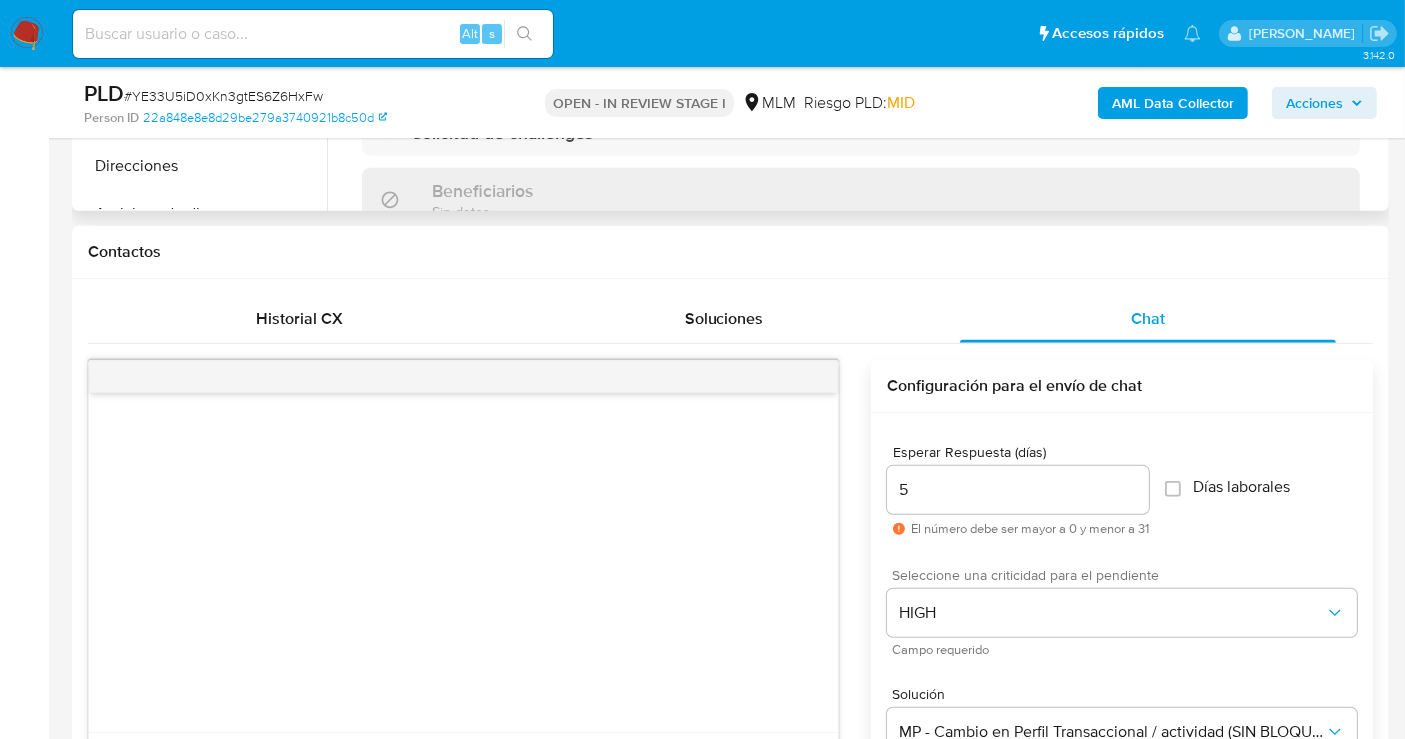 scroll, scrollTop: 666, scrollLeft: 0, axis: vertical 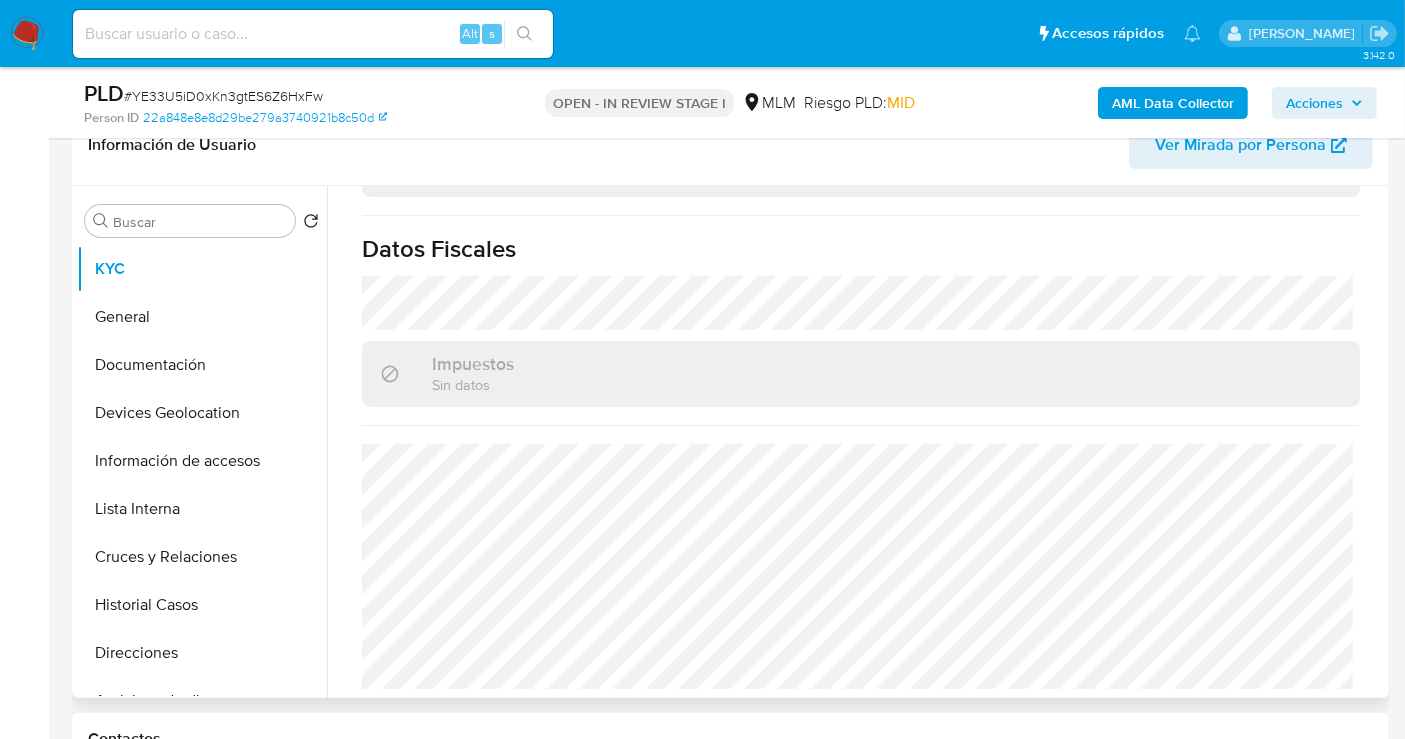 type 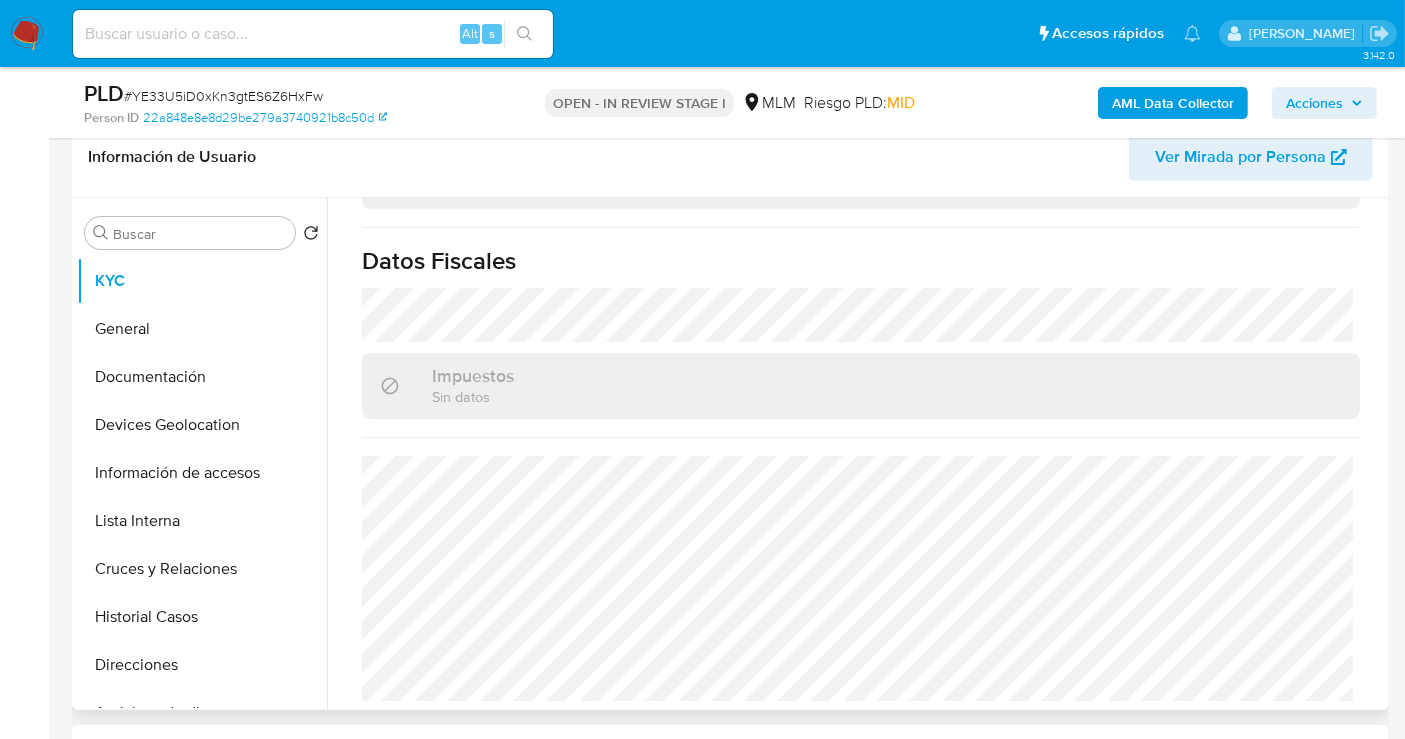 scroll, scrollTop: 111, scrollLeft: 0, axis: vertical 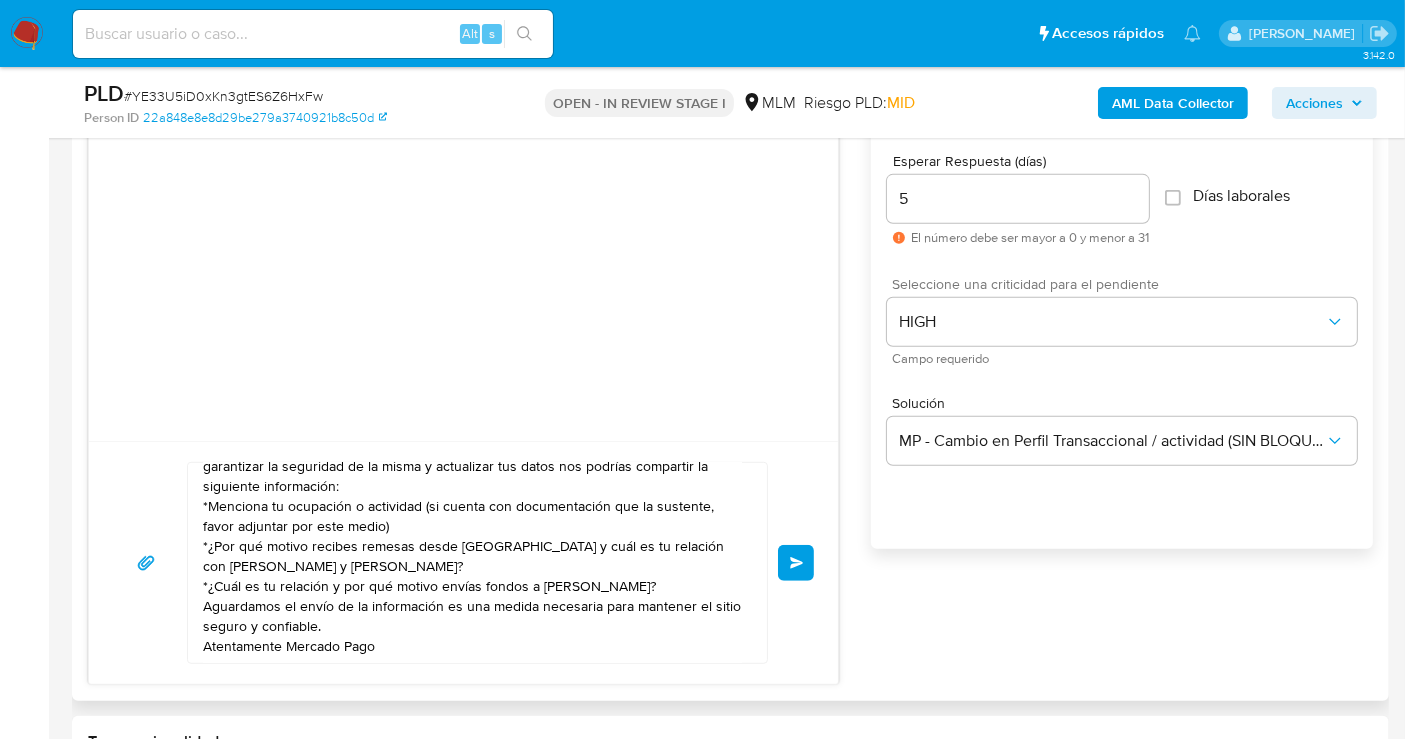 click on "Enviar" at bounding box center [796, 563] 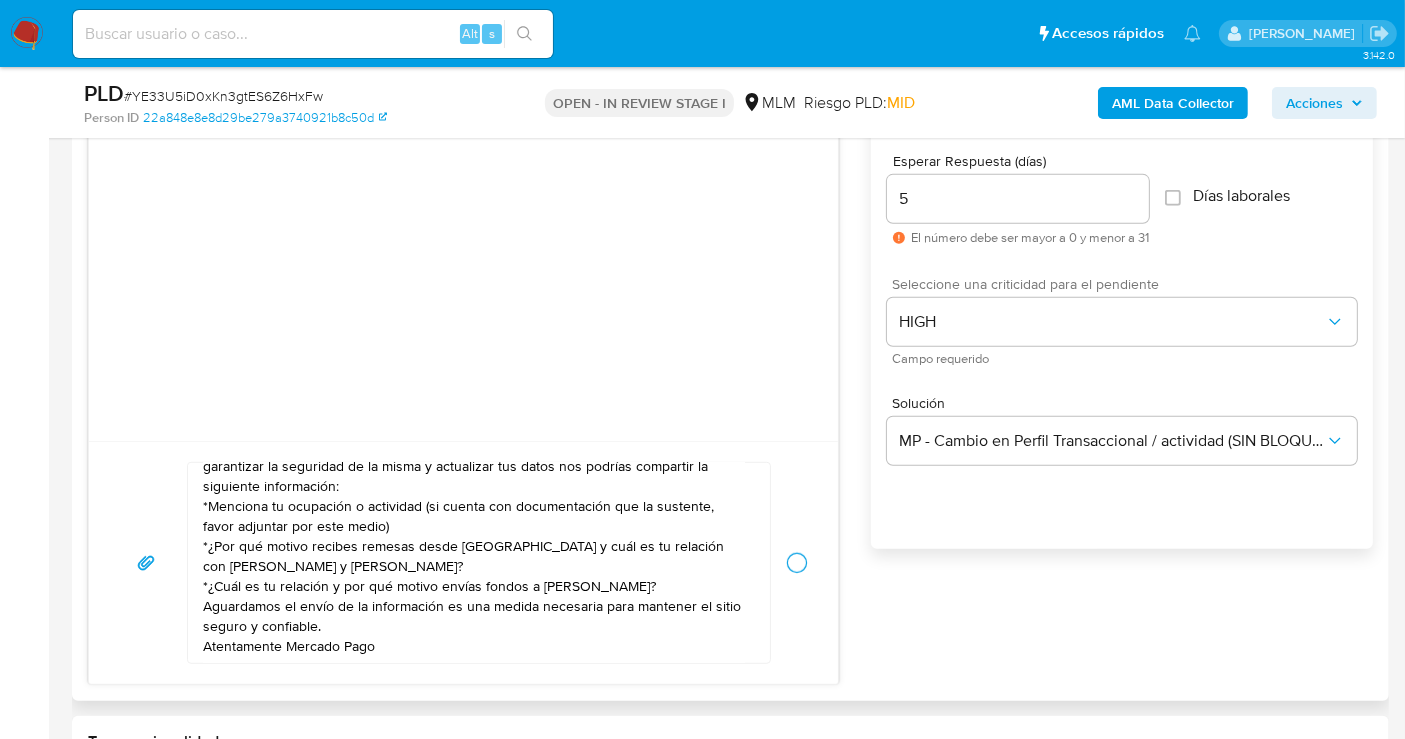 type 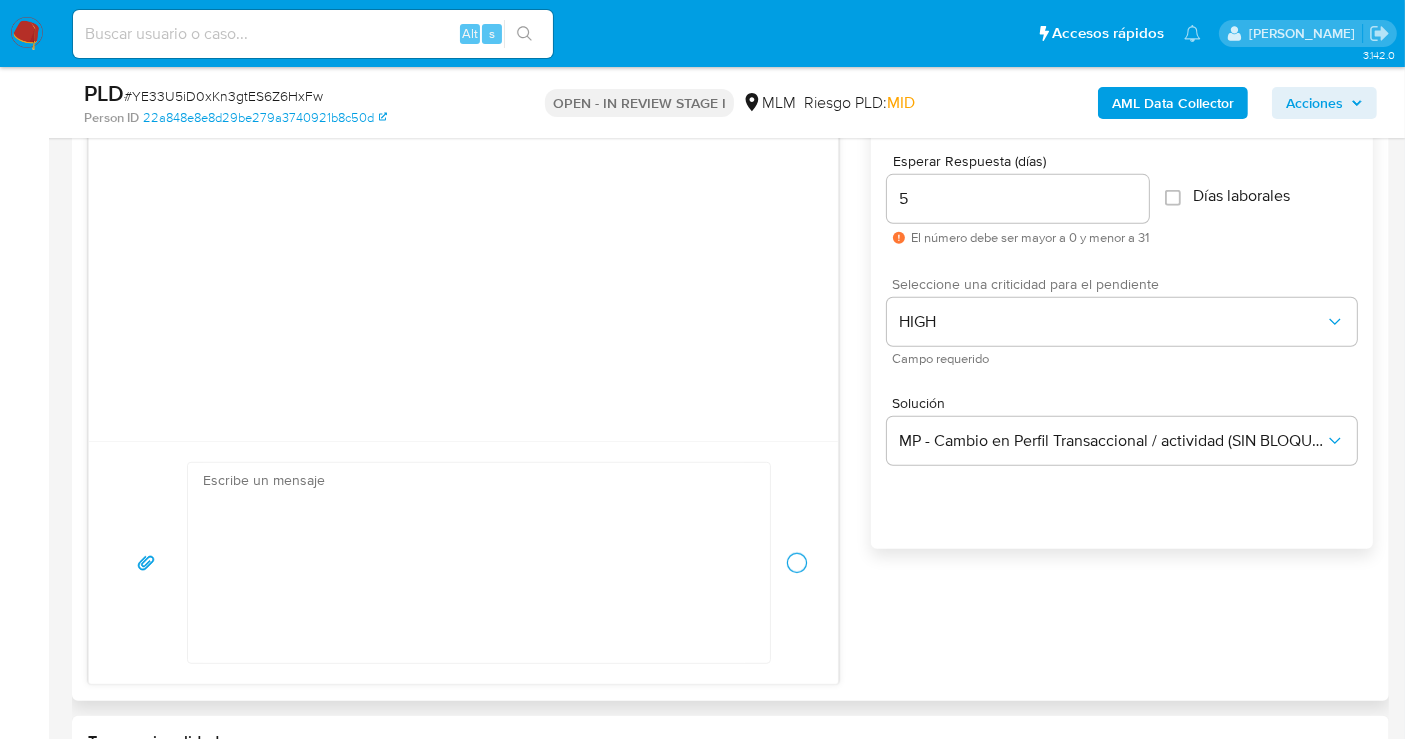 scroll, scrollTop: 0, scrollLeft: 0, axis: both 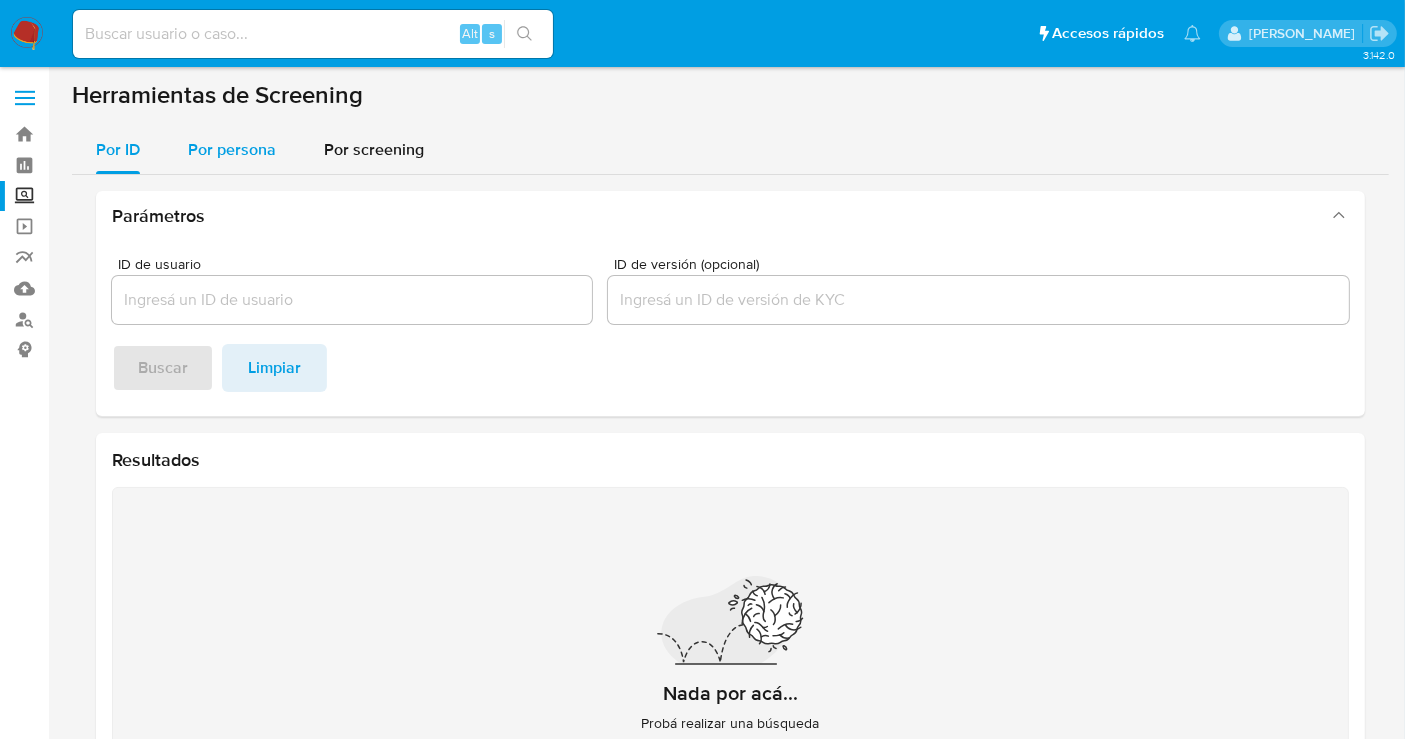 click on "Por persona" at bounding box center (232, 149) 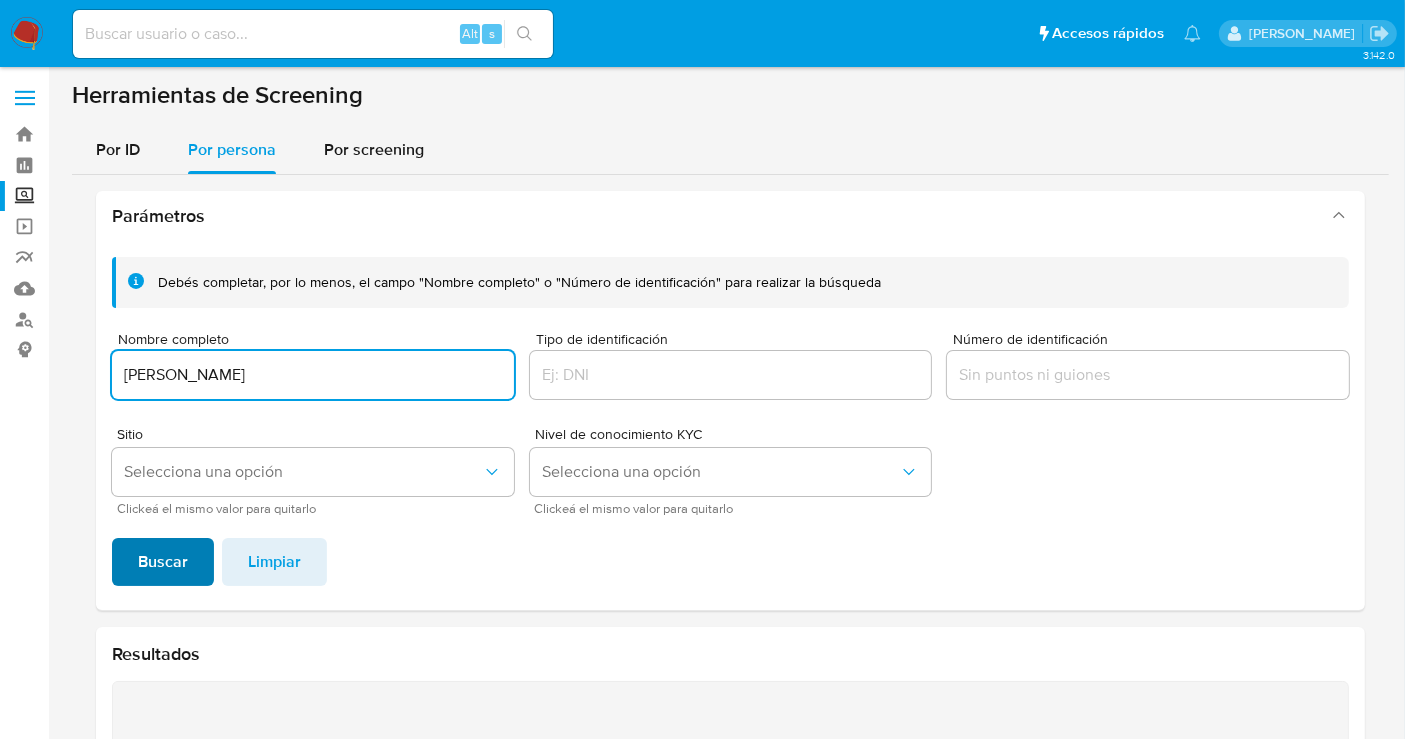 type on "[PERSON_NAME]" 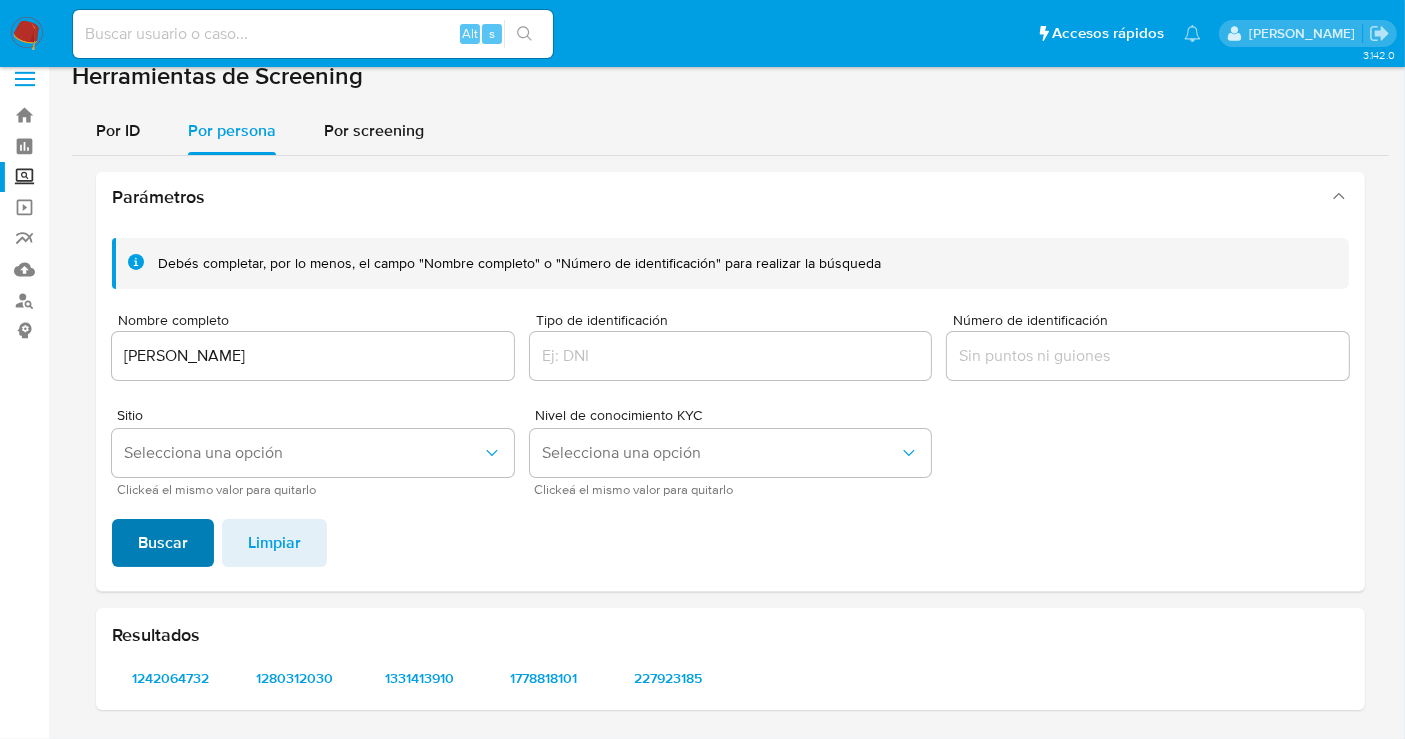 scroll, scrollTop: 17, scrollLeft: 0, axis: vertical 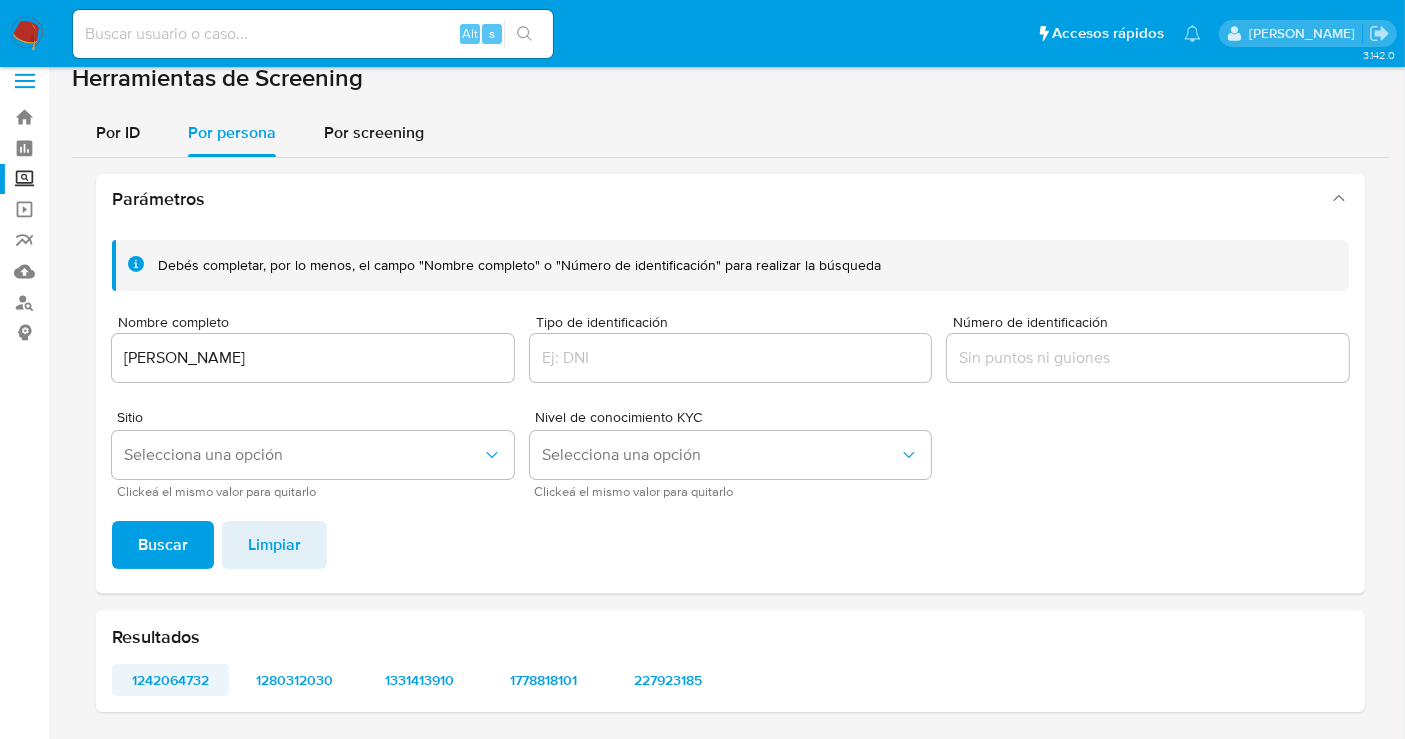 click on "1242064732" at bounding box center [170, 680] 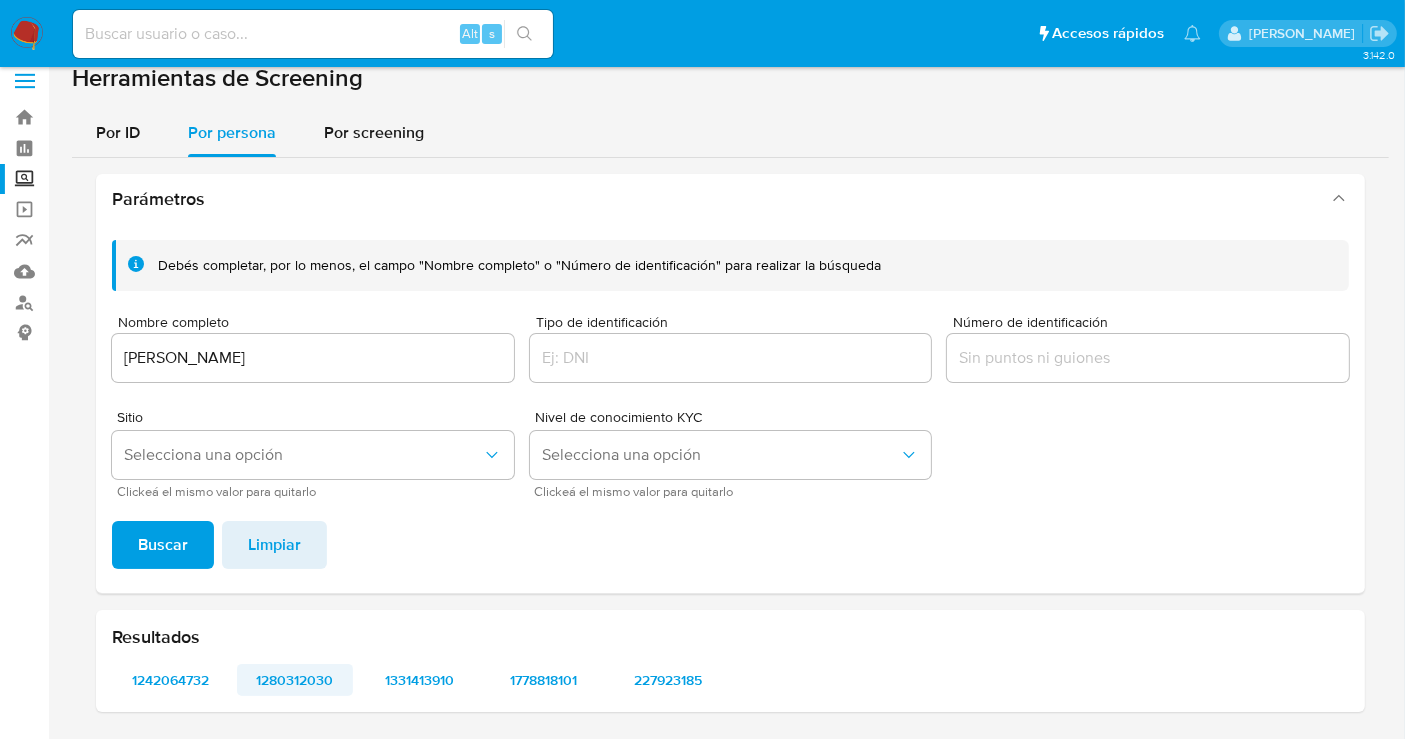 click on "1280312030" at bounding box center [295, 680] 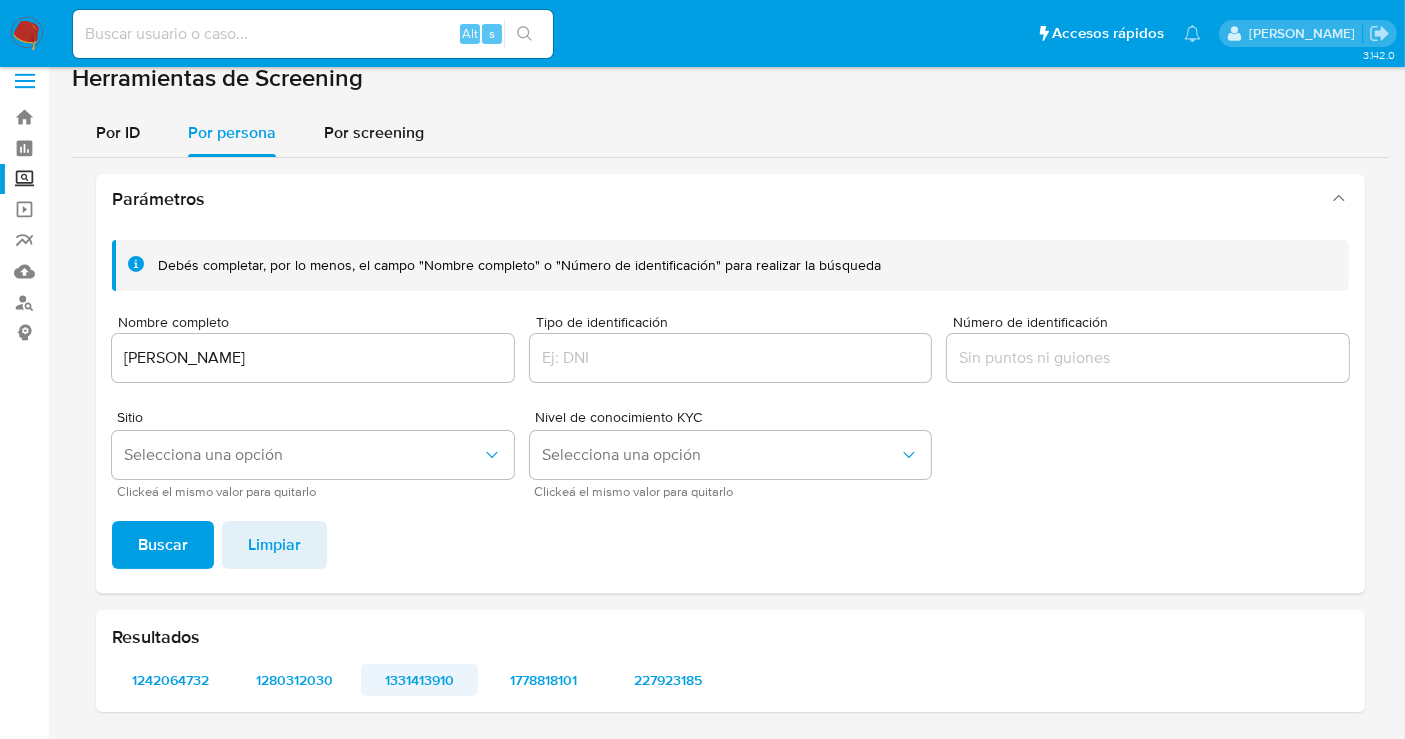 click on "1331413910" at bounding box center (419, 680) 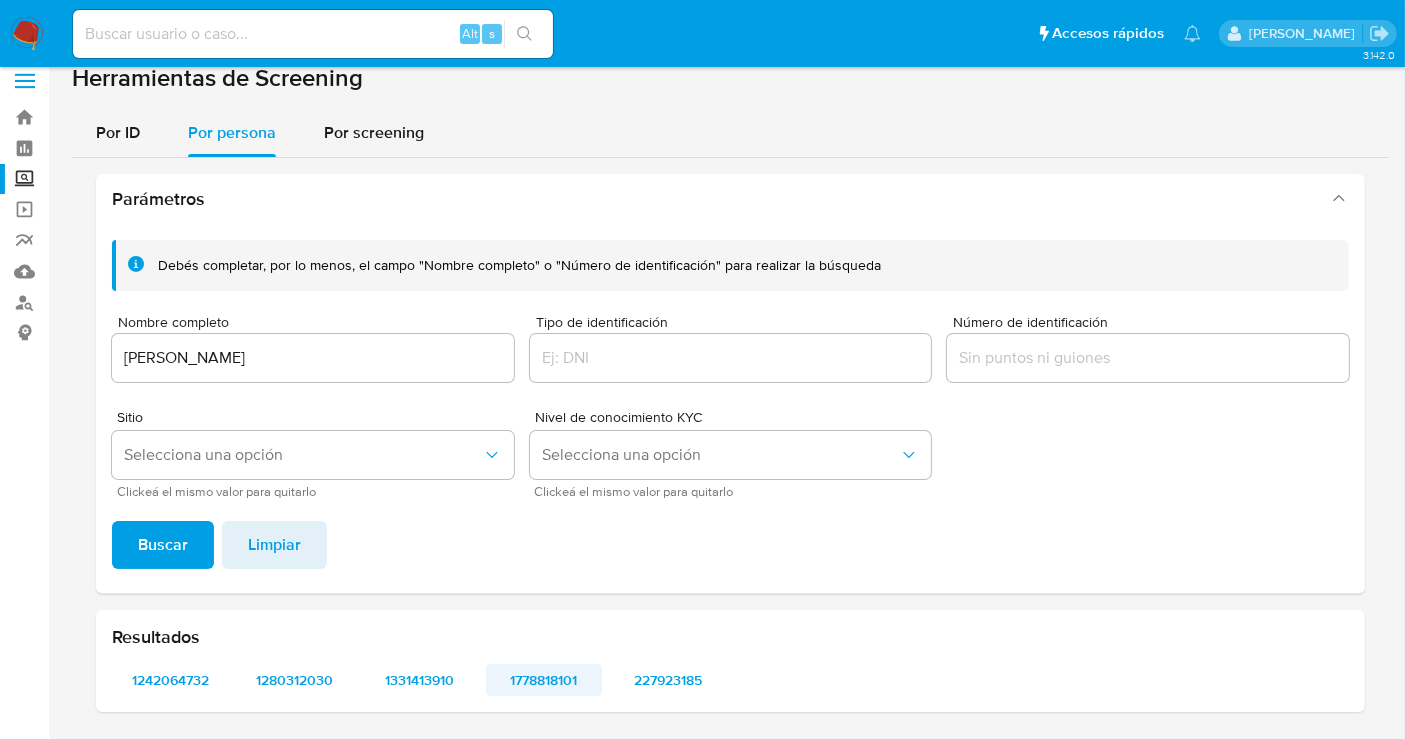 click on "1778818101" at bounding box center [544, 680] 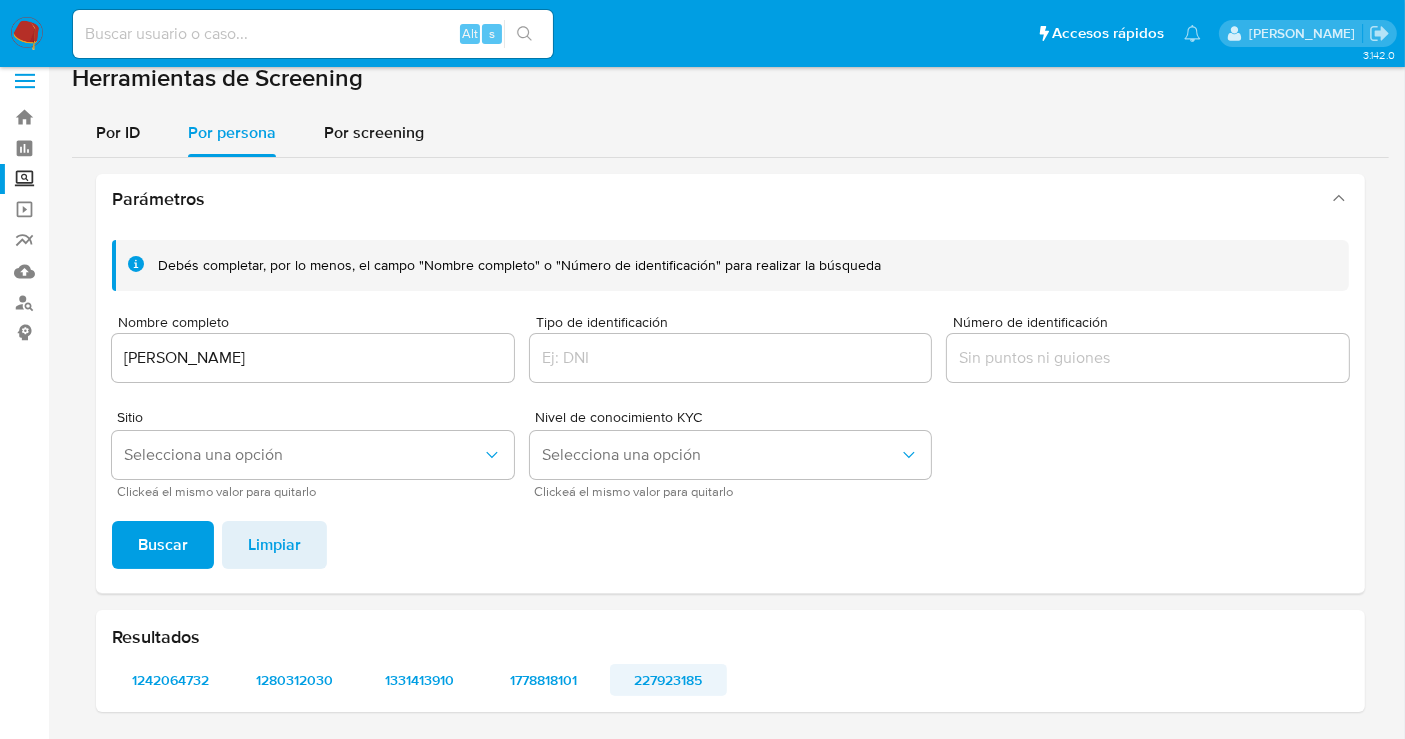 click on "227923185" at bounding box center [668, 680] 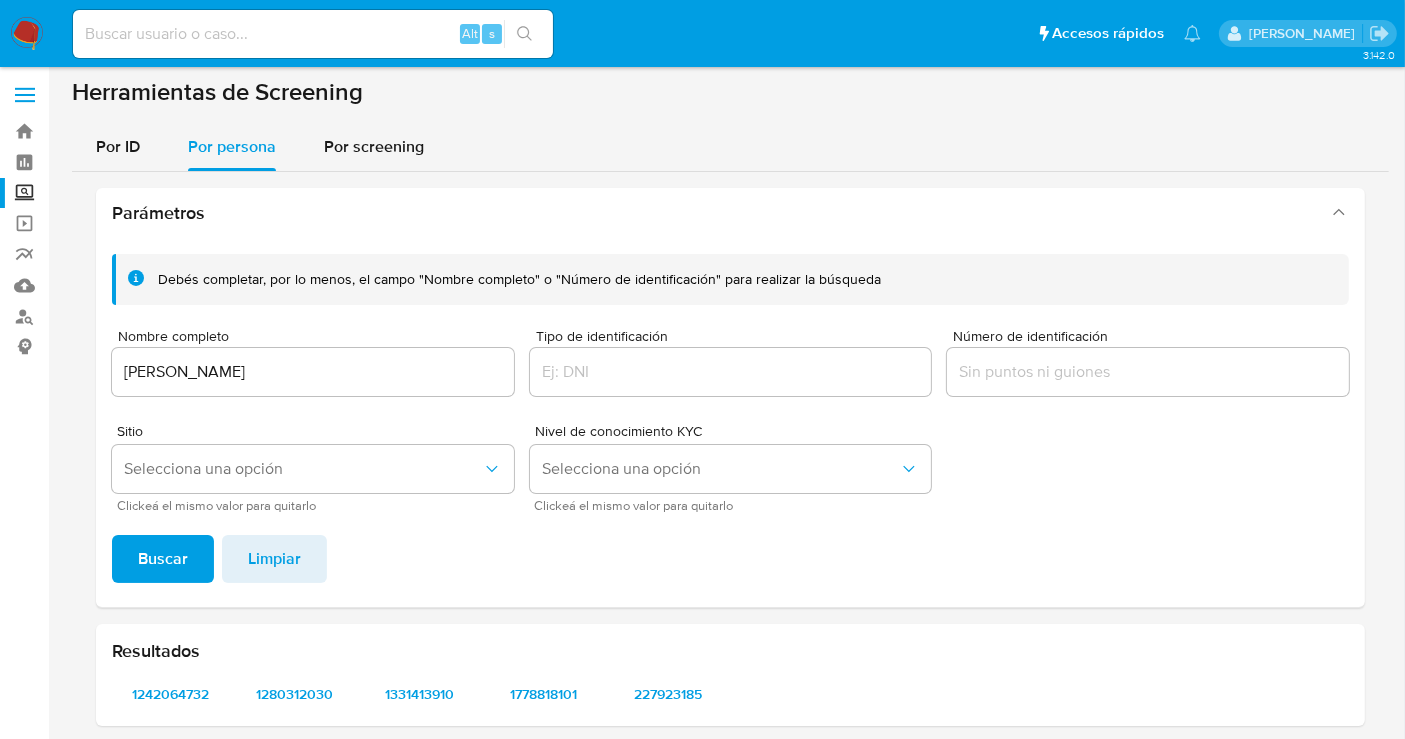 scroll, scrollTop: 0, scrollLeft: 0, axis: both 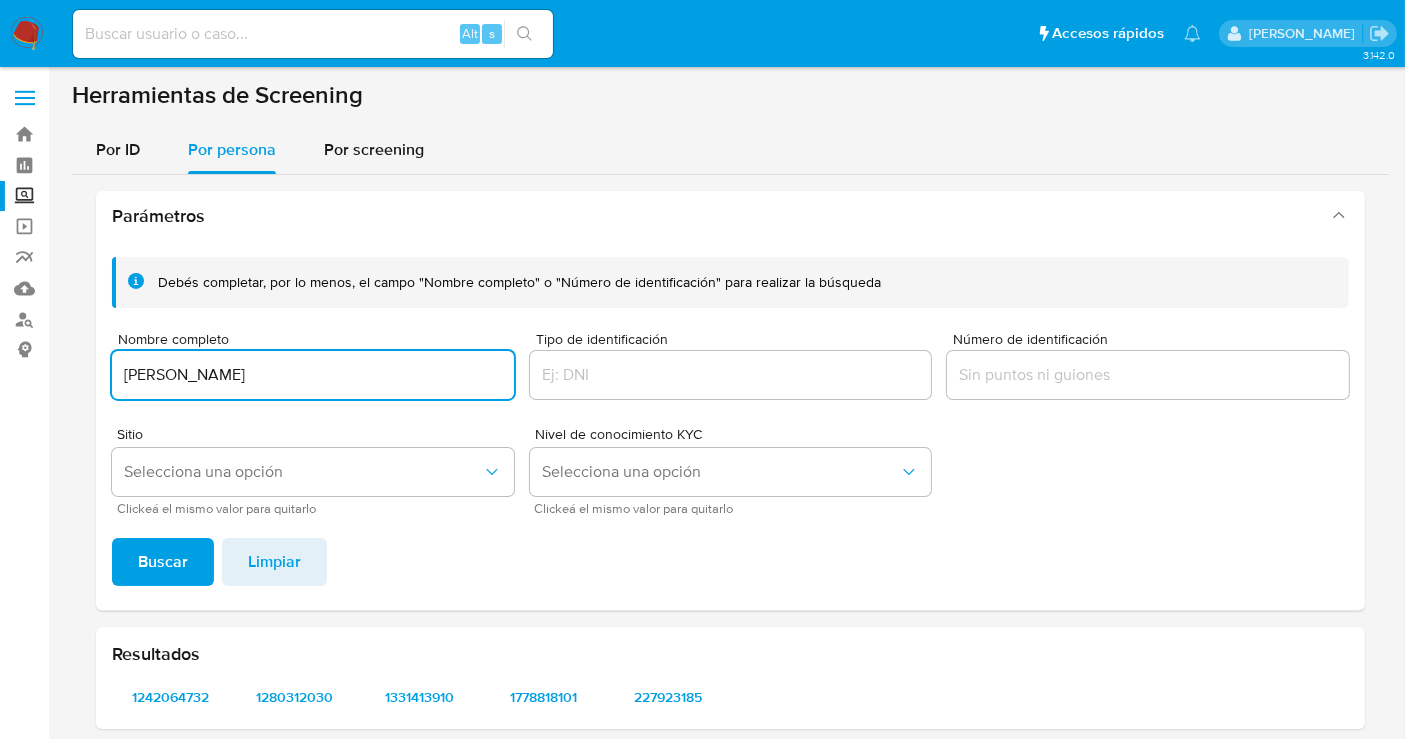 drag, startPoint x: 385, startPoint y: 388, endPoint x: 69, endPoint y: 375, distance: 316.2673 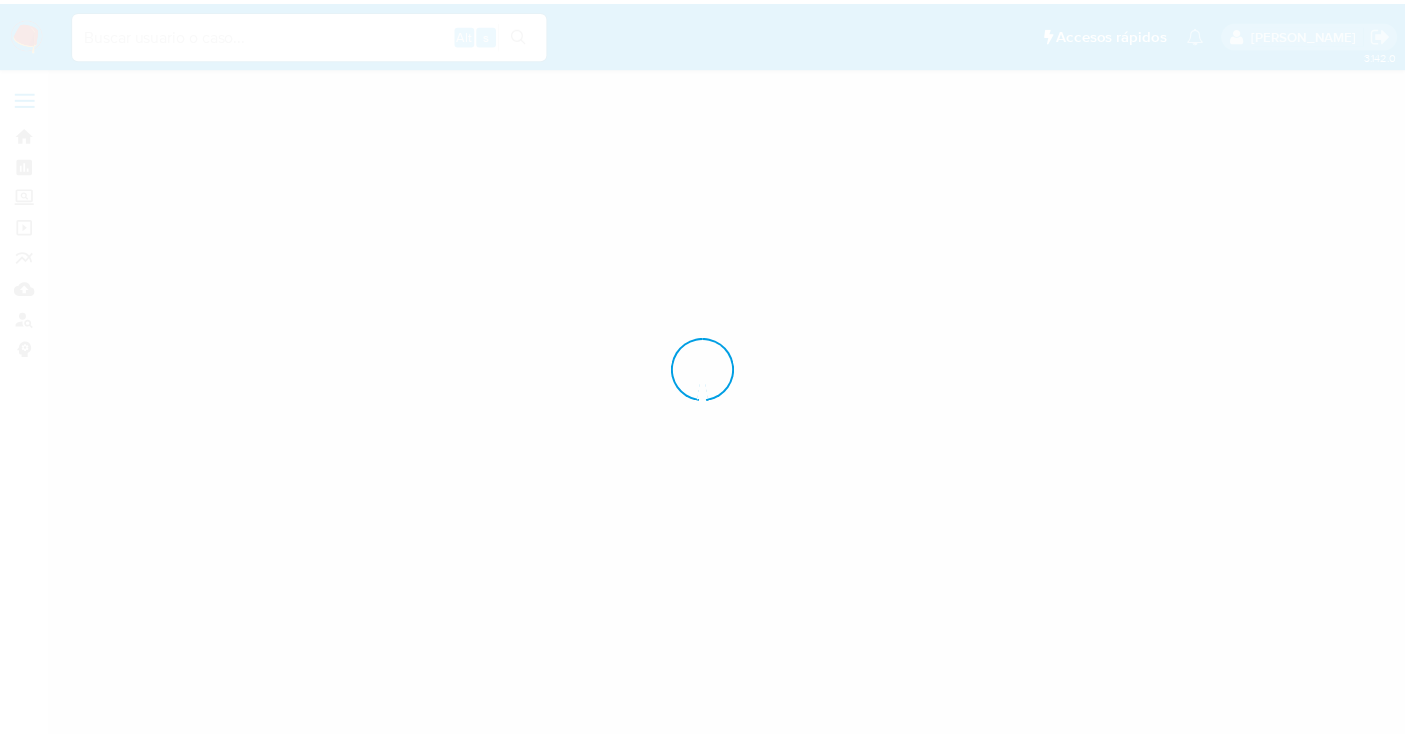 scroll, scrollTop: 0, scrollLeft: 0, axis: both 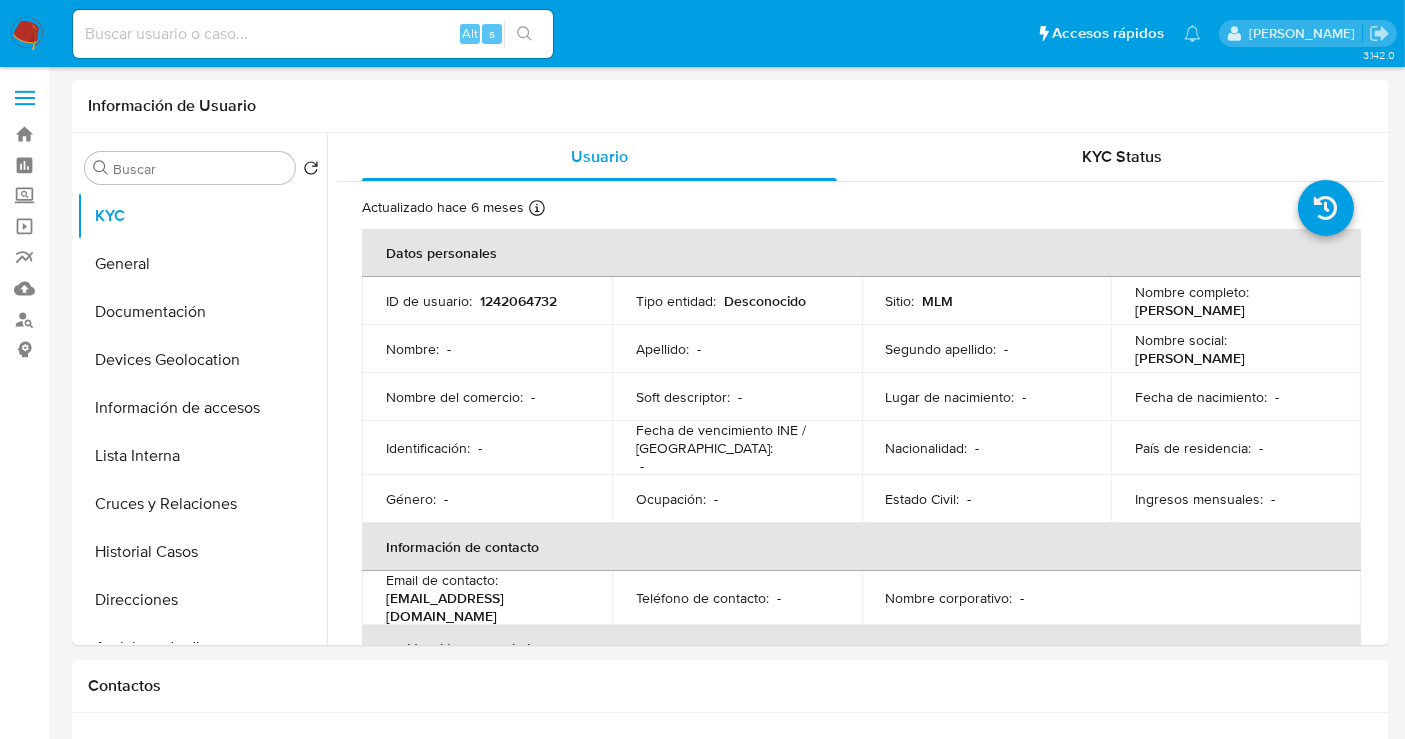 select on "10" 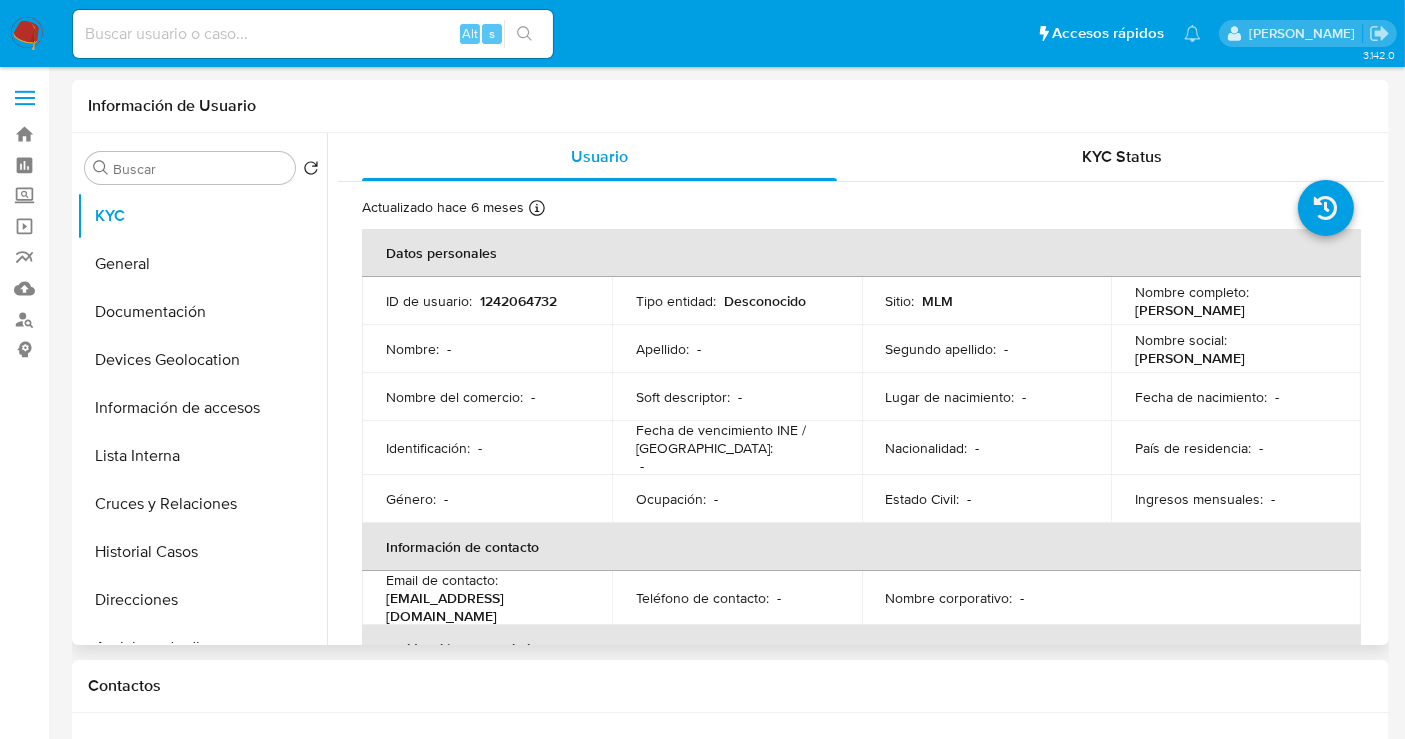 scroll, scrollTop: 342, scrollLeft: 0, axis: vertical 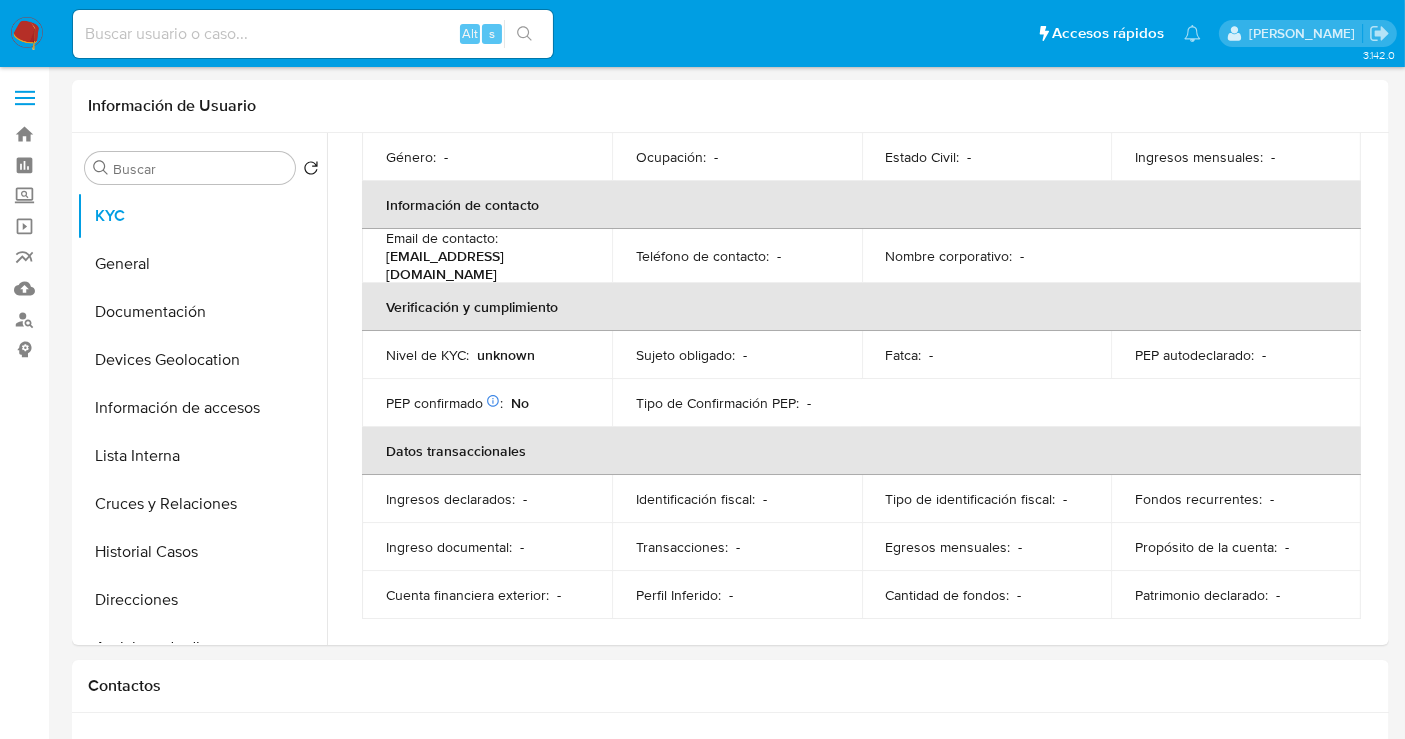 select on "10" 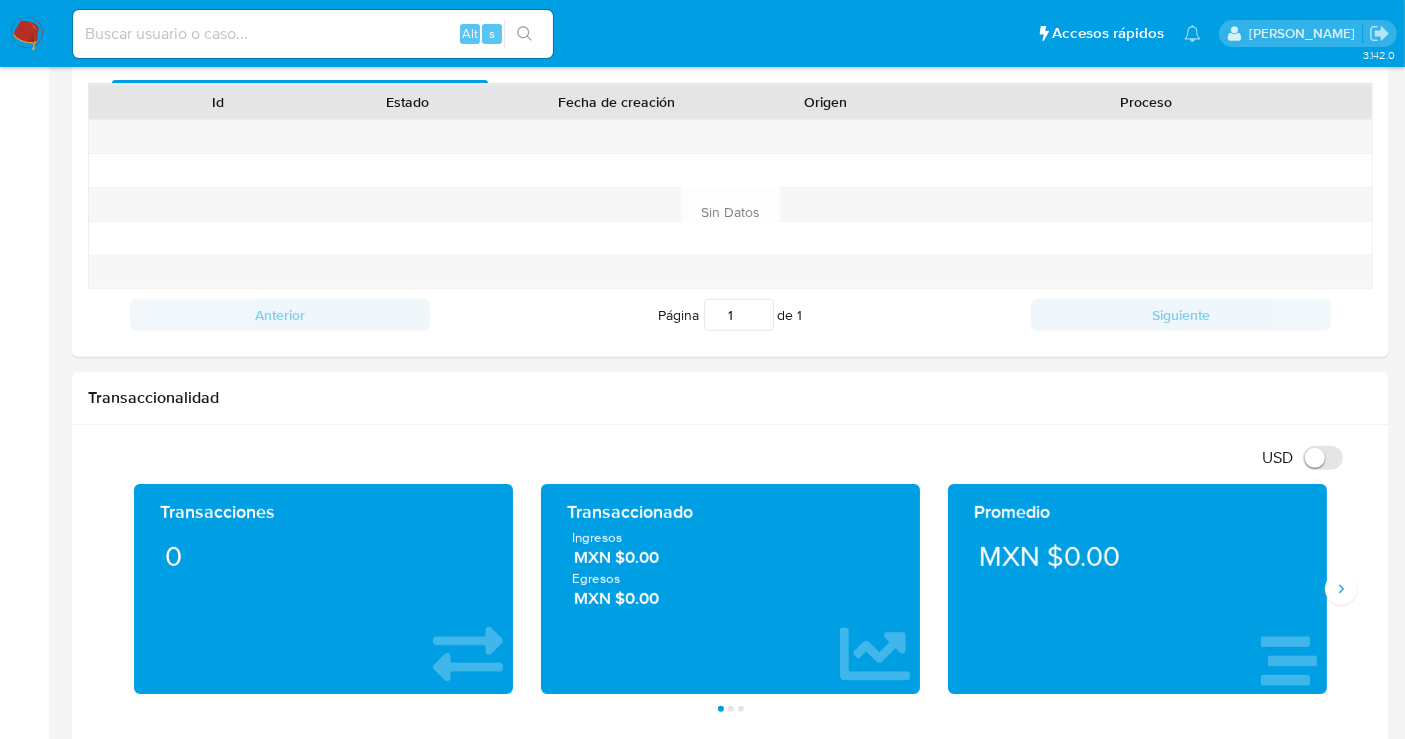 scroll, scrollTop: 888, scrollLeft: 0, axis: vertical 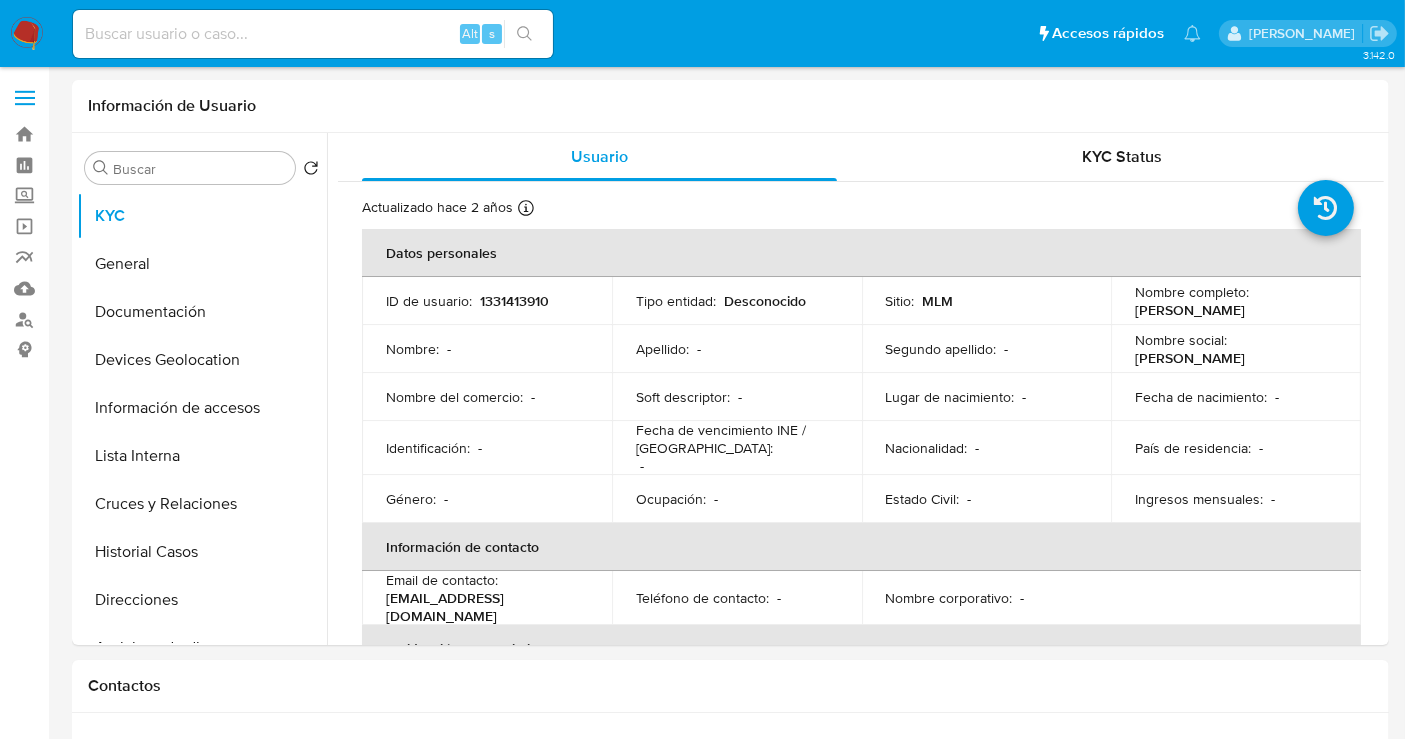 select on "10" 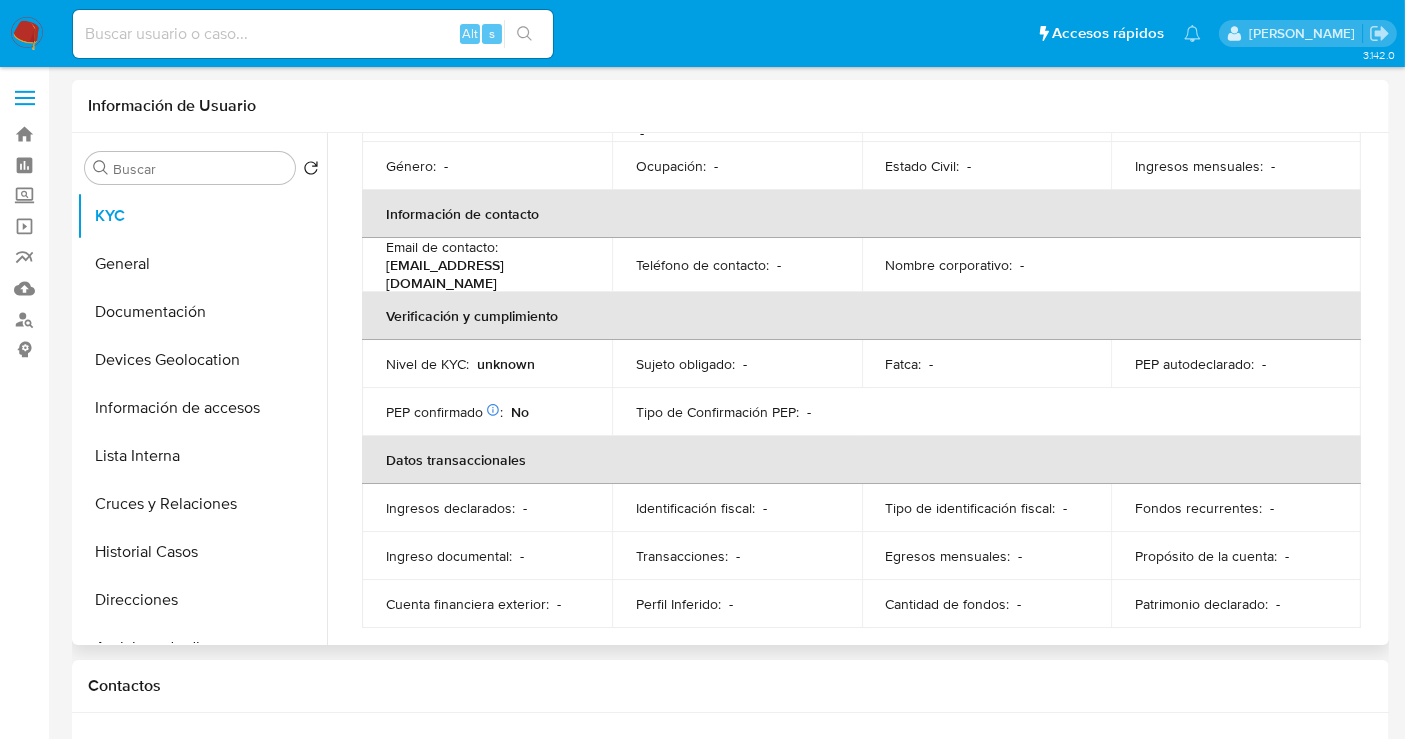 scroll, scrollTop: 342, scrollLeft: 0, axis: vertical 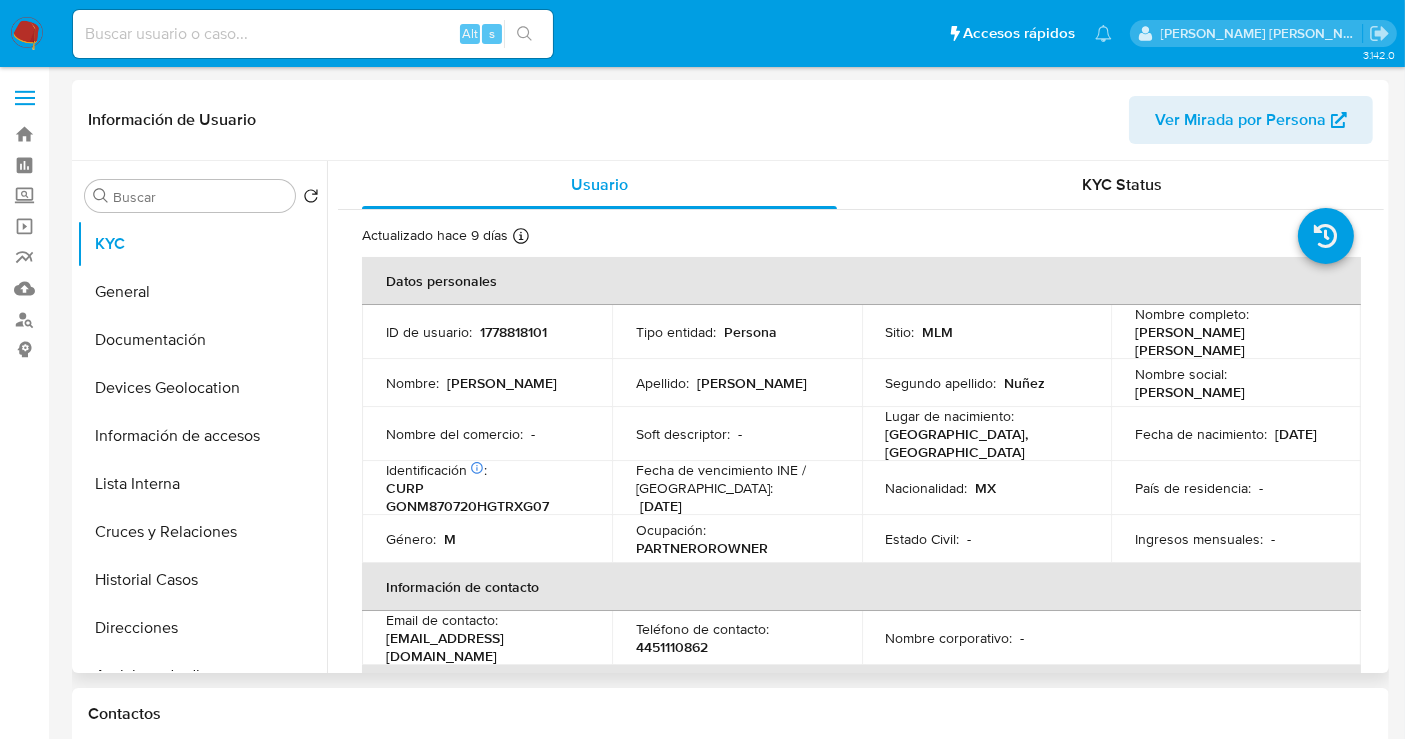 select on "10" 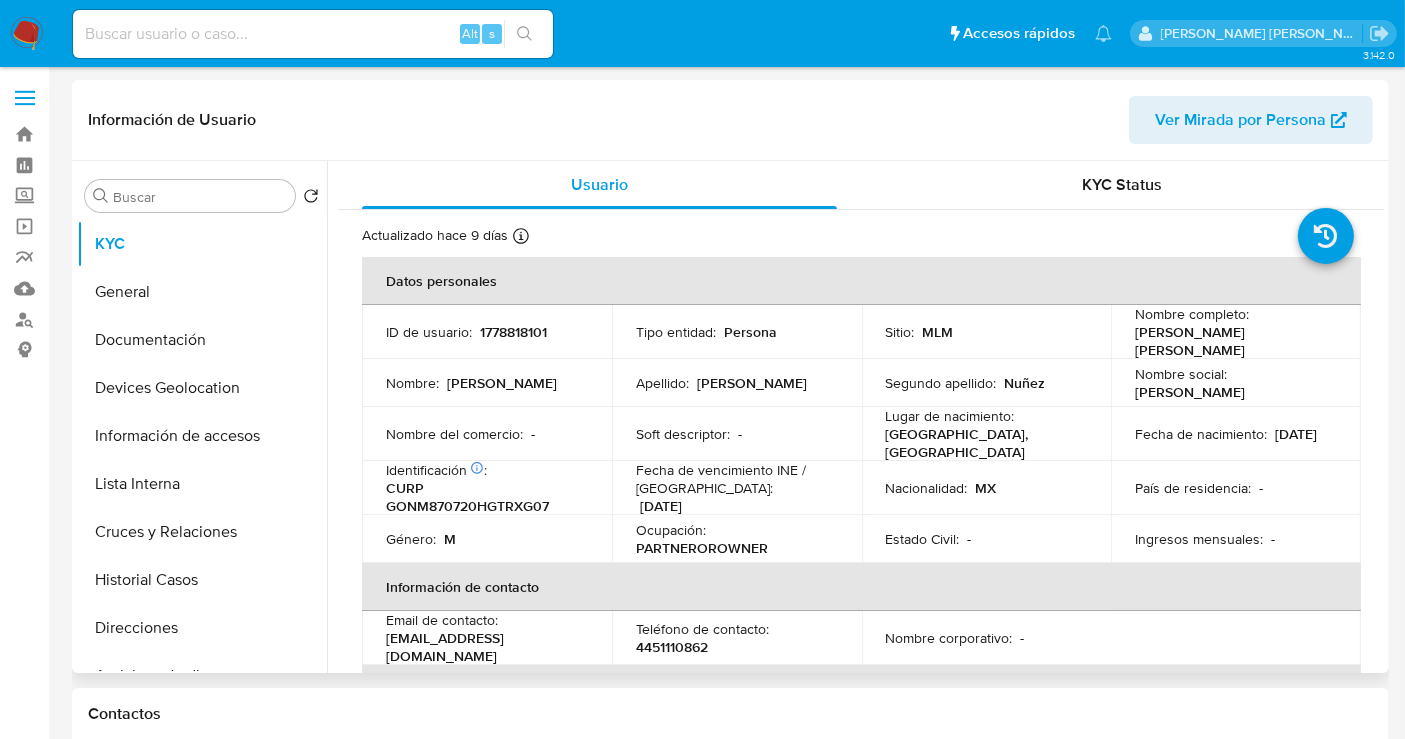 click on "1778818101" at bounding box center [513, 332] 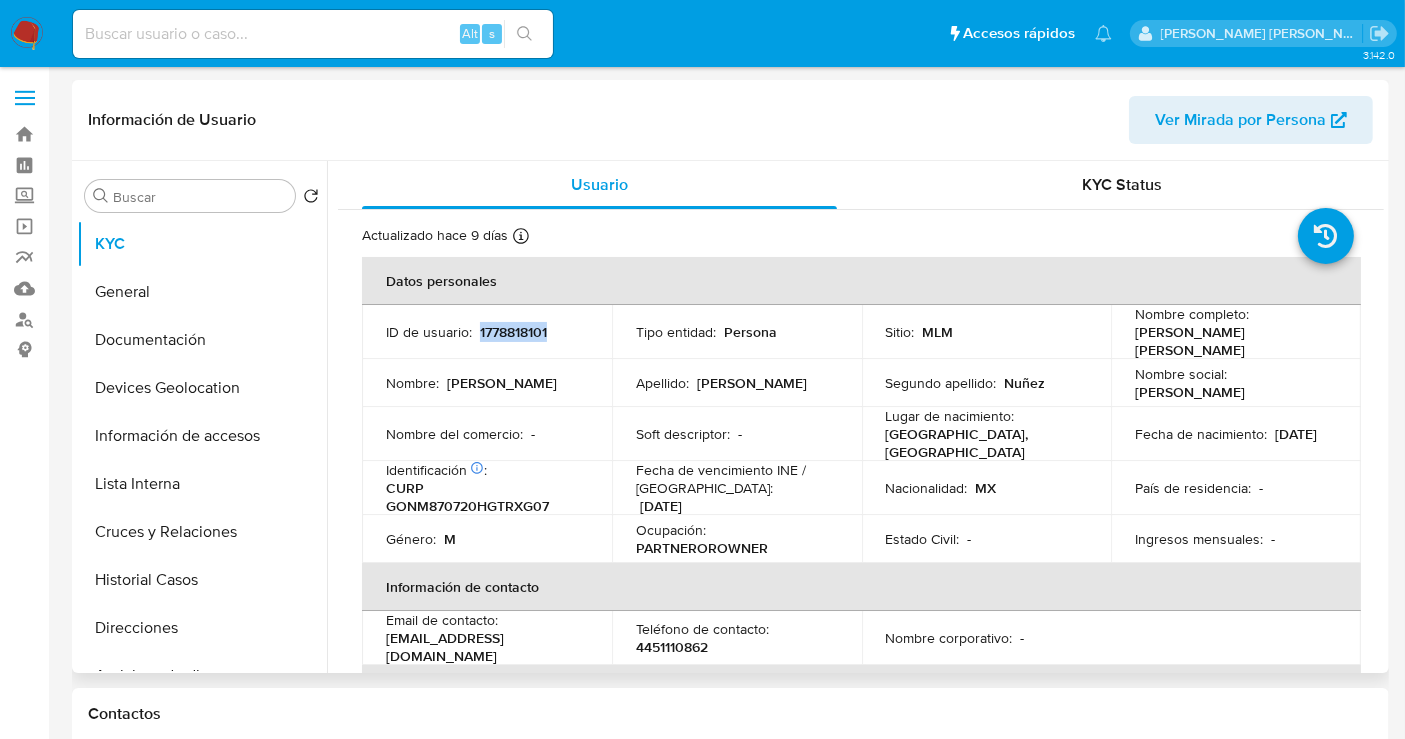 click on "1778818101" at bounding box center (513, 332) 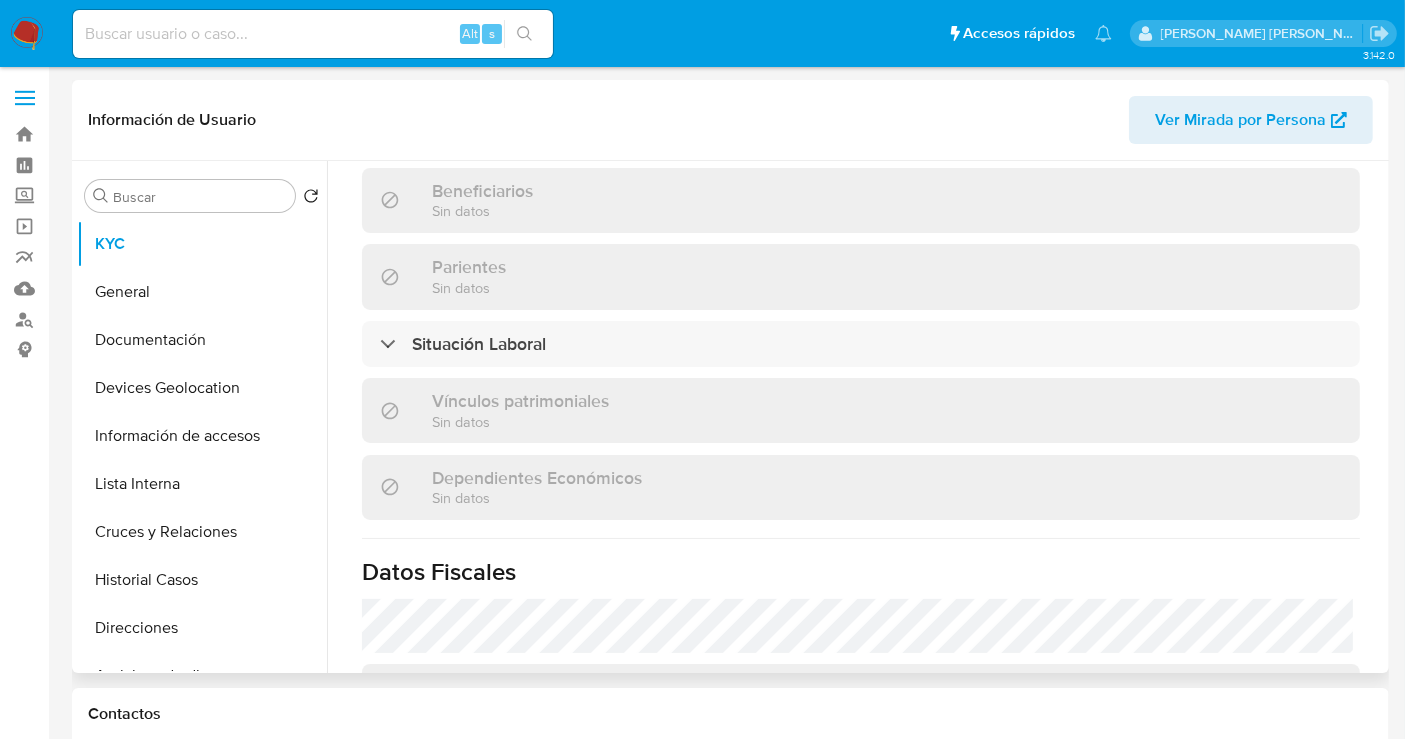 scroll, scrollTop: 1222, scrollLeft: 0, axis: vertical 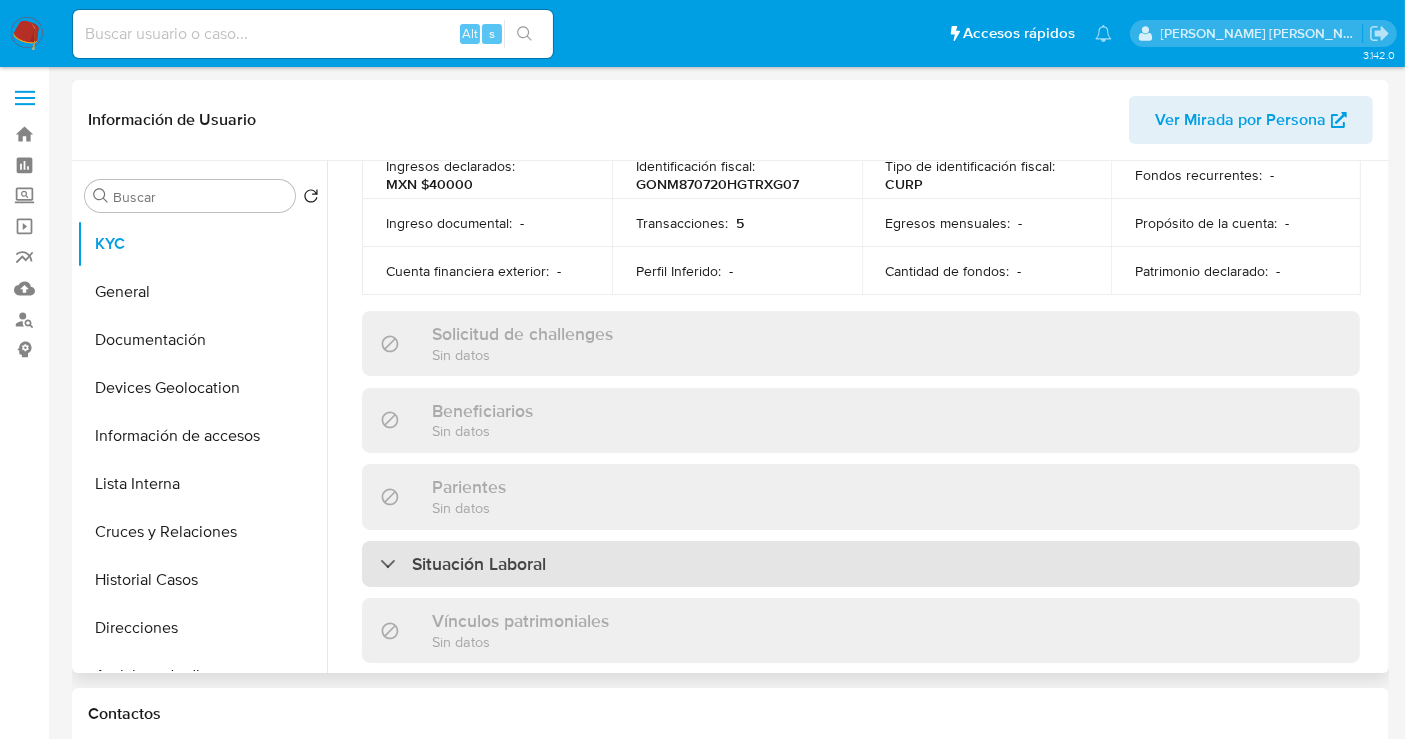 click on "Situación Laboral" at bounding box center [479, 564] 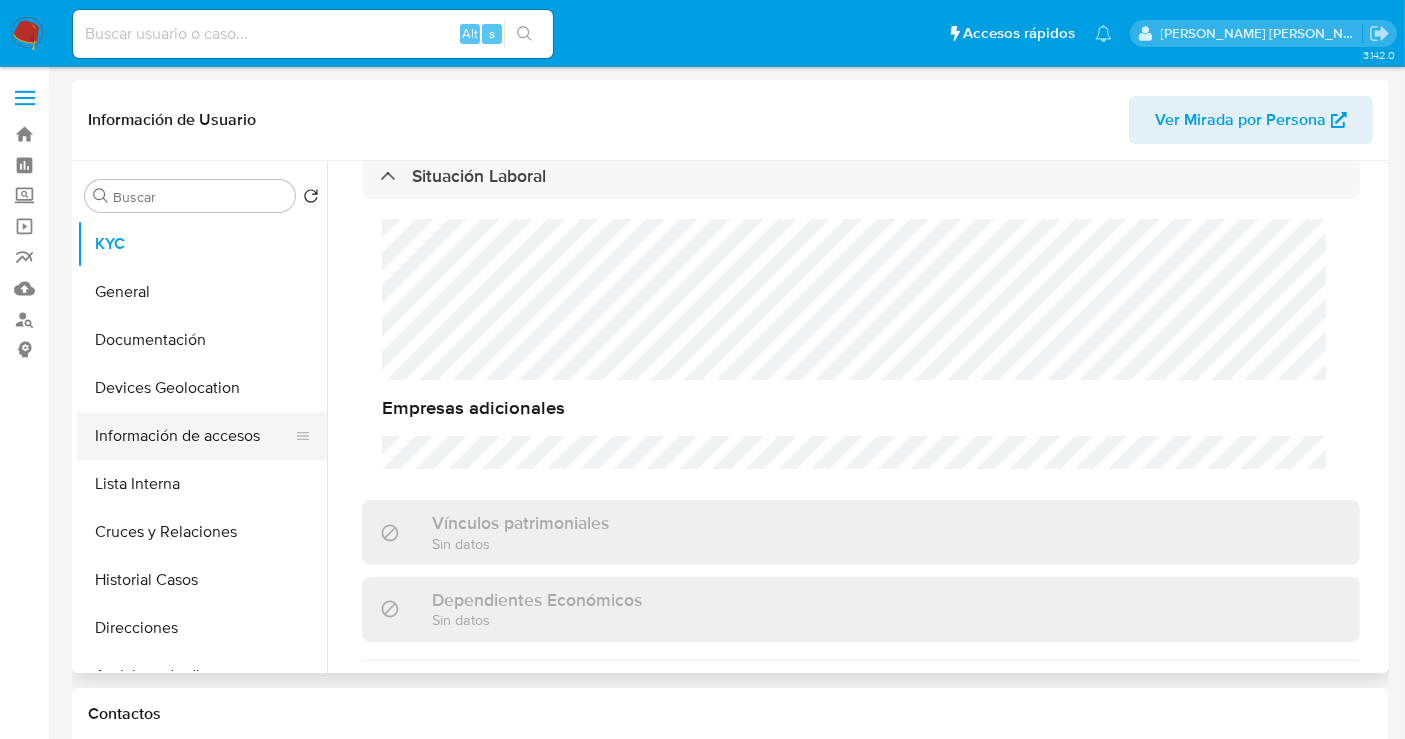scroll, scrollTop: 997, scrollLeft: 0, axis: vertical 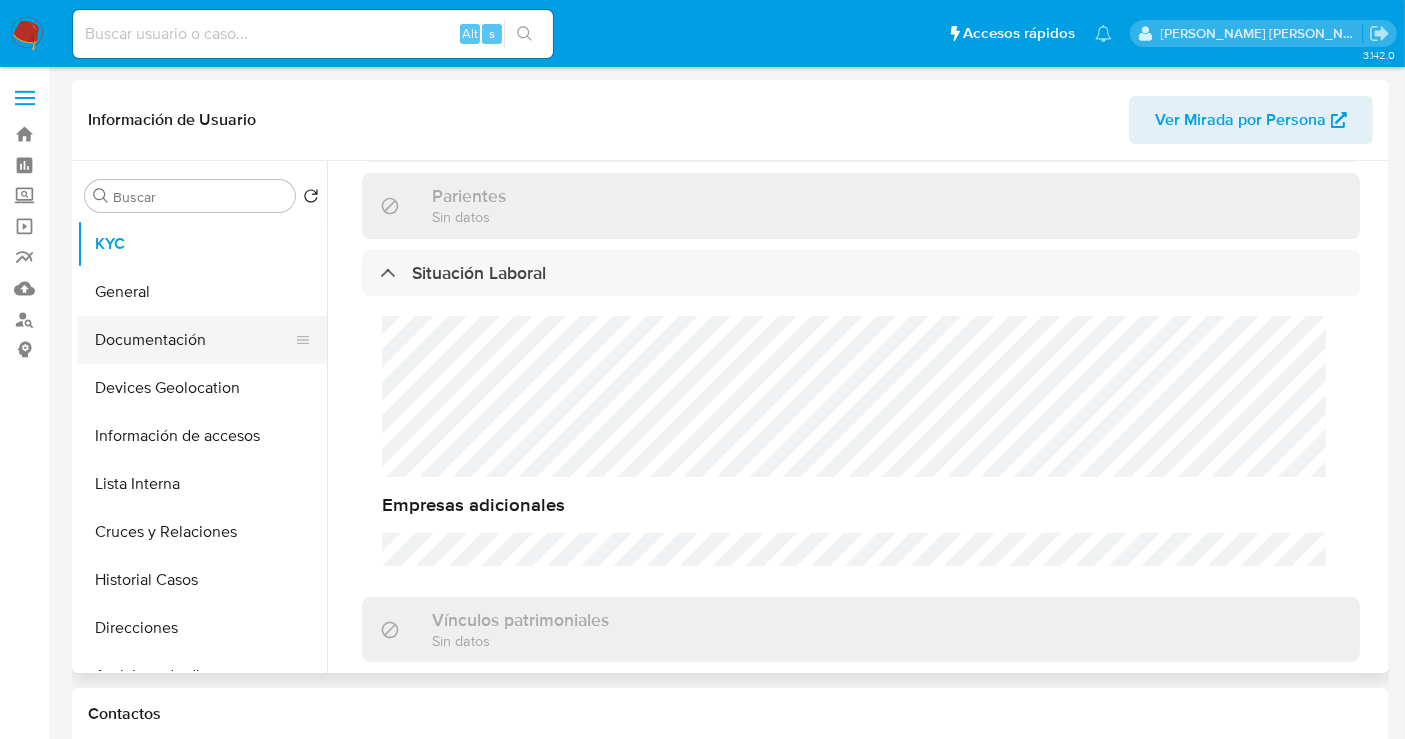 click on "Documentación" at bounding box center [194, 340] 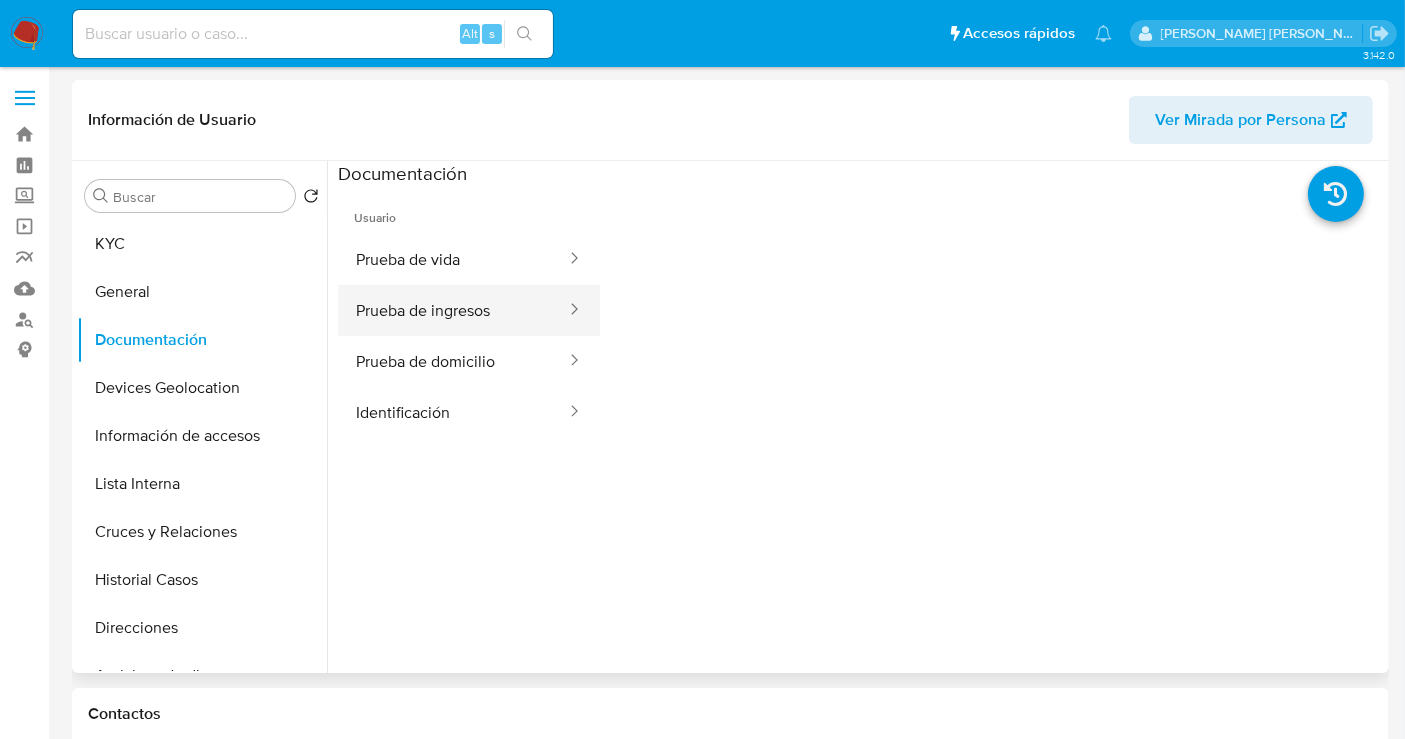 click on "Prueba de ingresos" at bounding box center (453, 310) 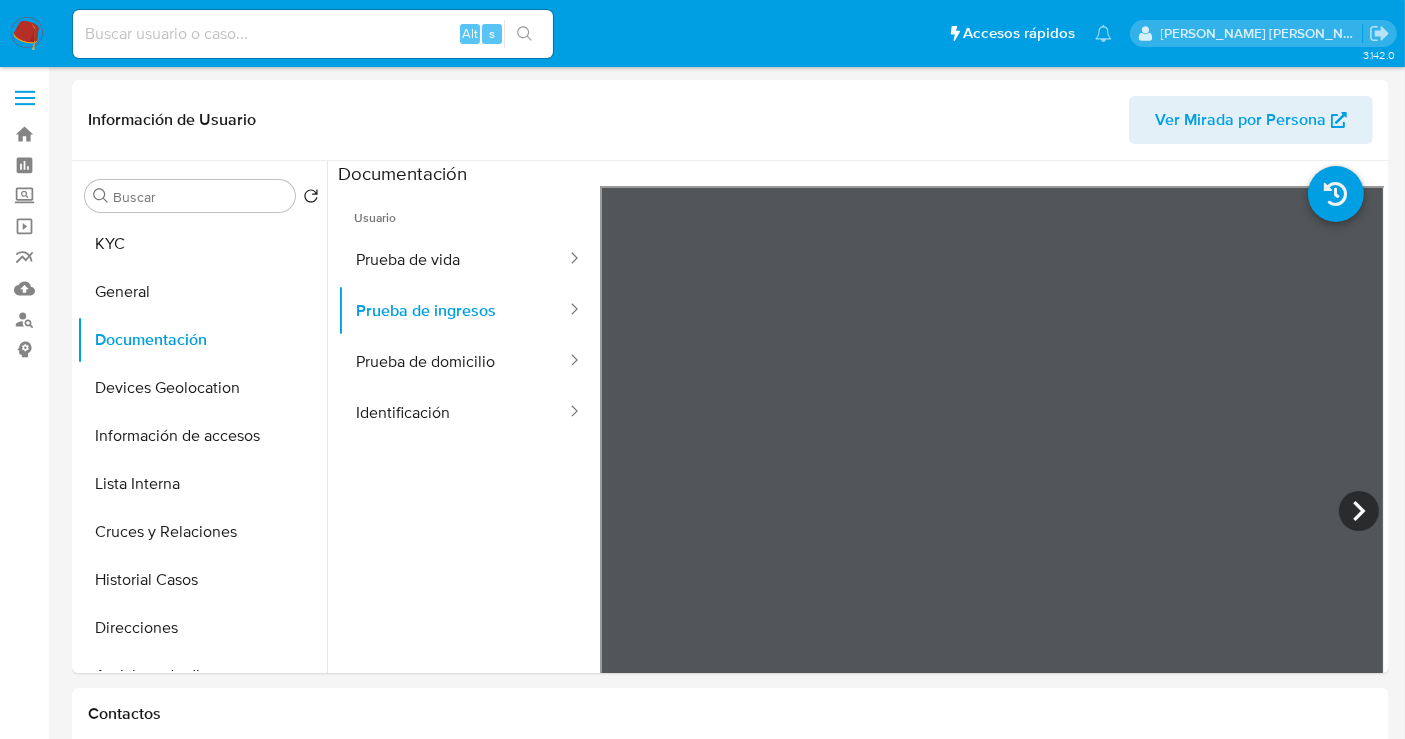 click on "Pausado Ver notificaciones Alt s Accesos rápidos   Presiona las siguientes teclas para acceder a algunas de las funciones Buscar caso o usuario Alt s Volver al home Alt h Agregar un archivo adjunto Alt a Nancy Eridany Sanchez Bandeja Tablero Screening Búsqueda en Listas Watchlist Herramientas Operaciones masivas Reportes Mulan Buscador de personas Consolidado 3.142.0 Información de Usuario Ver Mirada por Persona Buscar   Volver al orden por defecto KYC General Documentación Devices Geolocation Información de accesos Lista Interna Cruces y Relaciones Historial Casos Direcciones Anticipos de dinero Archivos adjuntos Créditos Cuentas Bancarias Datos Modificados Dispositivos Point Fecha Compliant Historial Riesgo PLD Historial de conversaciones IV Challenges Insurtech Items Listas Externas Marcas AML Perfiles Restricciones Nuevo Mundo Tarjetas Contactos Historial CX Soluciones Chat Id Estado Fecha de creación Origen Proceso • 392463755 closed 27/06/2025 19:55:34 ML_MED Defectuoso - FBM Anterior Página" at bounding box center [702, 1462] 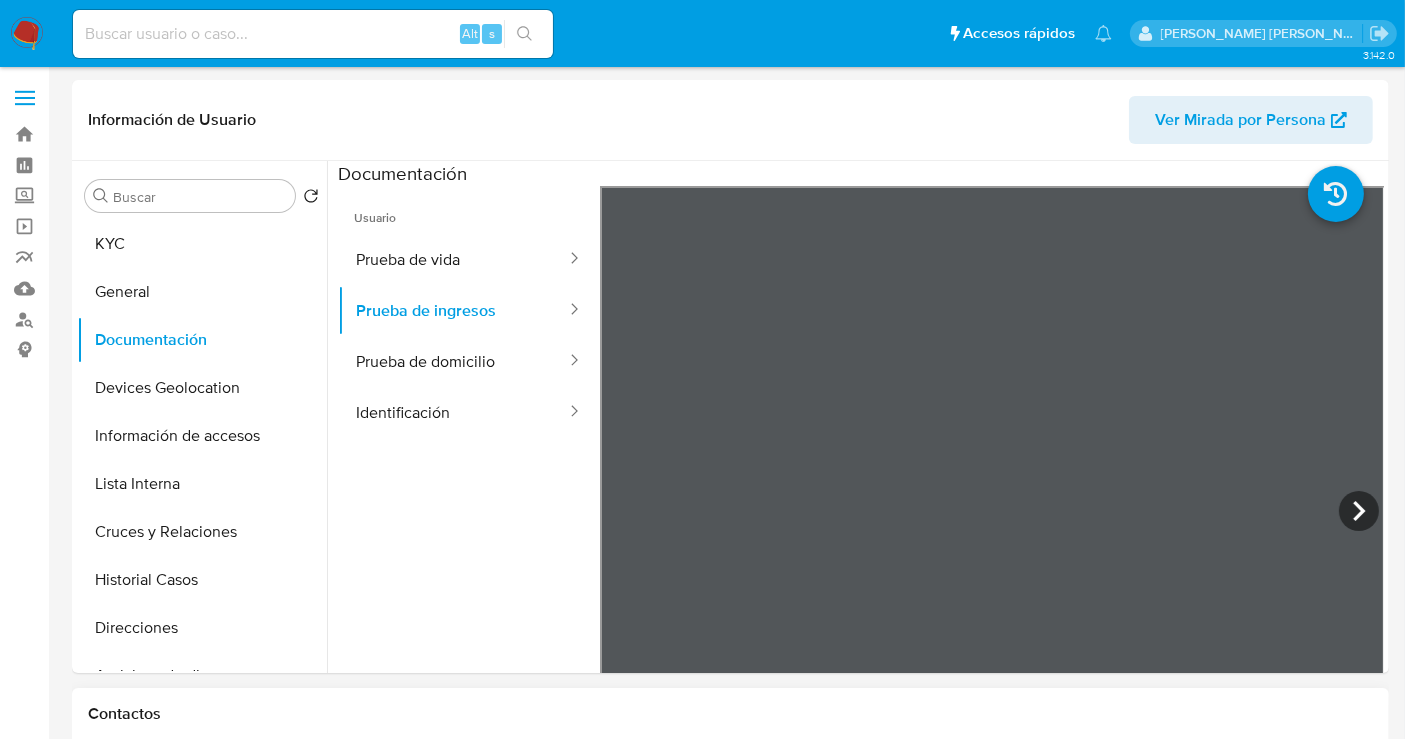 click on "Información de Usuario Ver Mirada por Persona Buscar   Volver al orden por defecto KYC General Documentación Devices Geolocation Información de accesos Lista Interna Cruces y Relaciones Historial Casos Direcciones Anticipos de dinero Archivos adjuntos Créditos Cuentas Bancarias Datos Modificados Dispositivos Point Fecha Compliant Historial Riesgo PLD Historial de conversaciones IV Challenges Insurtech Items Listas Externas Marcas AML Perfiles Restricciones Nuevo Mundo Tarjetas Contactos Historial CX Soluciones Chat Id Estado Fecha de creación Origen Proceso • 392463755 closed 27/06/2025 19:55:34 ML_MED Defectuoso - FBM Anterior Página   1   de   1 Siguiente Cargando... Transaccionalidad Usuarios Asociados" at bounding box center [730, 1488] 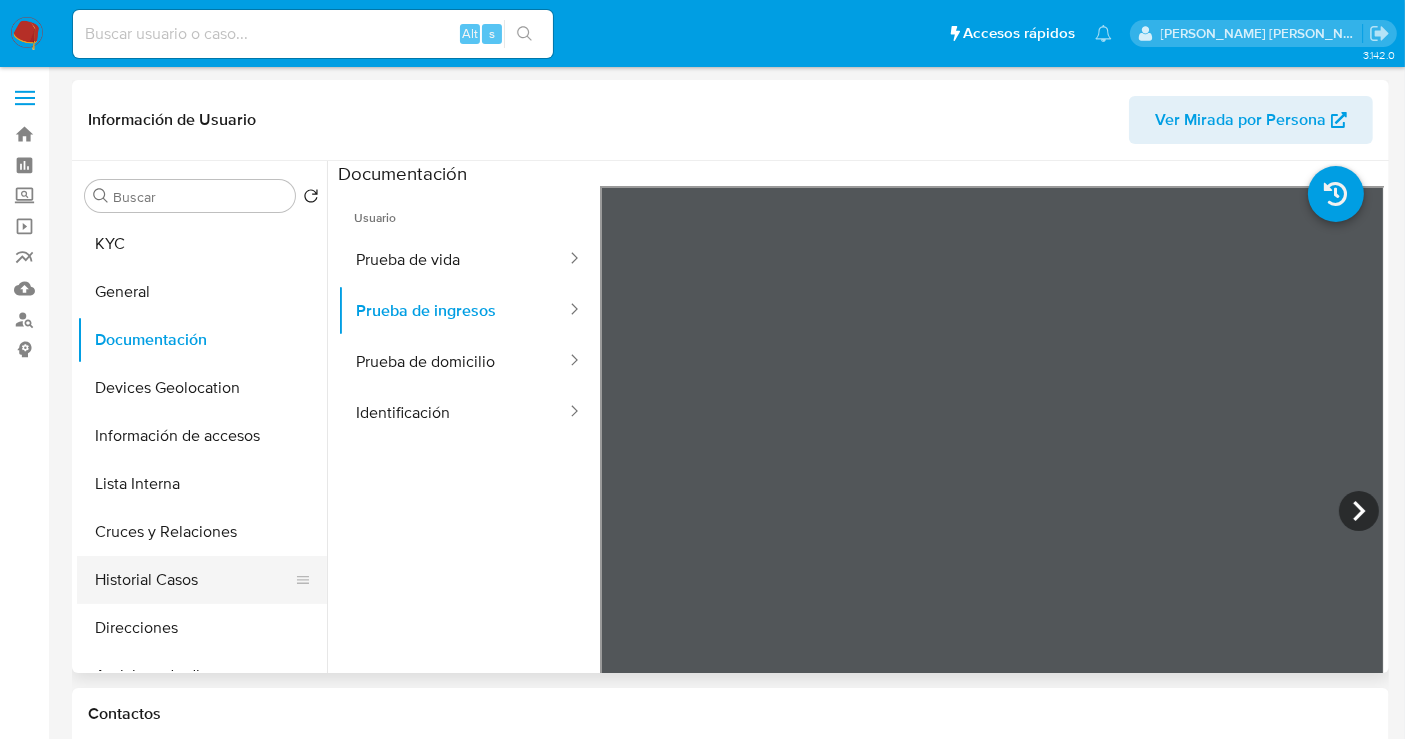 click on "Historial Casos" at bounding box center [194, 580] 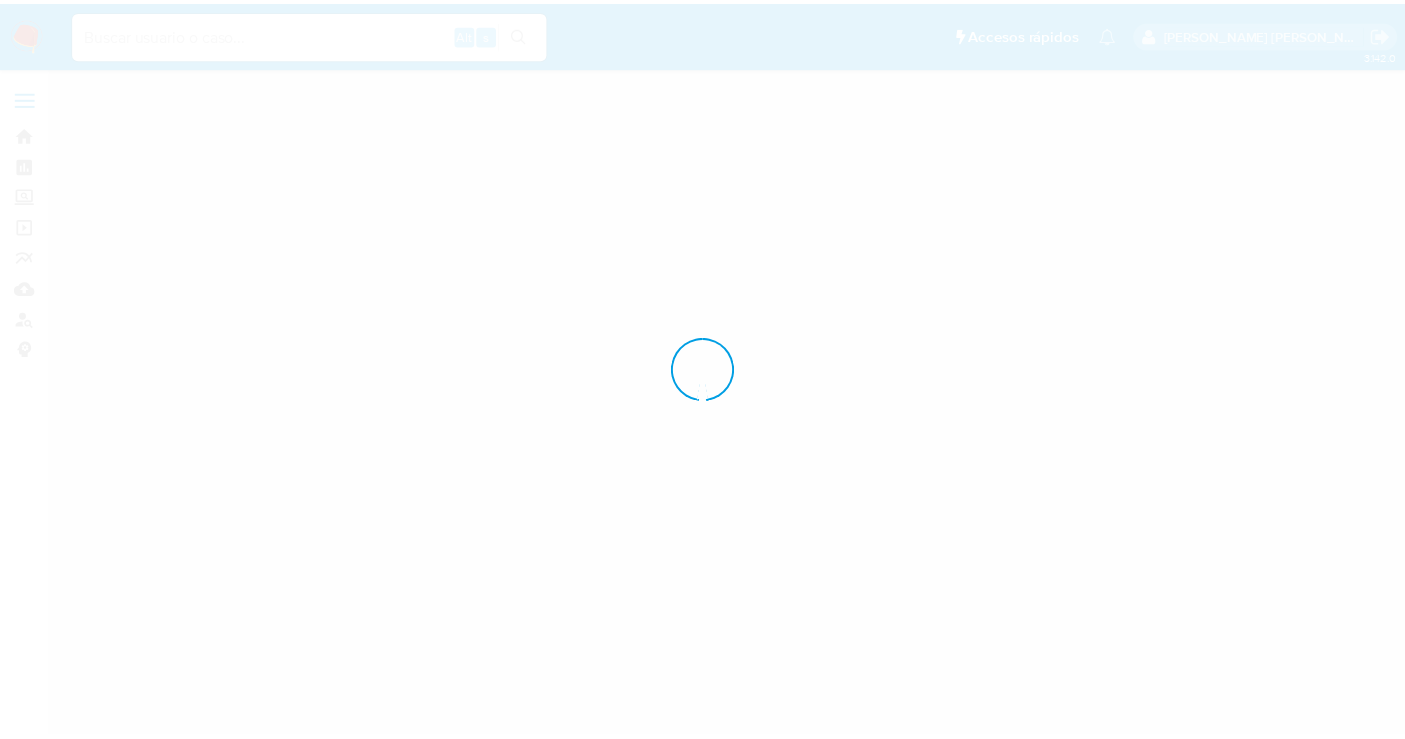 scroll, scrollTop: 0, scrollLeft: 0, axis: both 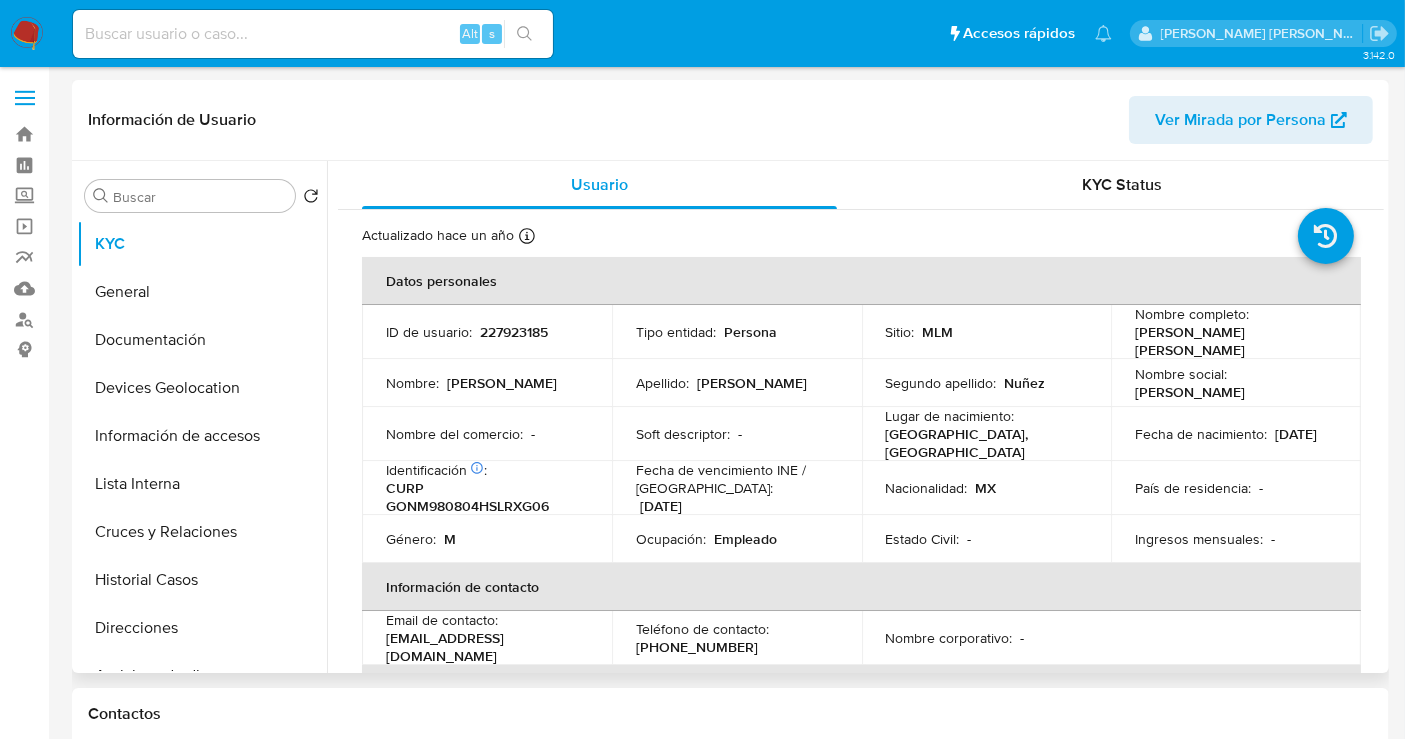 select on "10" 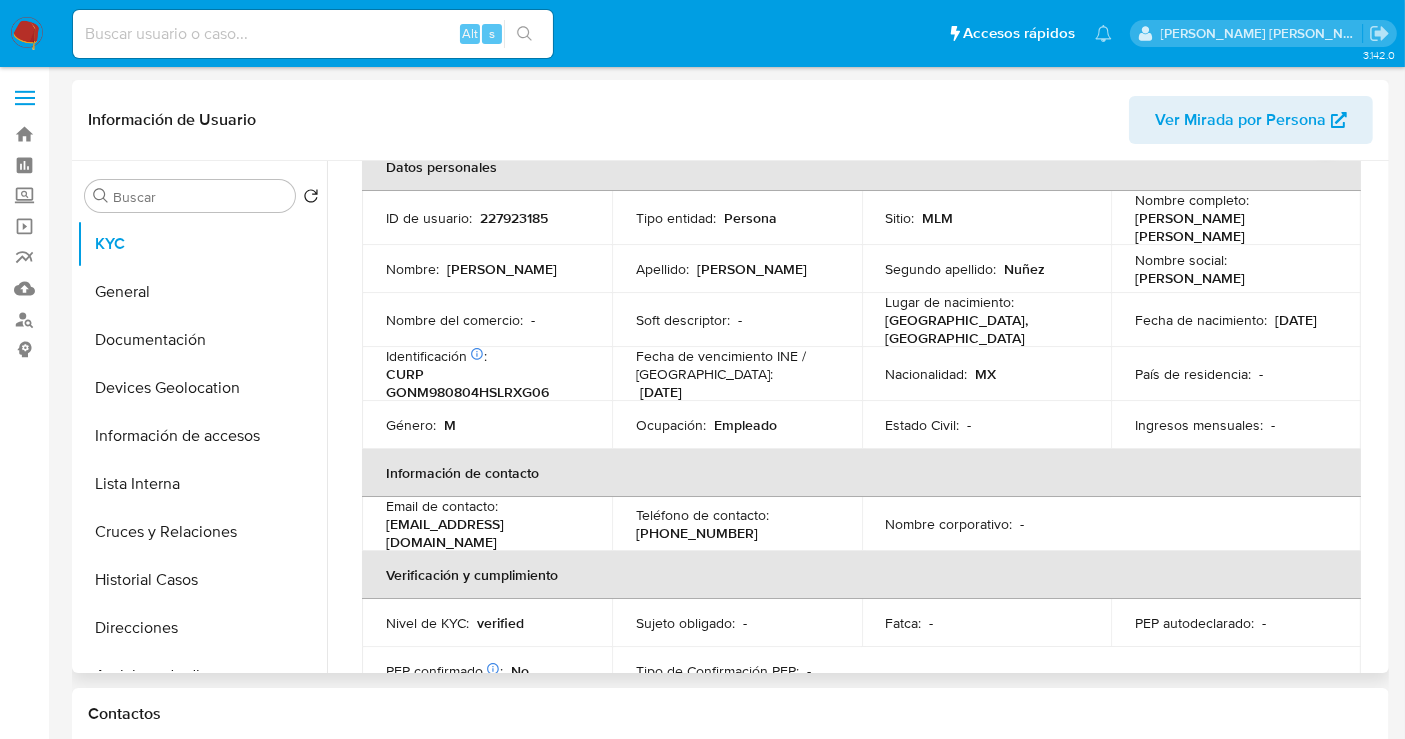 scroll, scrollTop: 0, scrollLeft: 0, axis: both 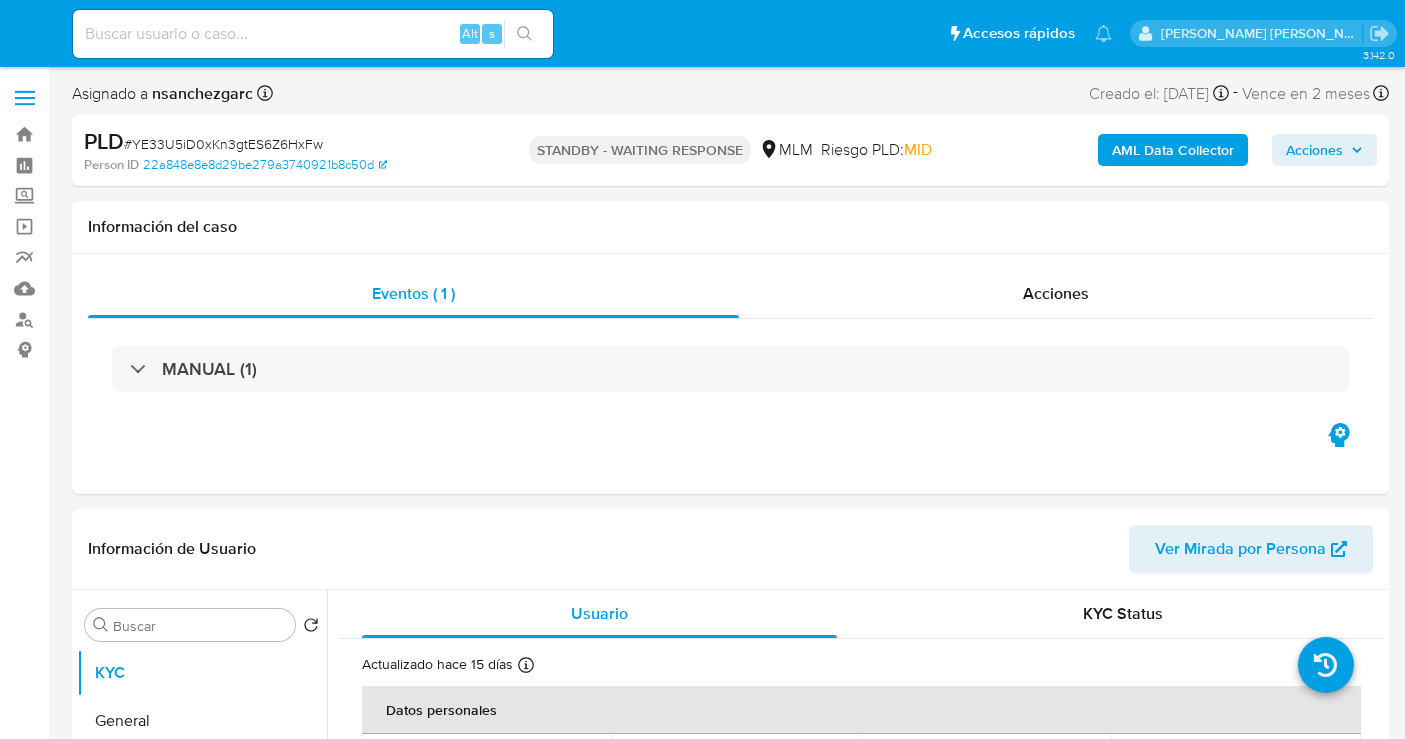 select on "10" 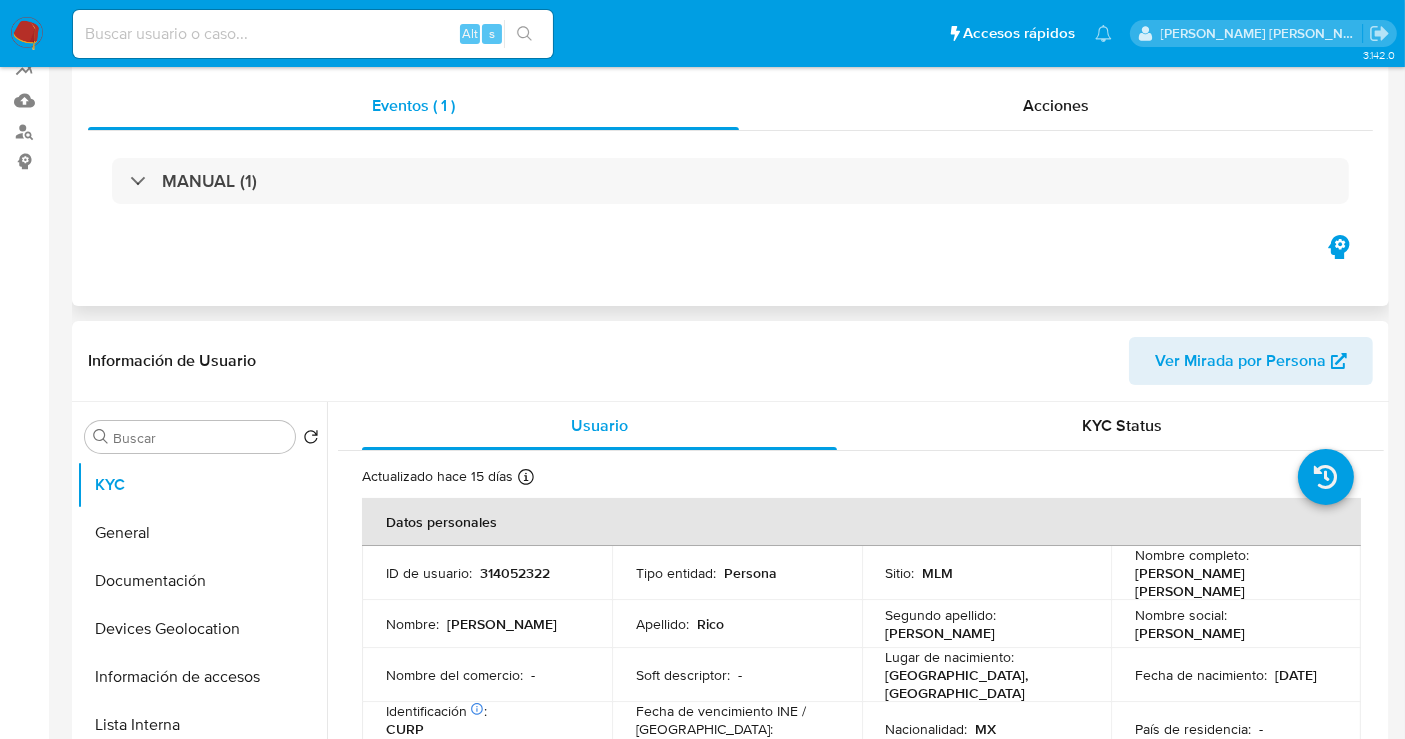 scroll, scrollTop: 444, scrollLeft: 0, axis: vertical 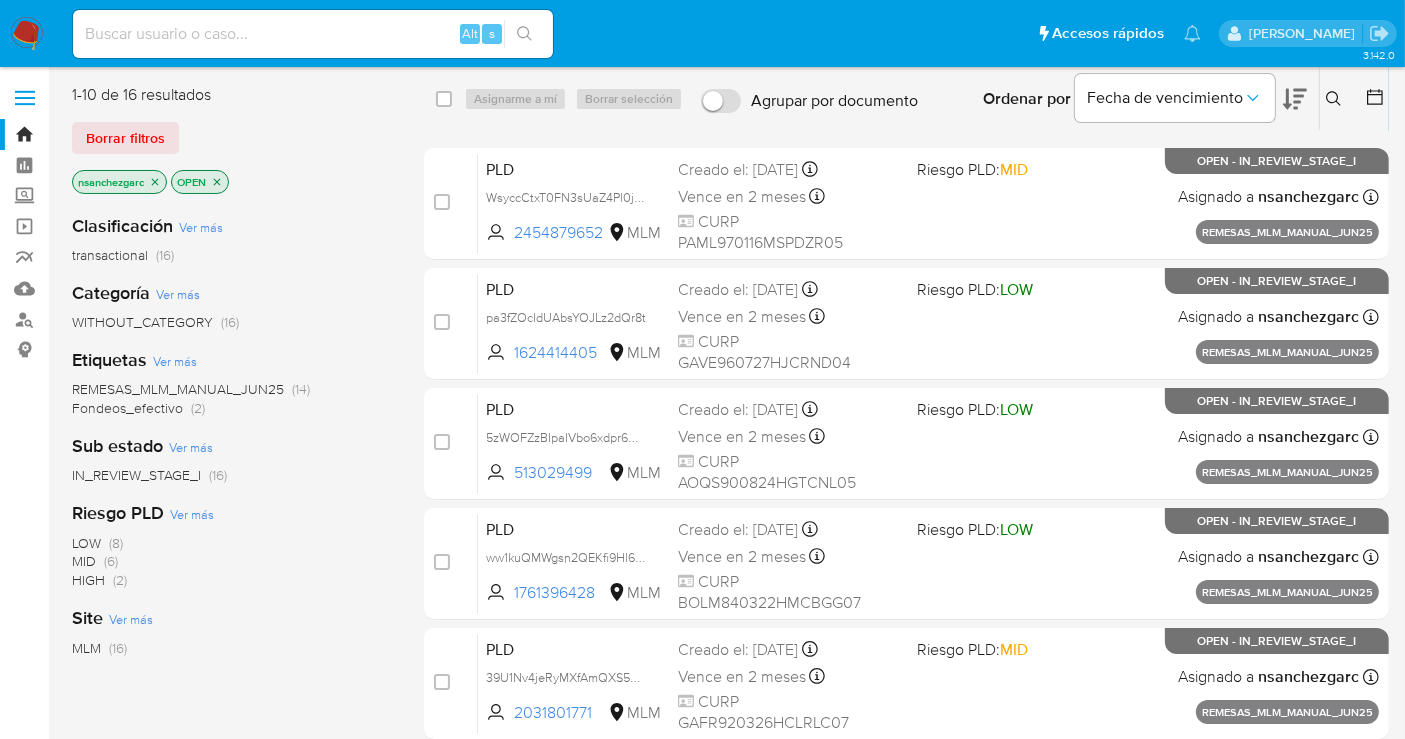 click 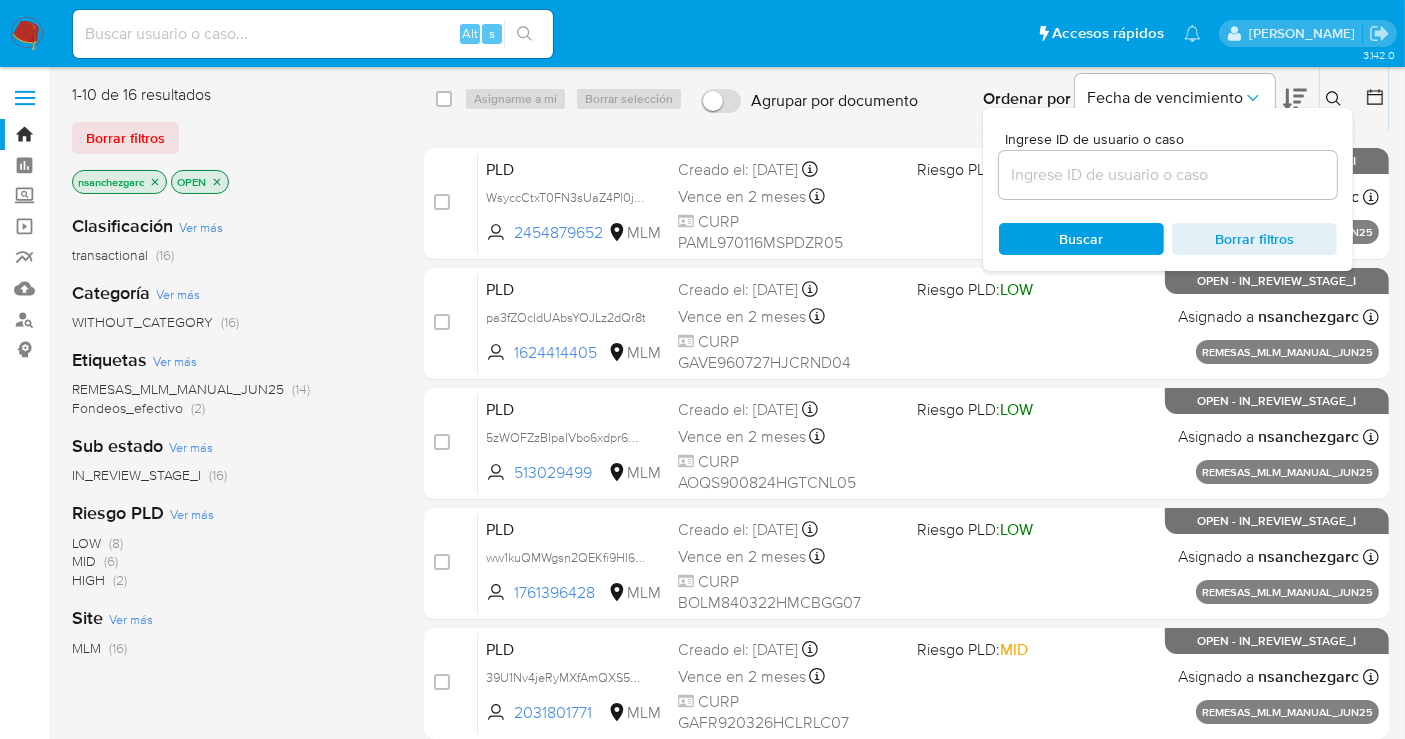 click at bounding box center (1168, 175) 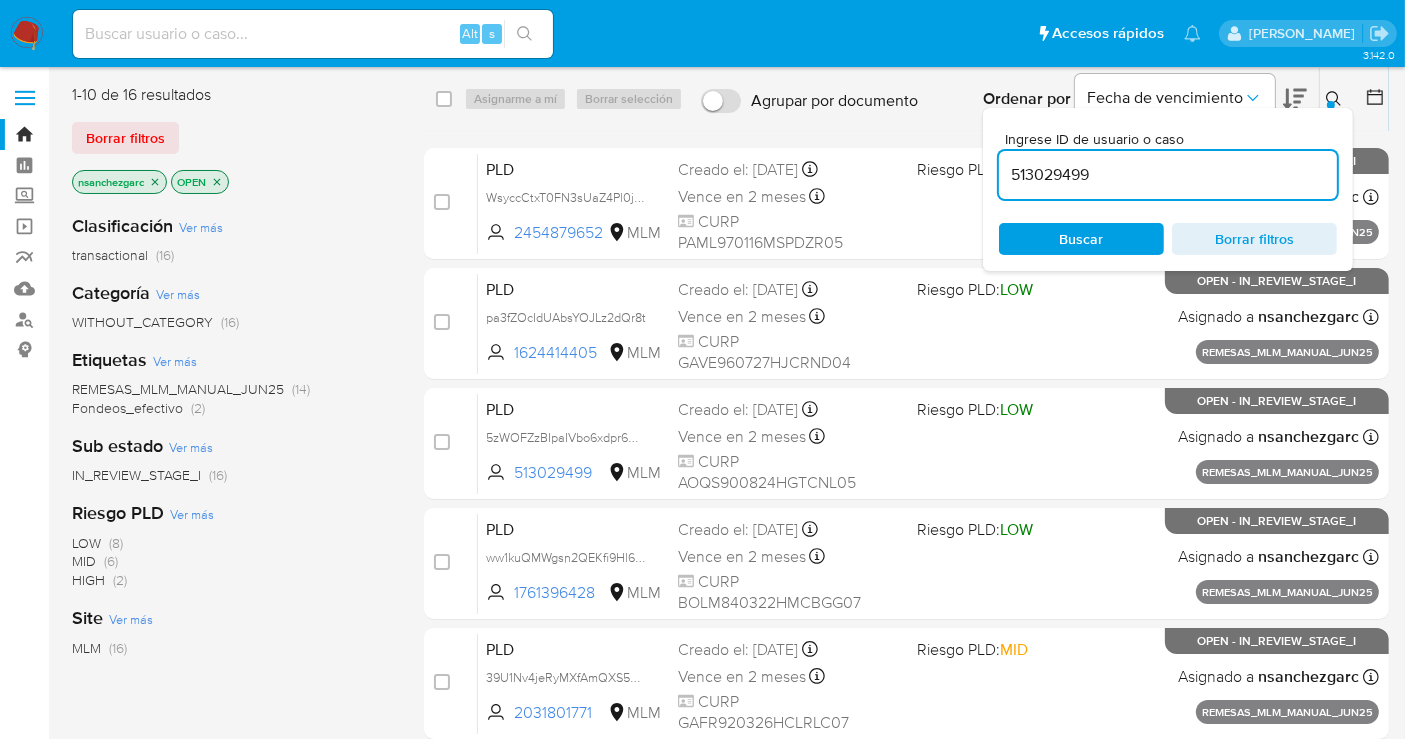 type on "513029499" 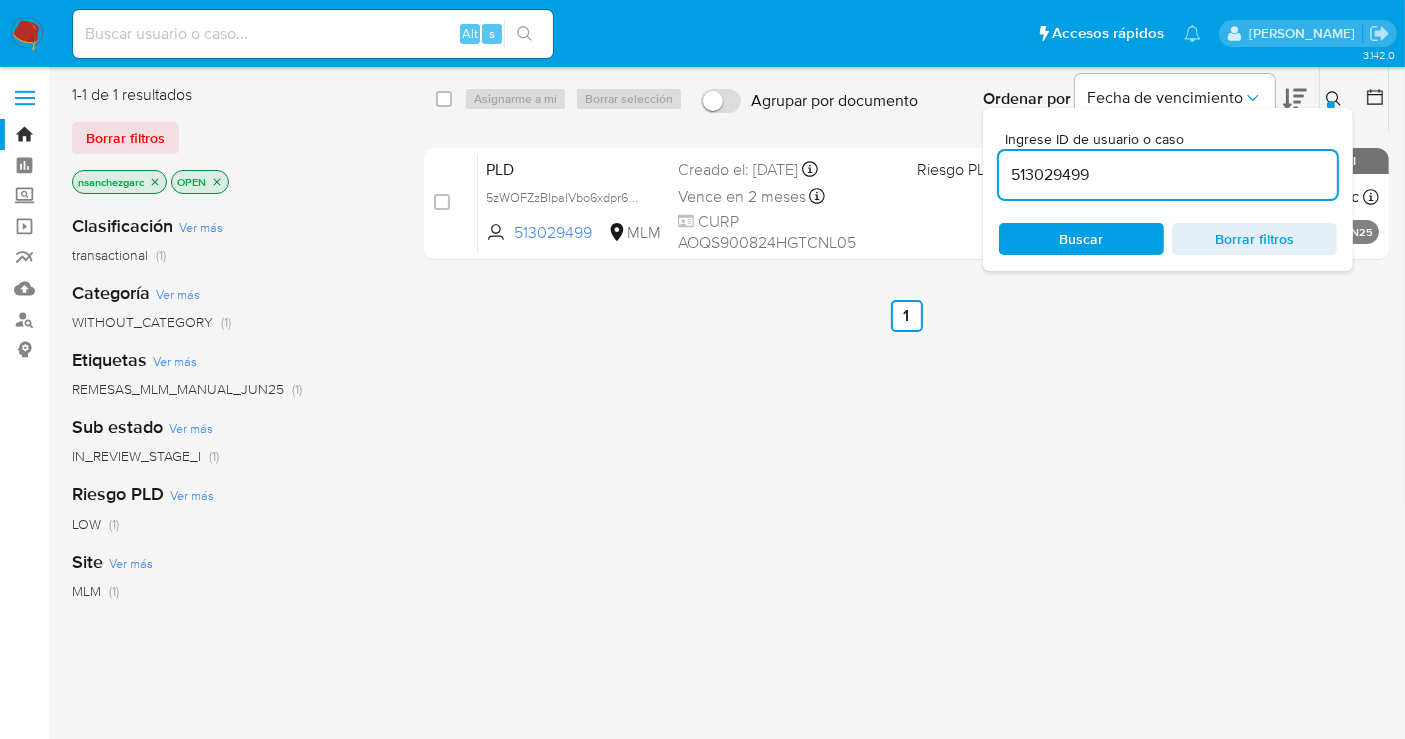 click on "Buscar" at bounding box center [1082, 239] 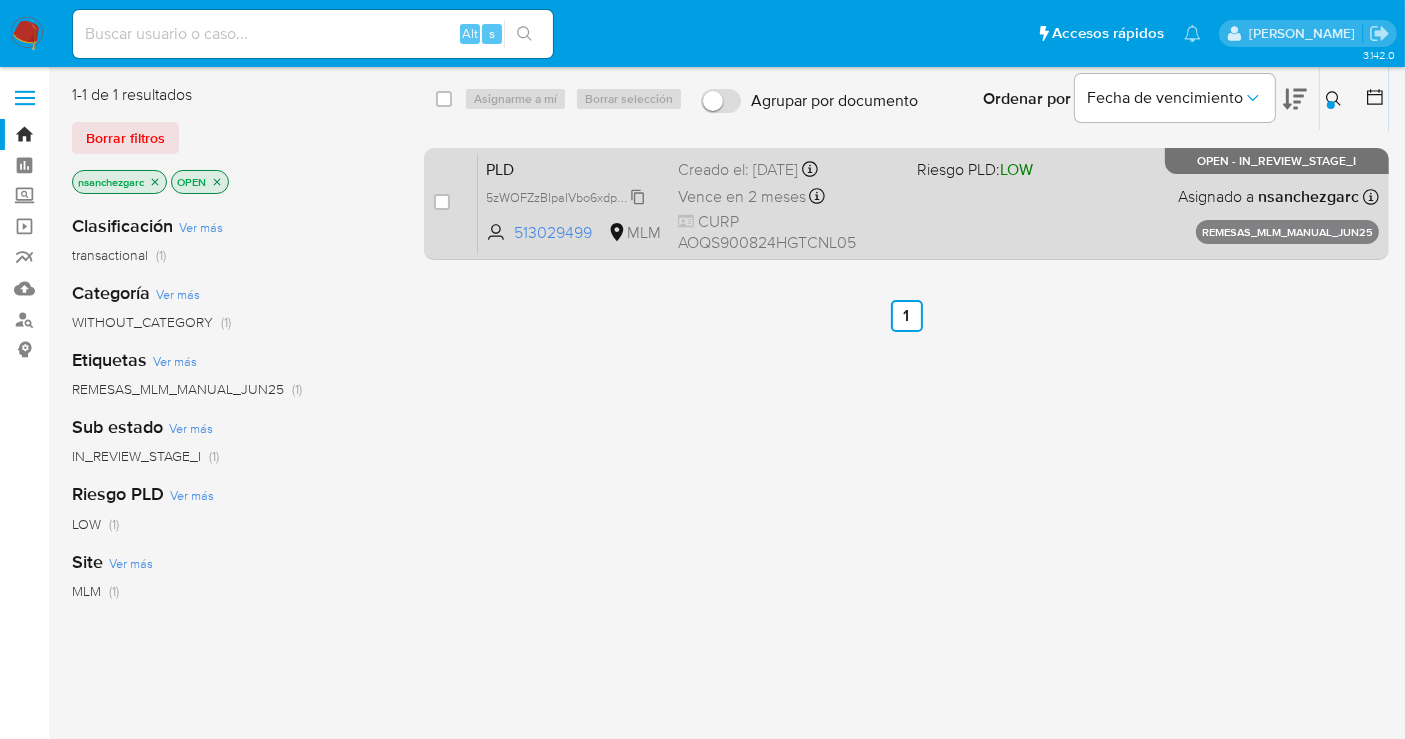 click on "5zWOFZzBIpaIVbo6xdpr6ww1" at bounding box center (568, 196) 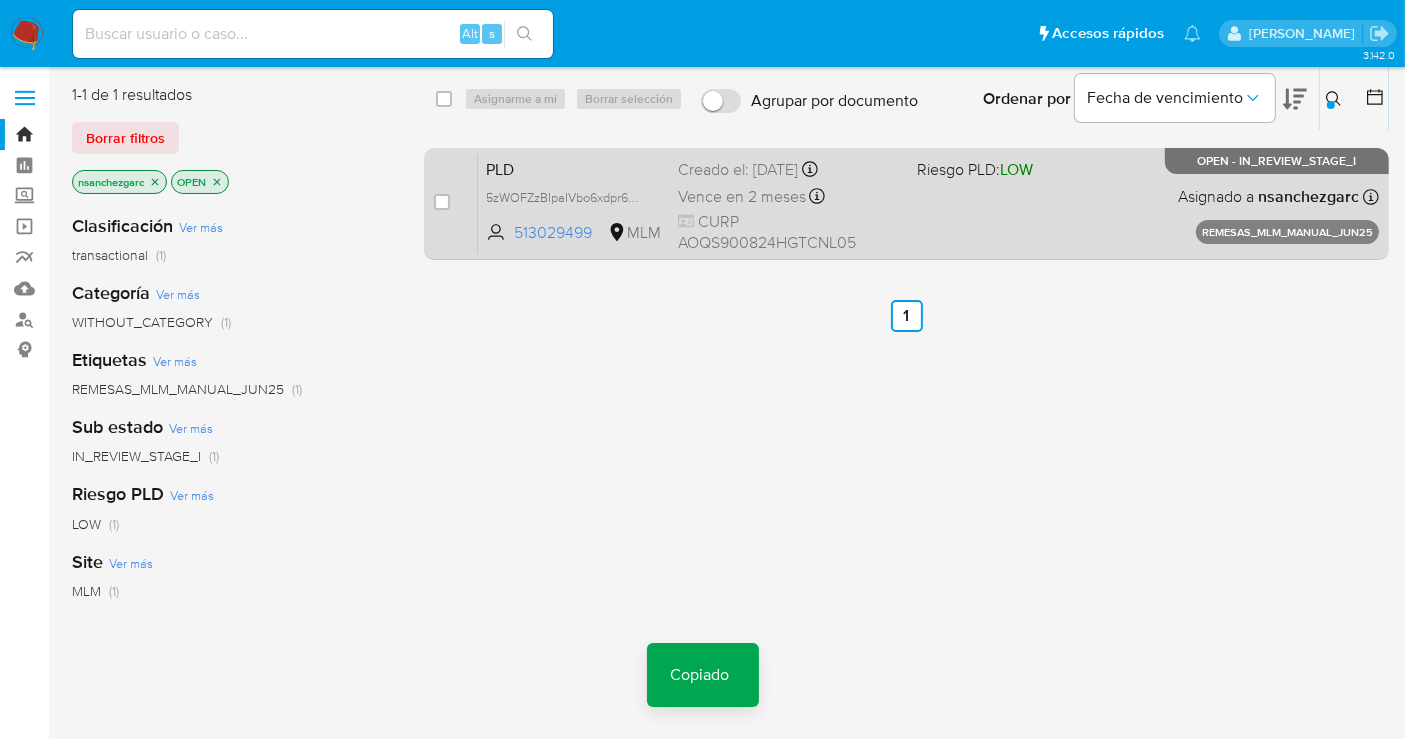 click on "Creado el: 25/06/2025   Creado el: 25/06/2025 13:18:26" at bounding box center [789, 170] 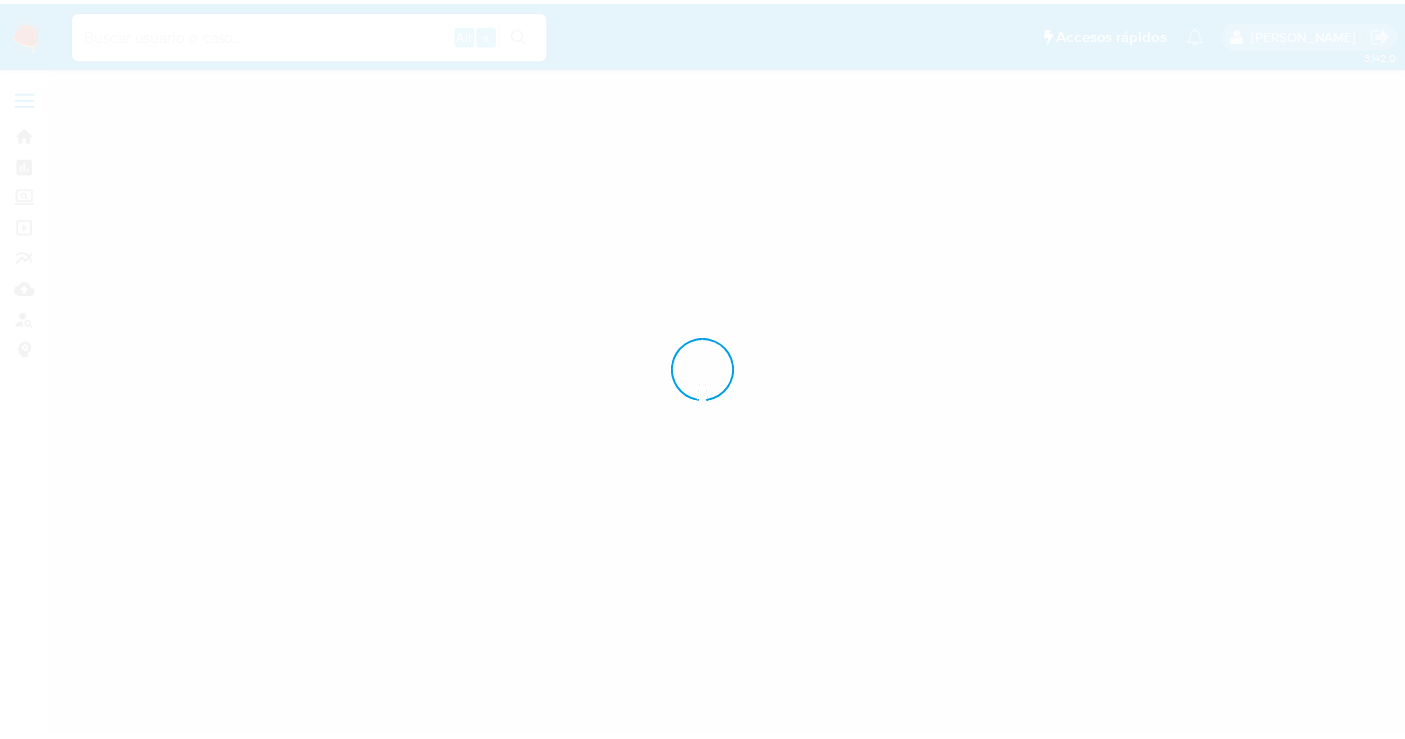 scroll, scrollTop: 0, scrollLeft: 0, axis: both 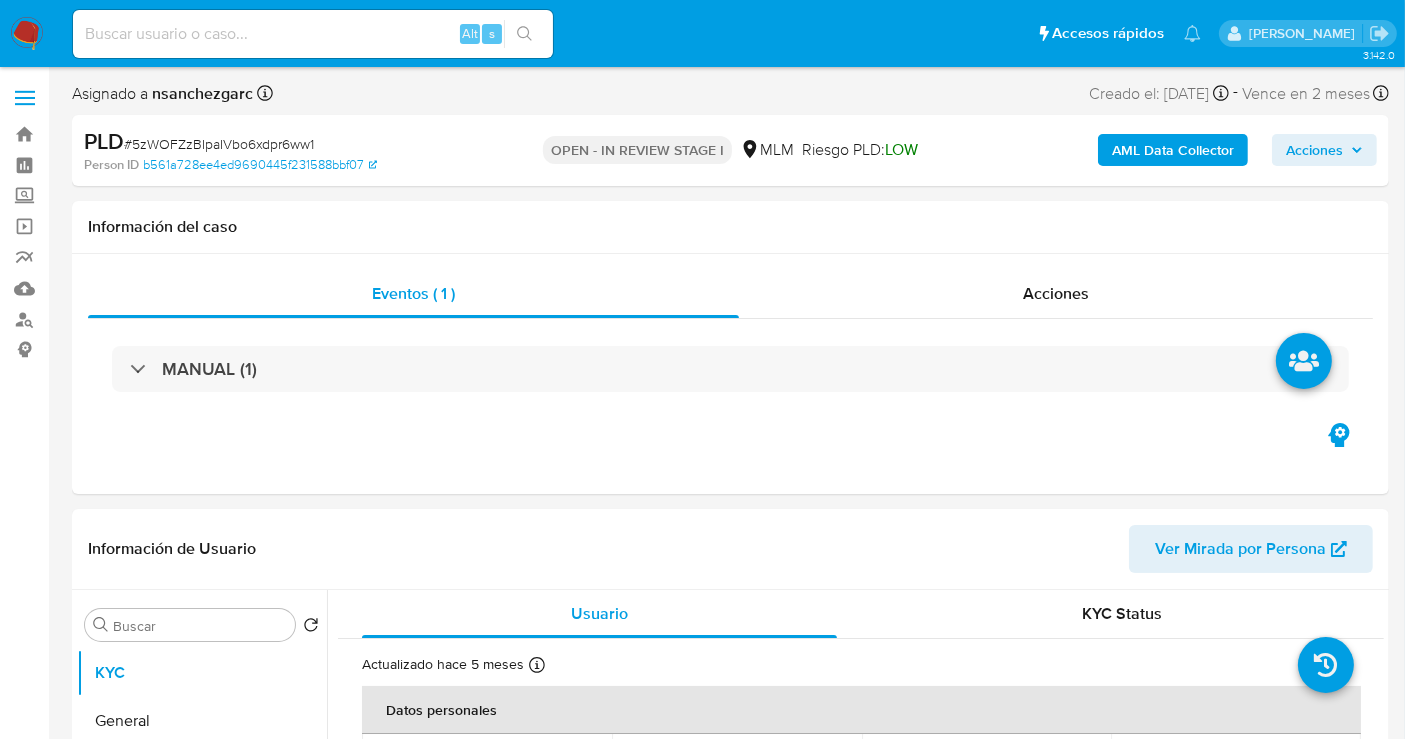 select on "10" 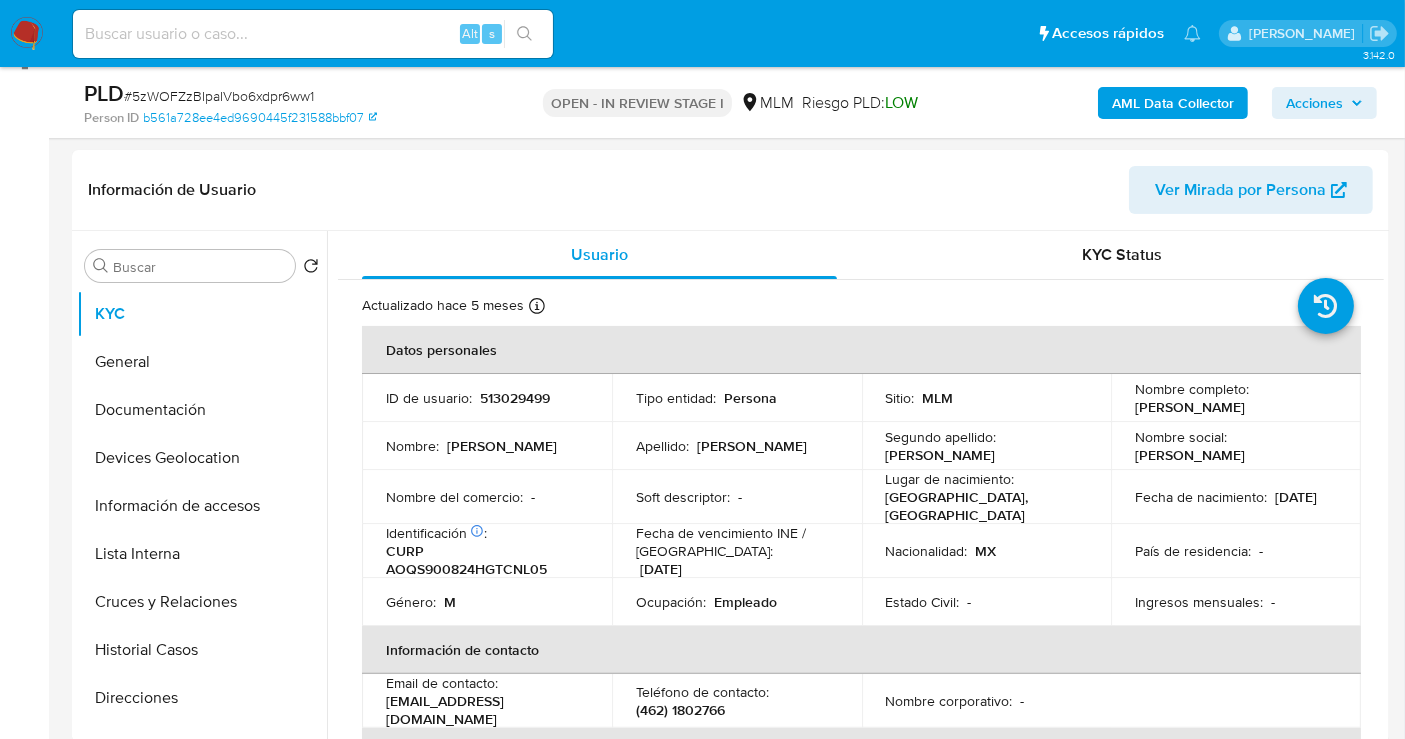 scroll, scrollTop: 333, scrollLeft: 0, axis: vertical 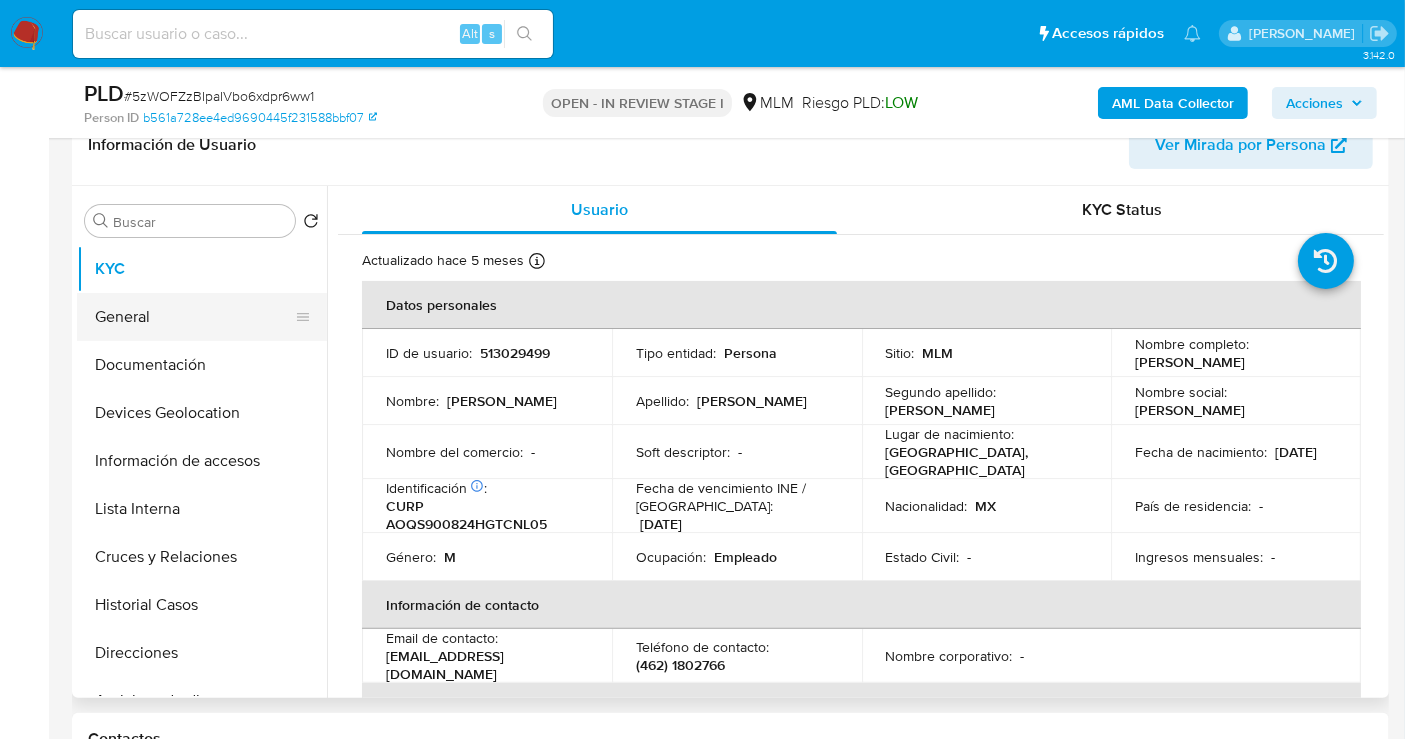 click on "General" at bounding box center (194, 317) 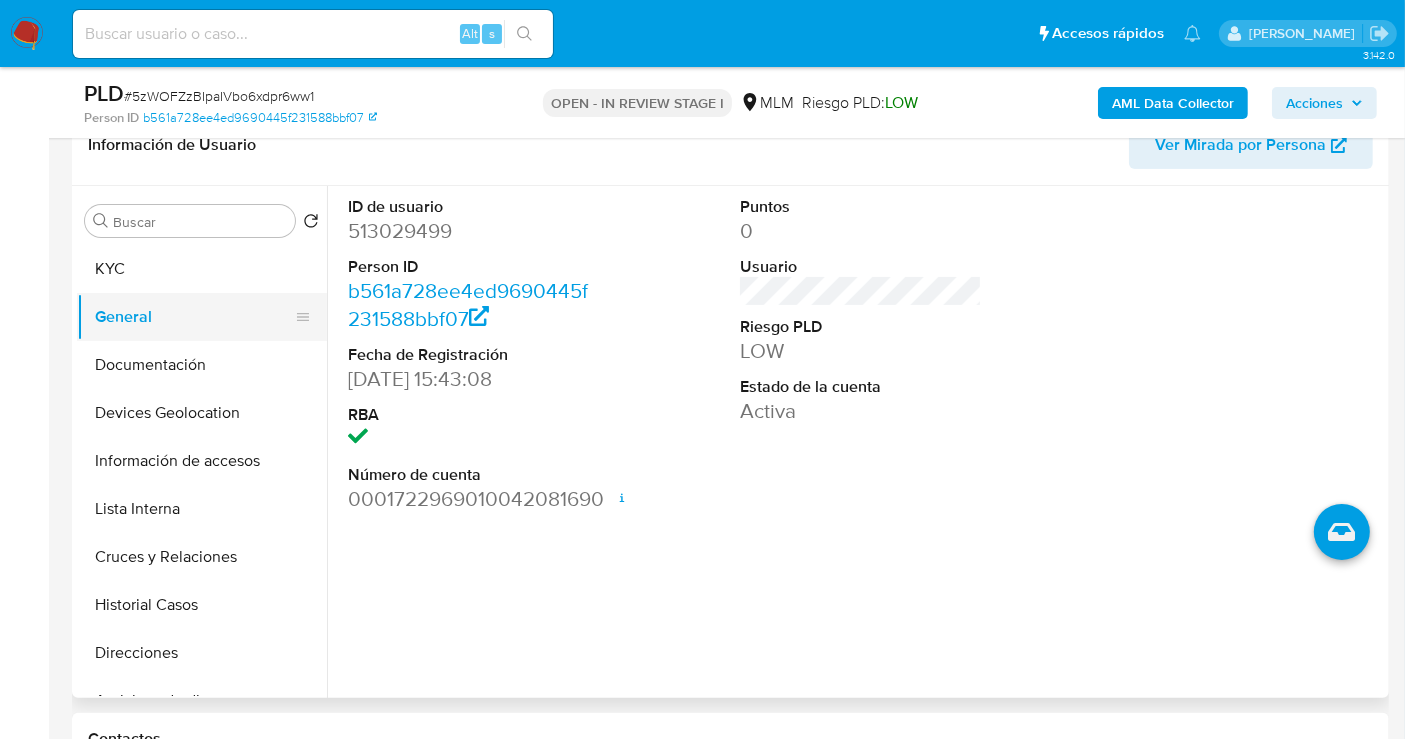 type 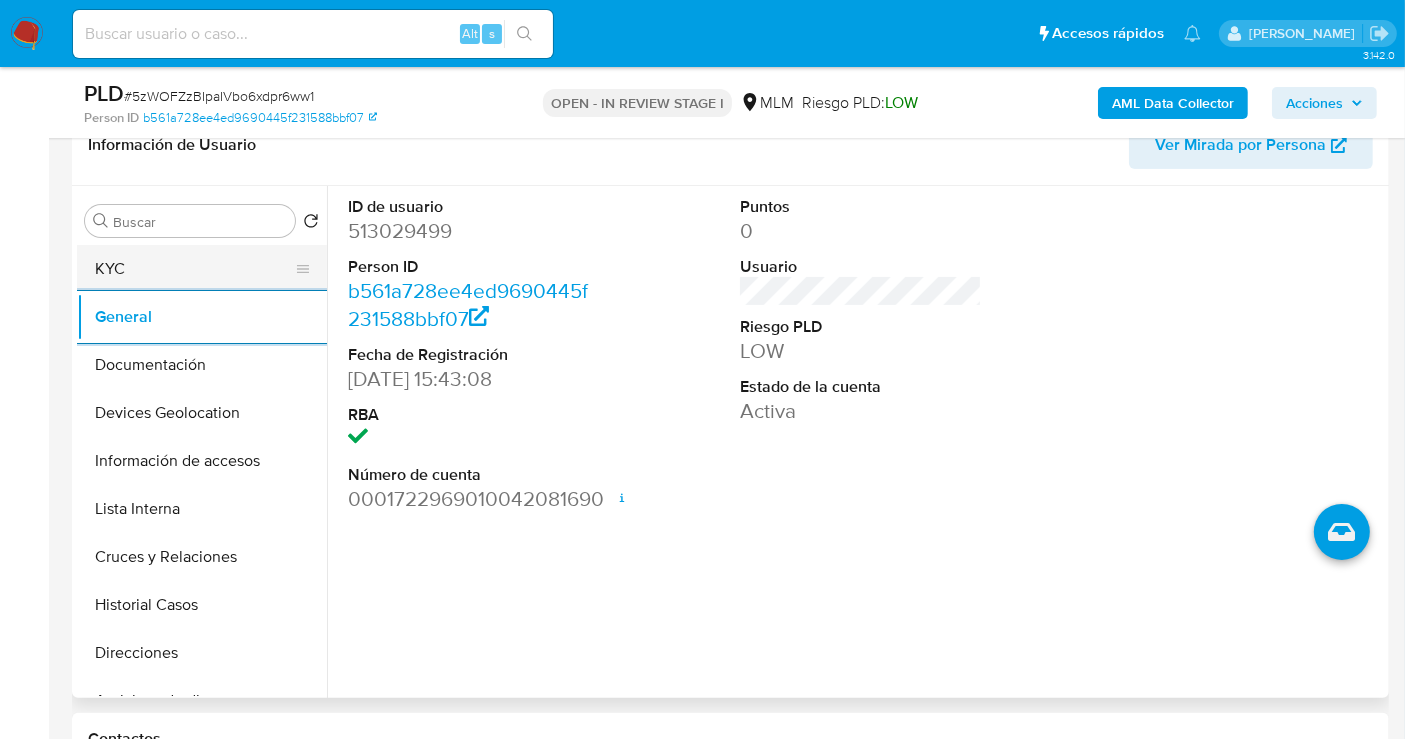 click on "KYC" at bounding box center (194, 269) 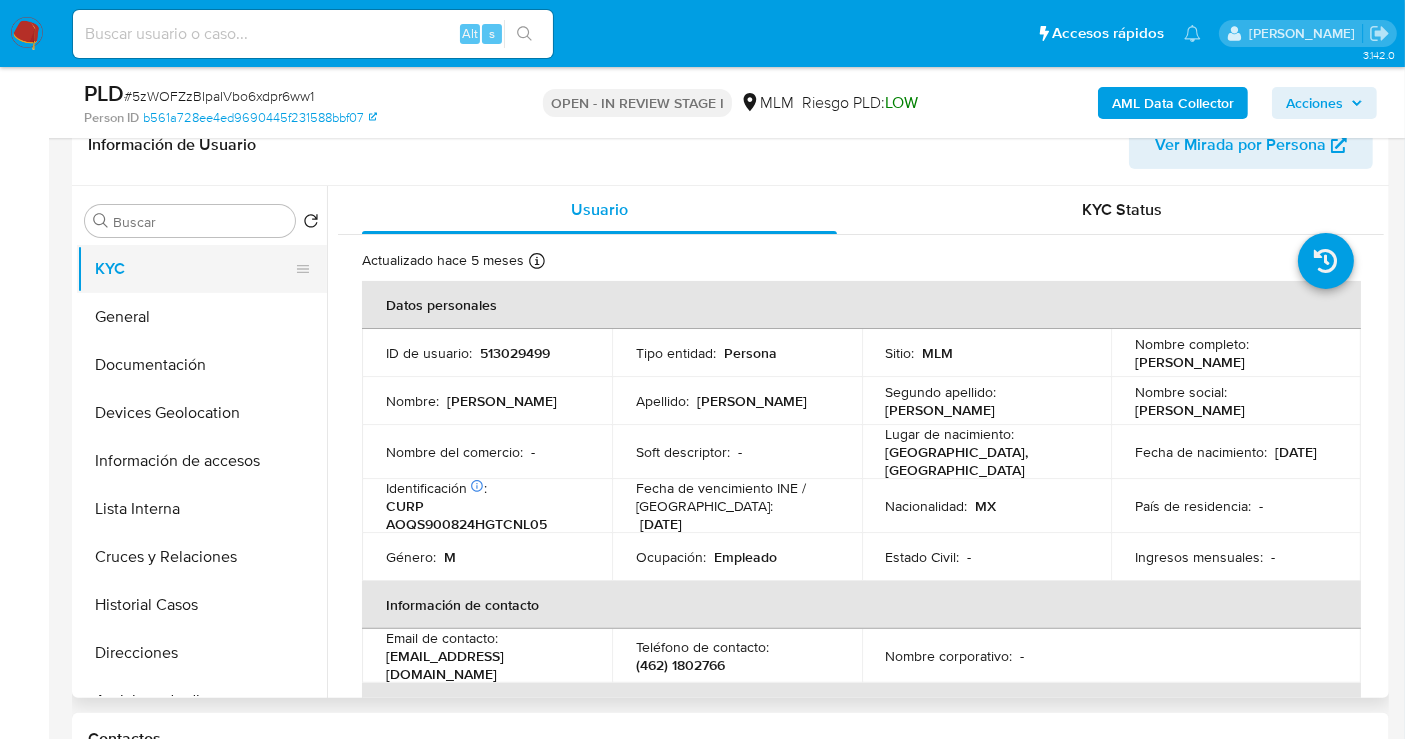 type 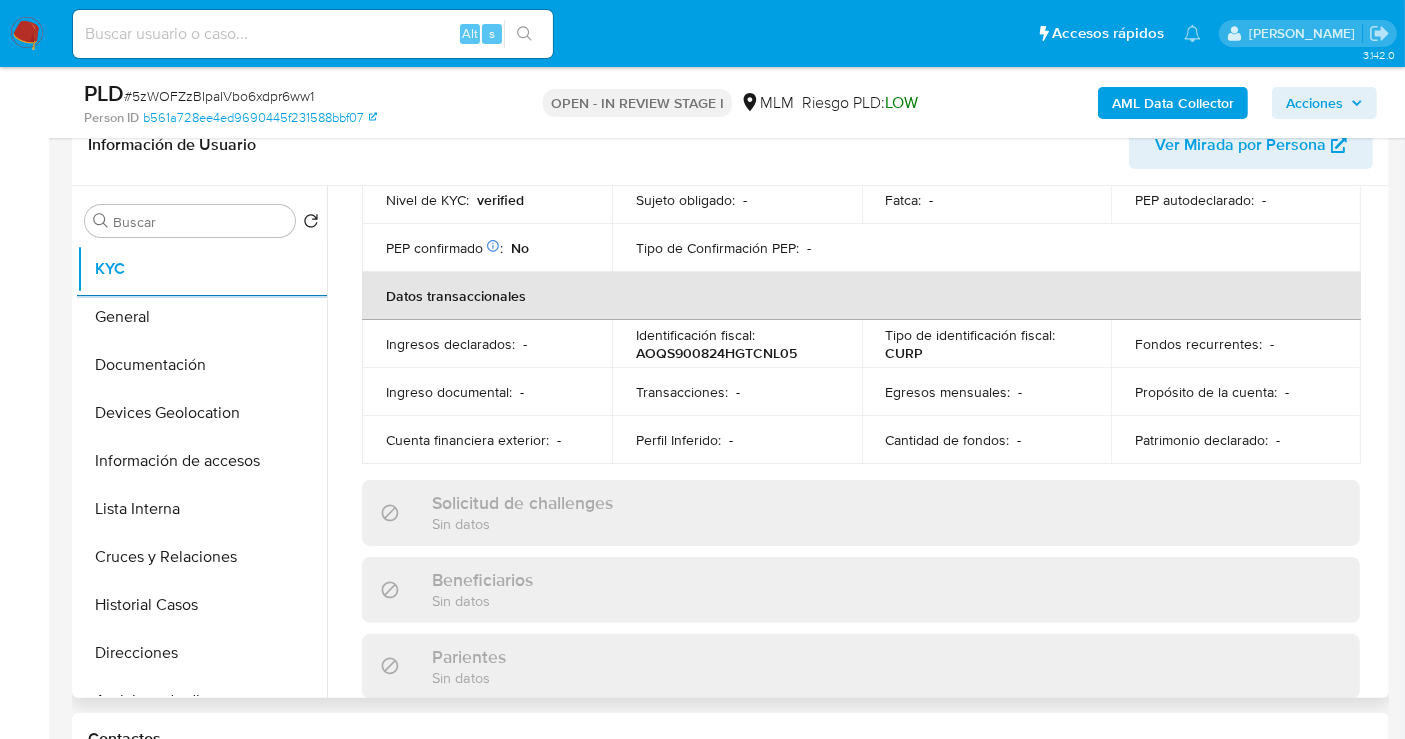 scroll, scrollTop: 444, scrollLeft: 0, axis: vertical 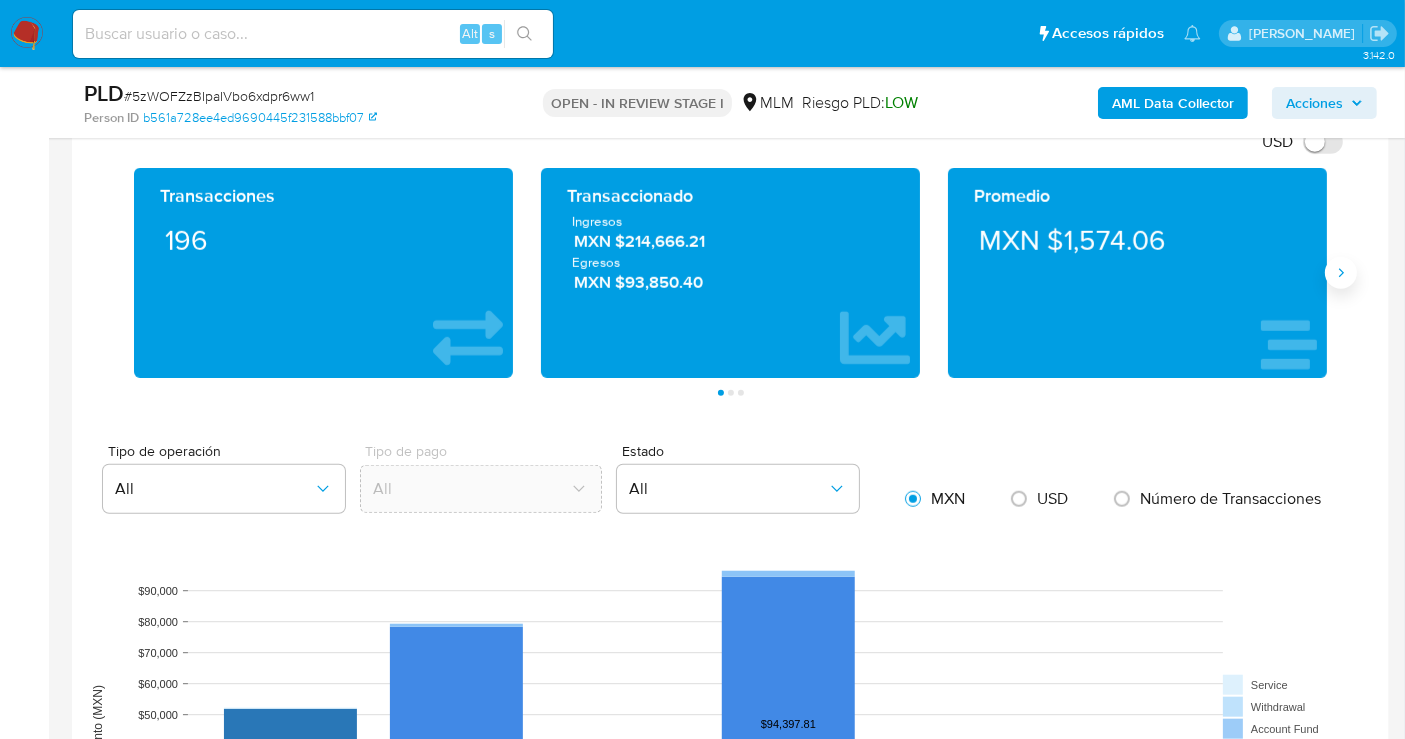 click 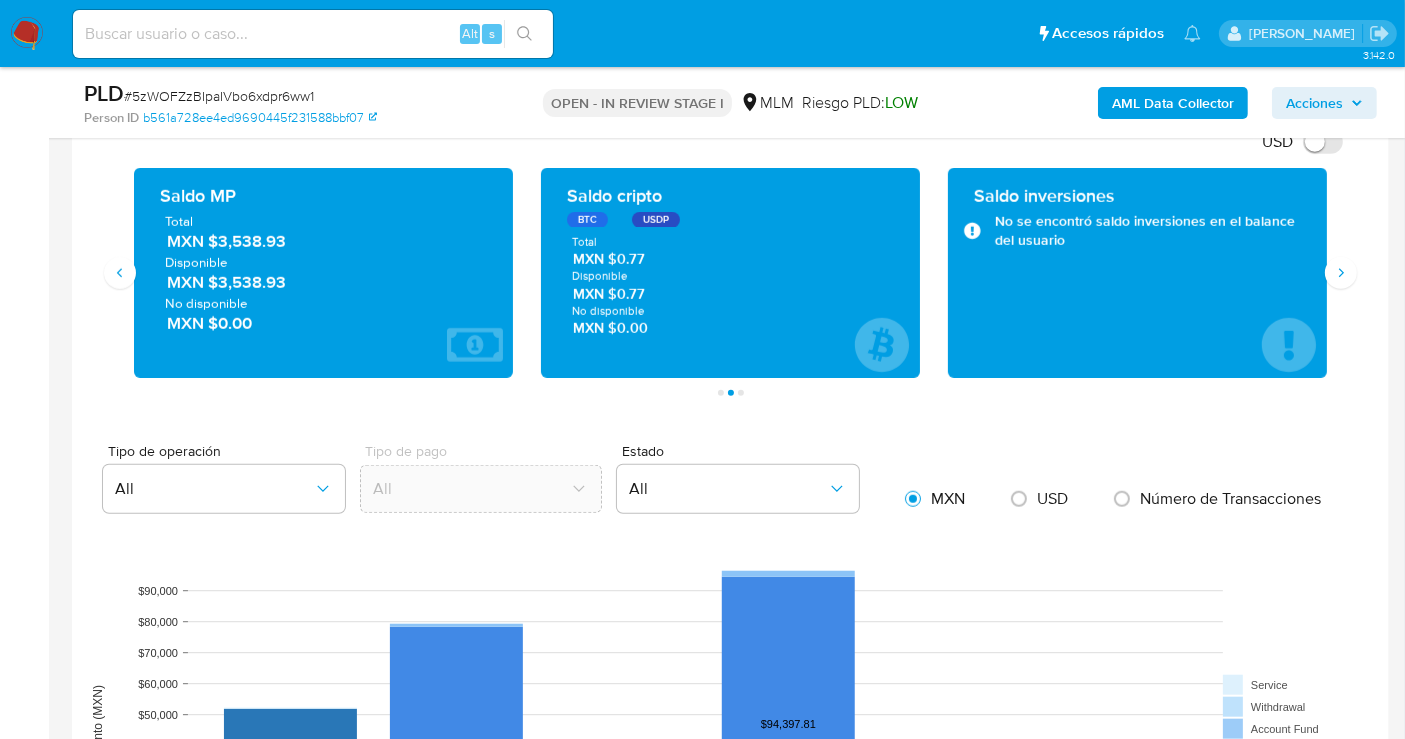 type 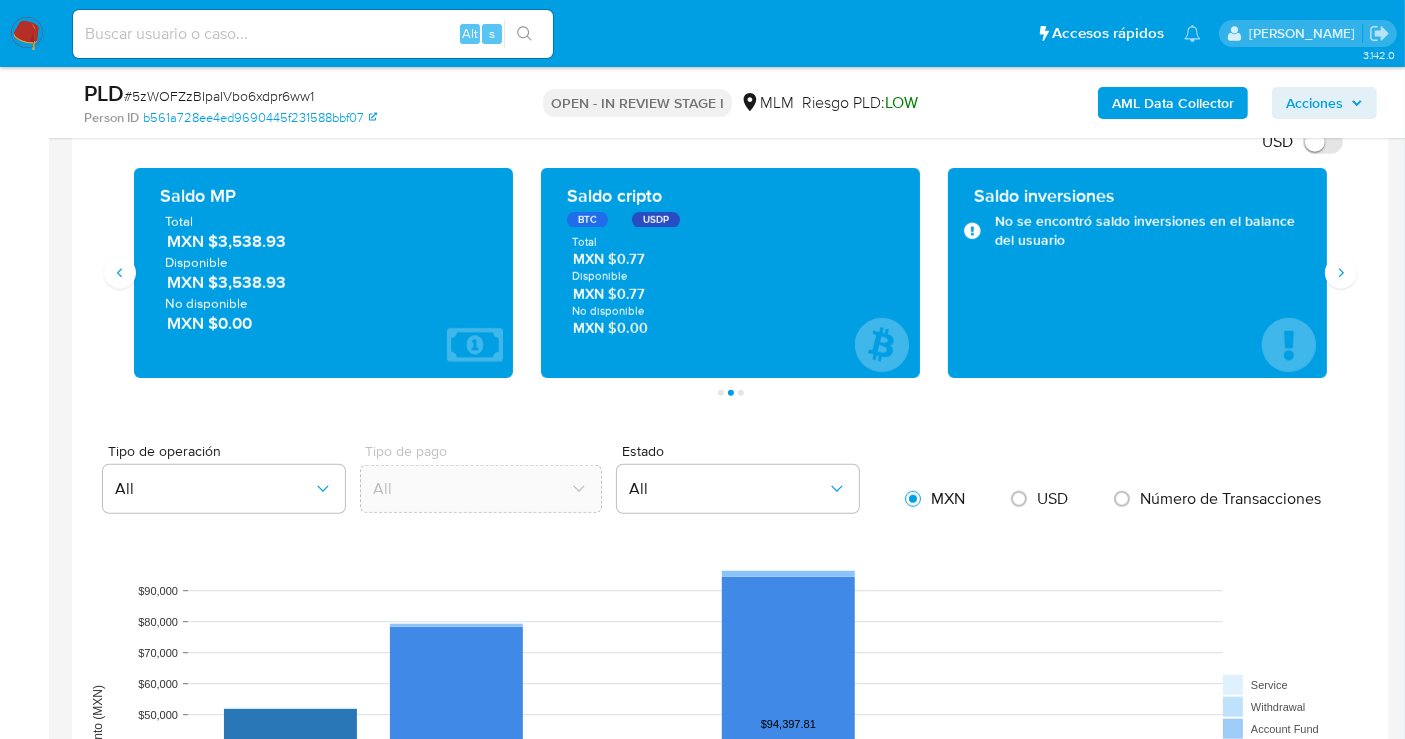 click on "MXN $3,538.93" at bounding box center [324, 241] 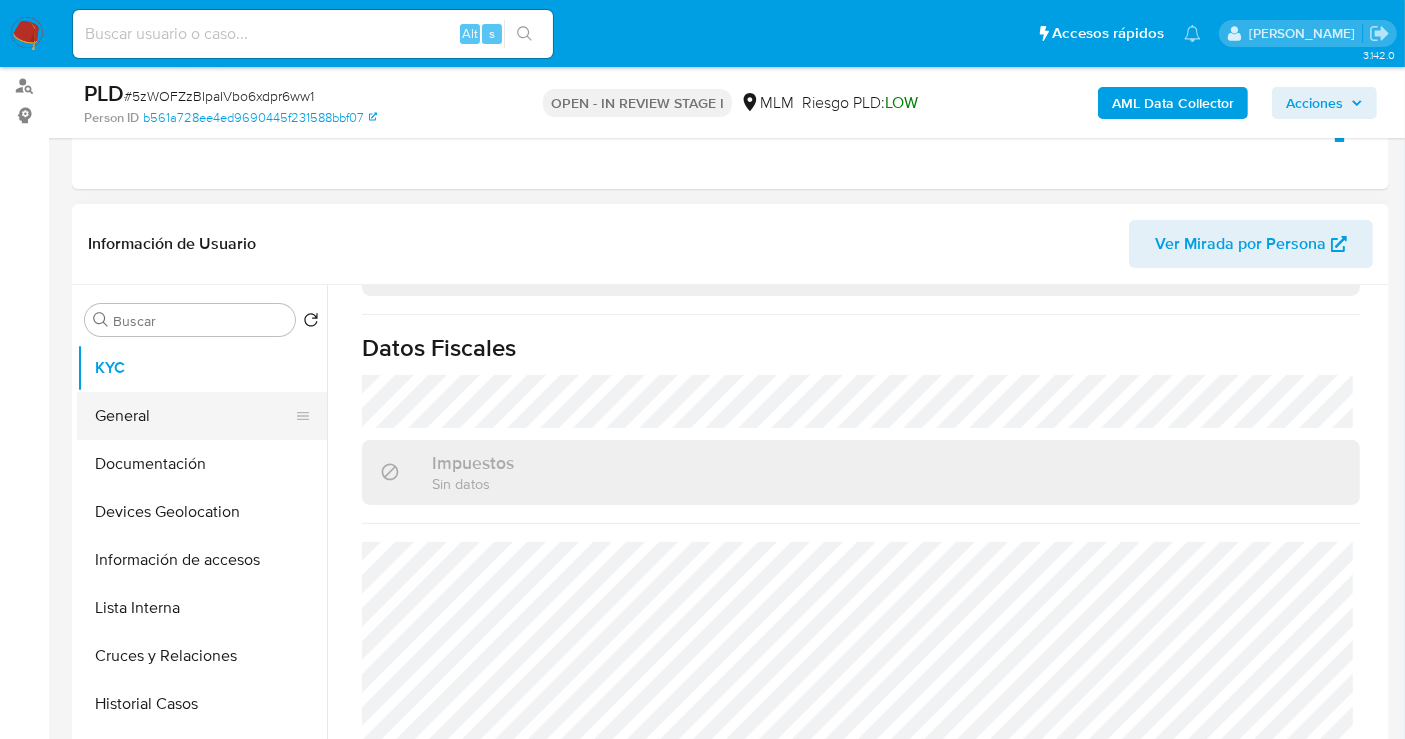 scroll, scrollTop: 333, scrollLeft: 0, axis: vertical 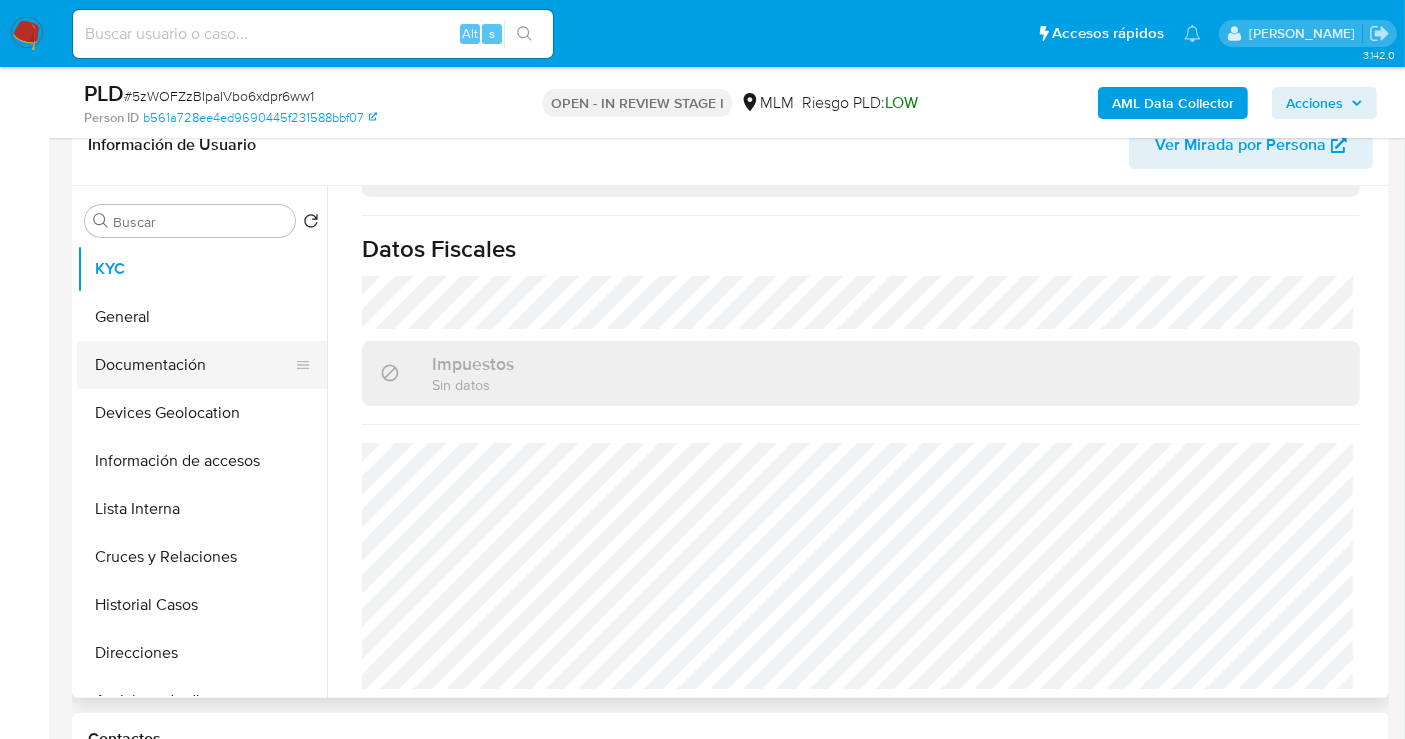 click on "Documentación" at bounding box center [194, 365] 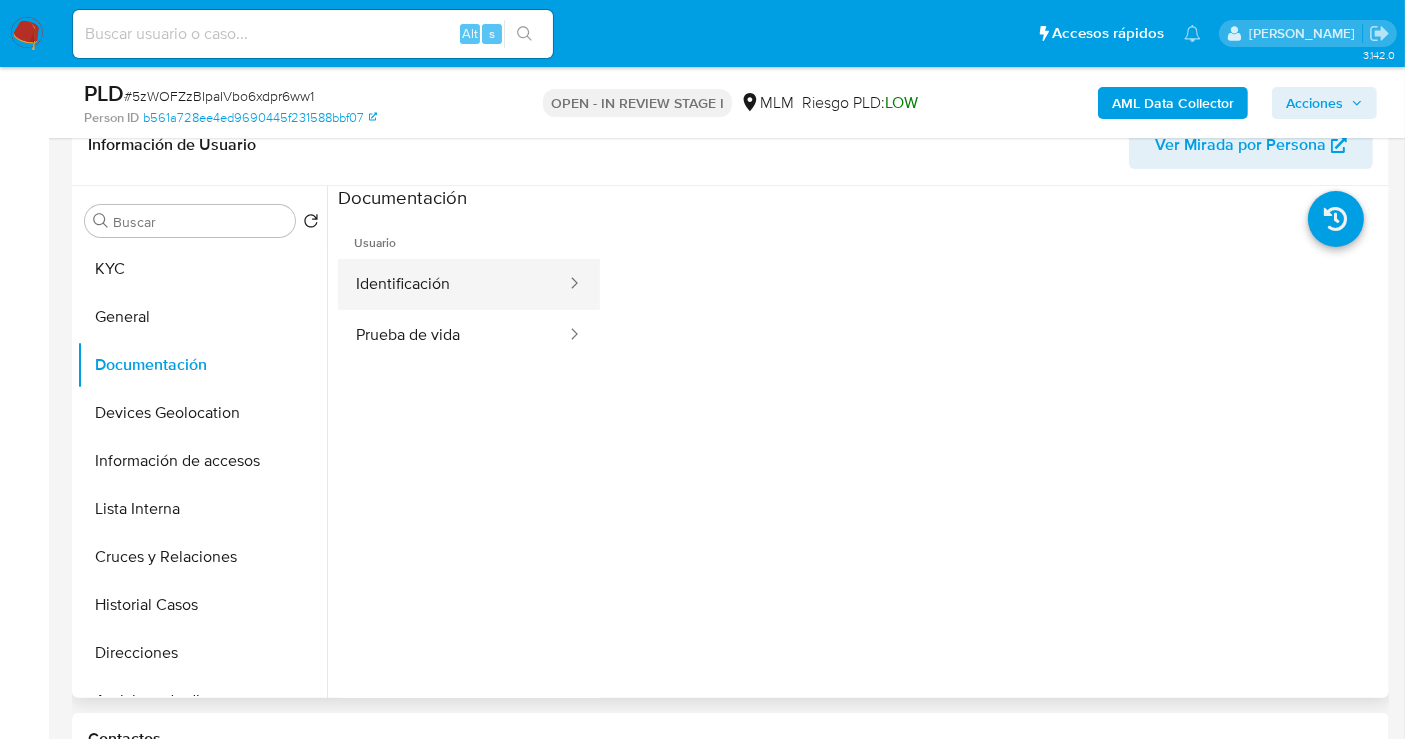click on "Identificación" at bounding box center (453, 284) 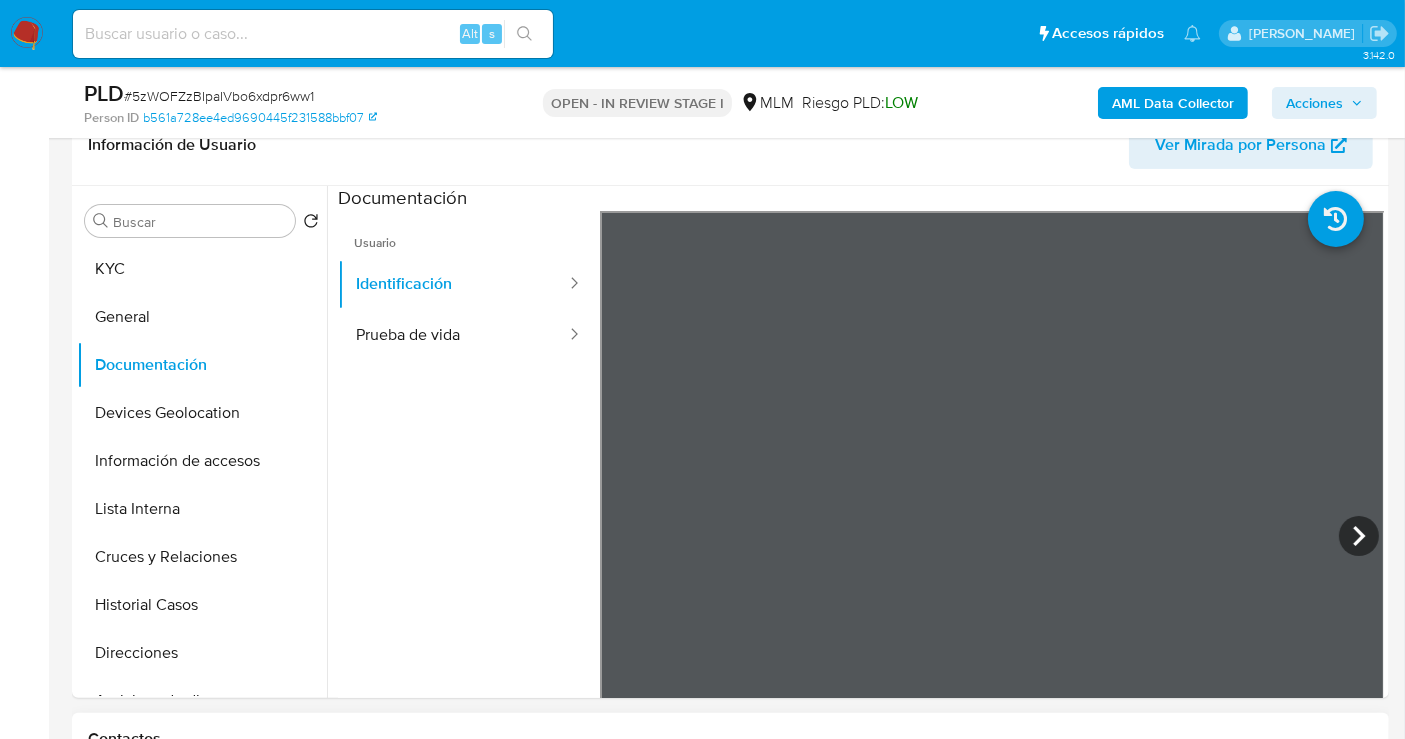 type 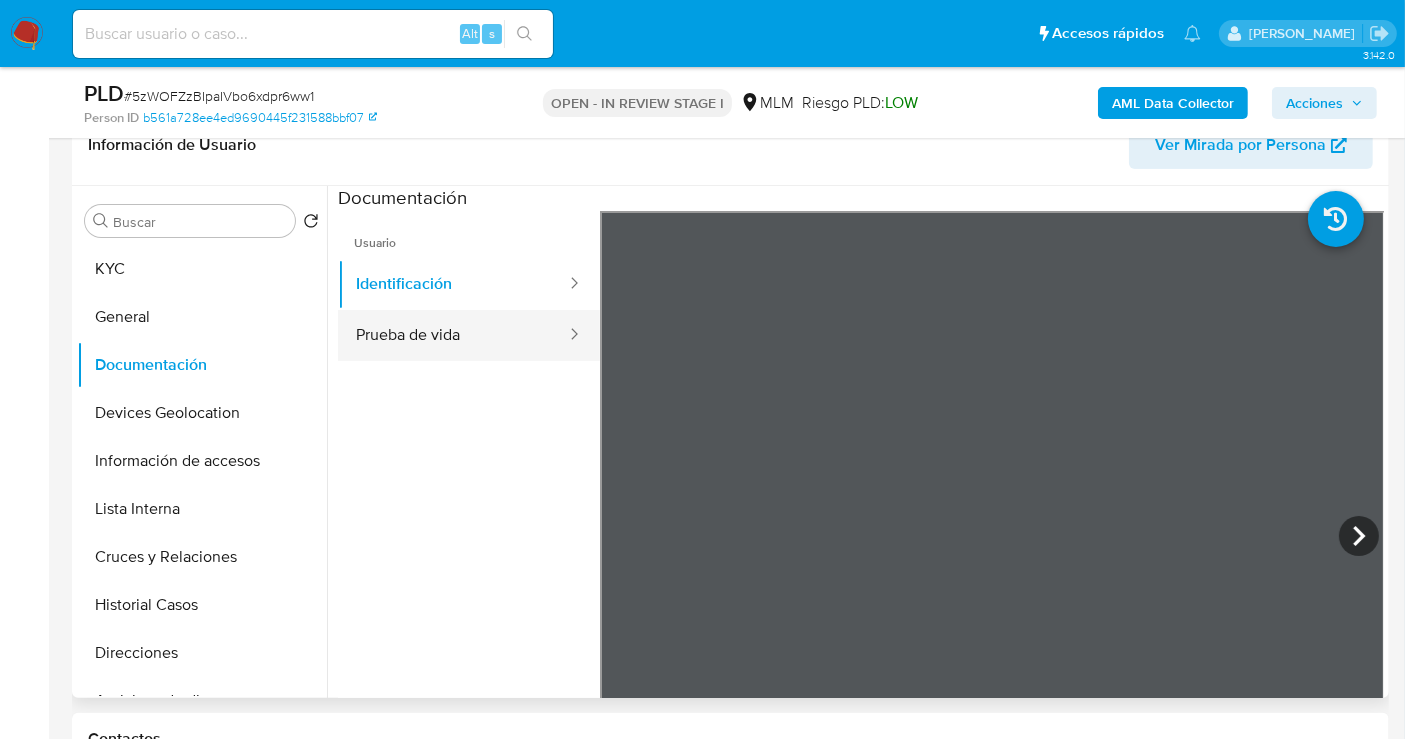 click on "Prueba de vida" at bounding box center (453, 335) 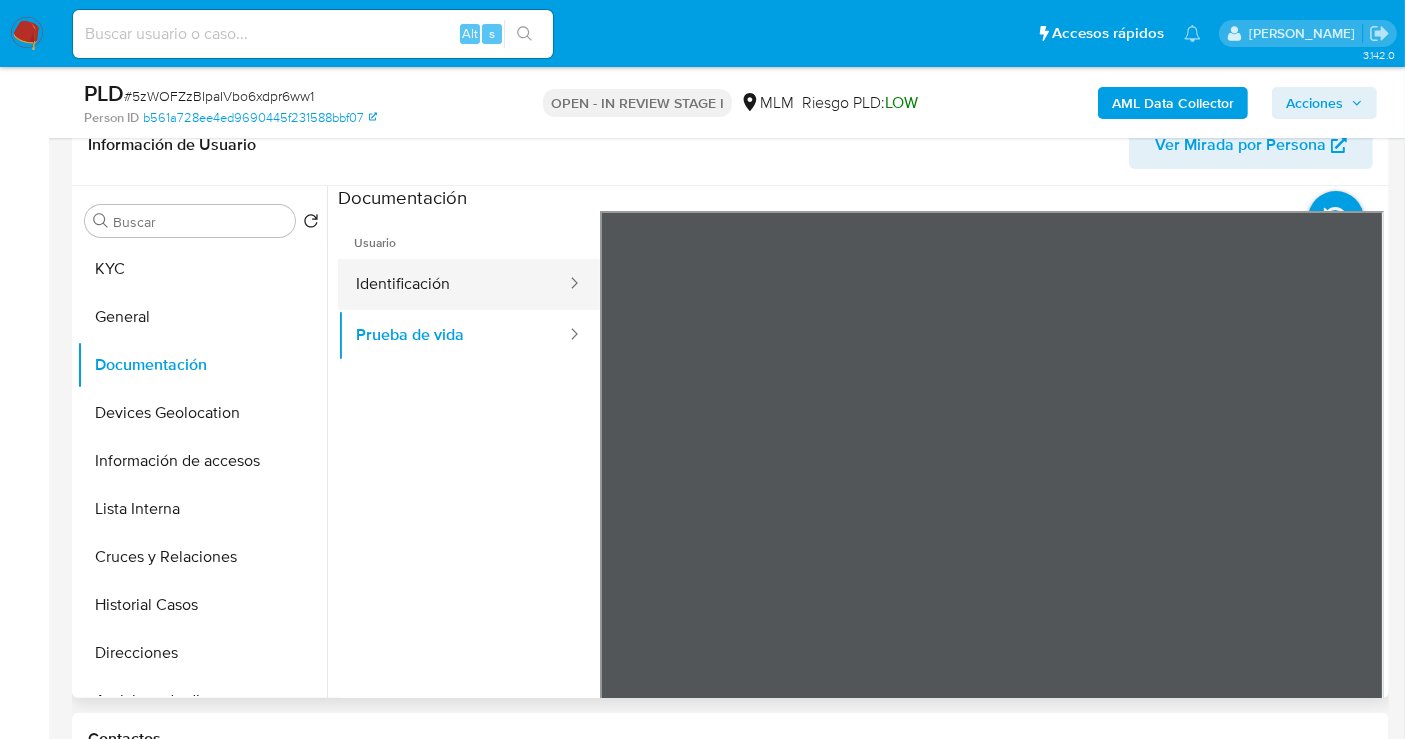 click on "Identificación" at bounding box center (453, 284) 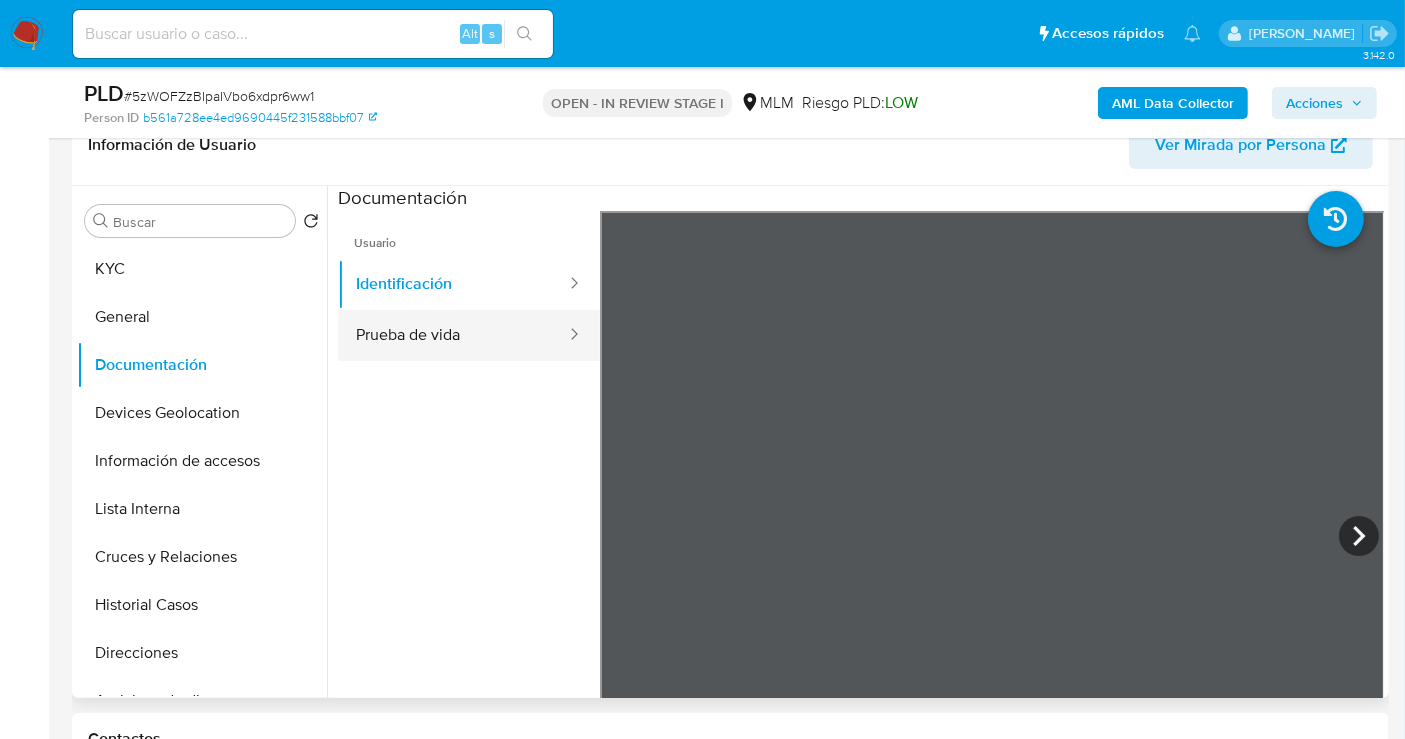click on "Prueba de vida" at bounding box center [453, 335] 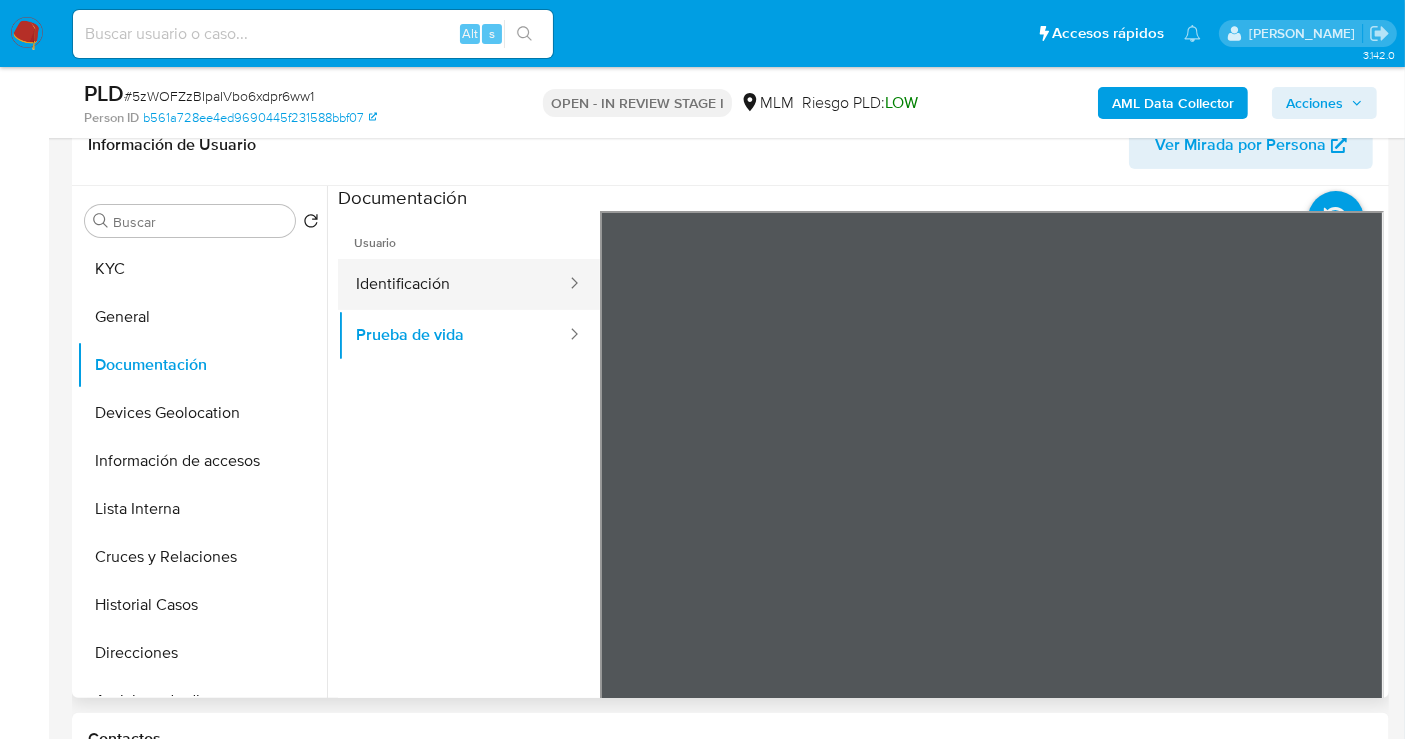 click on "Identificación" at bounding box center [453, 284] 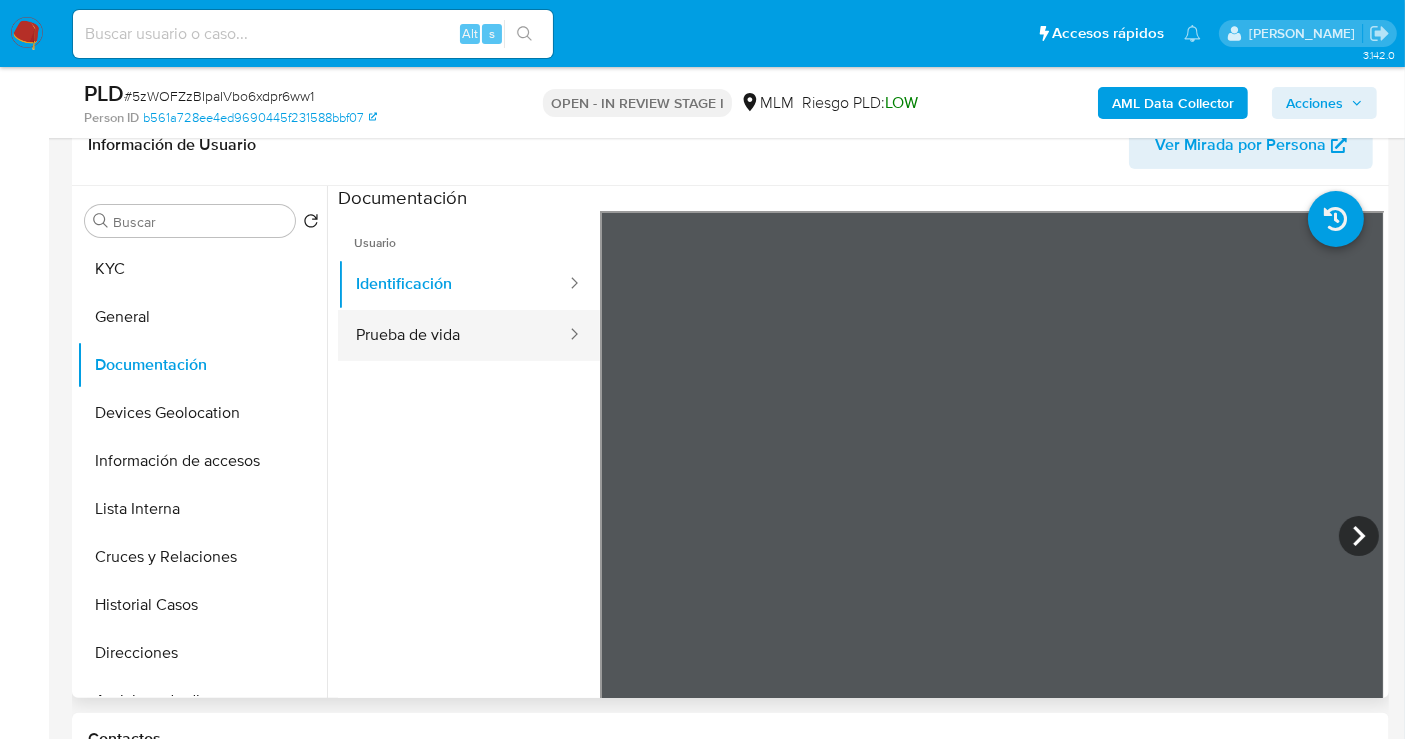 click on "Prueba de vida" at bounding box center [453, 335] 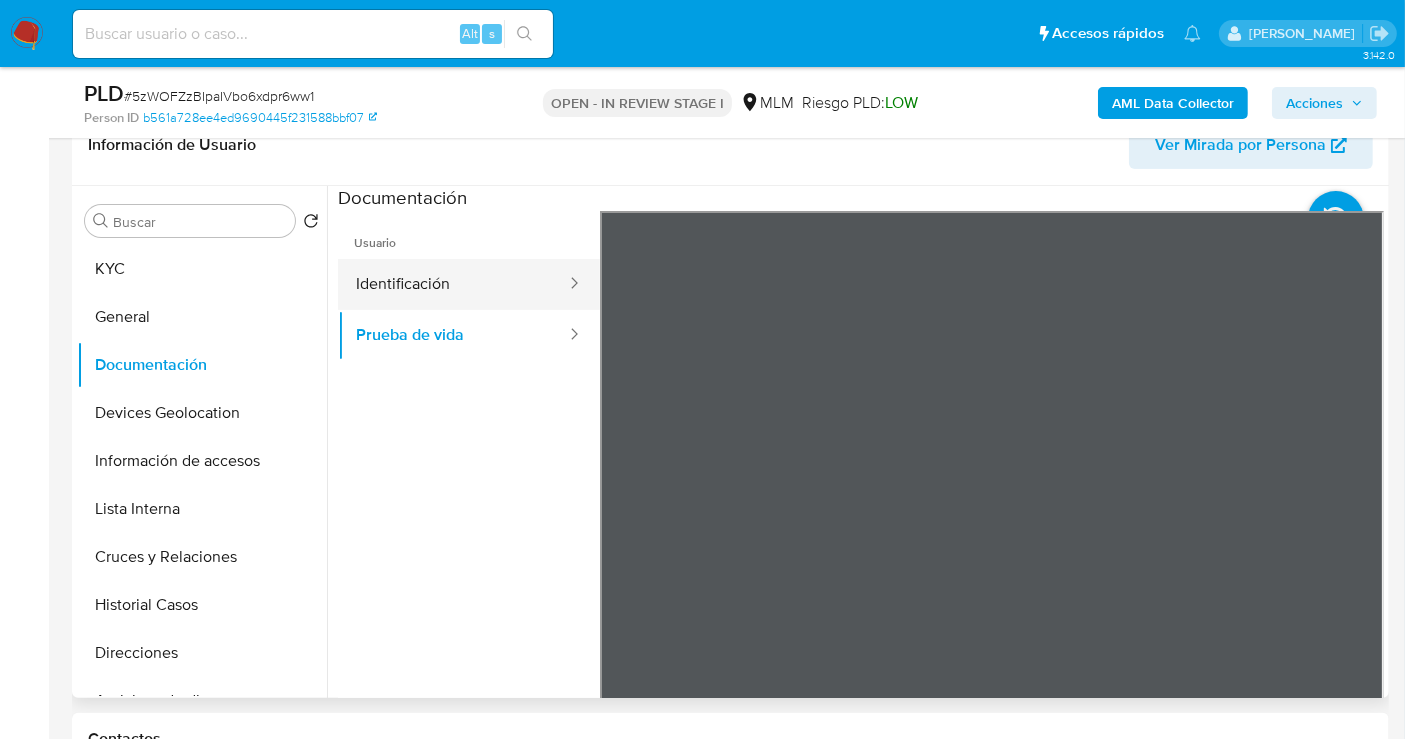 click on "Identificación" at bounding box center (453, 284) 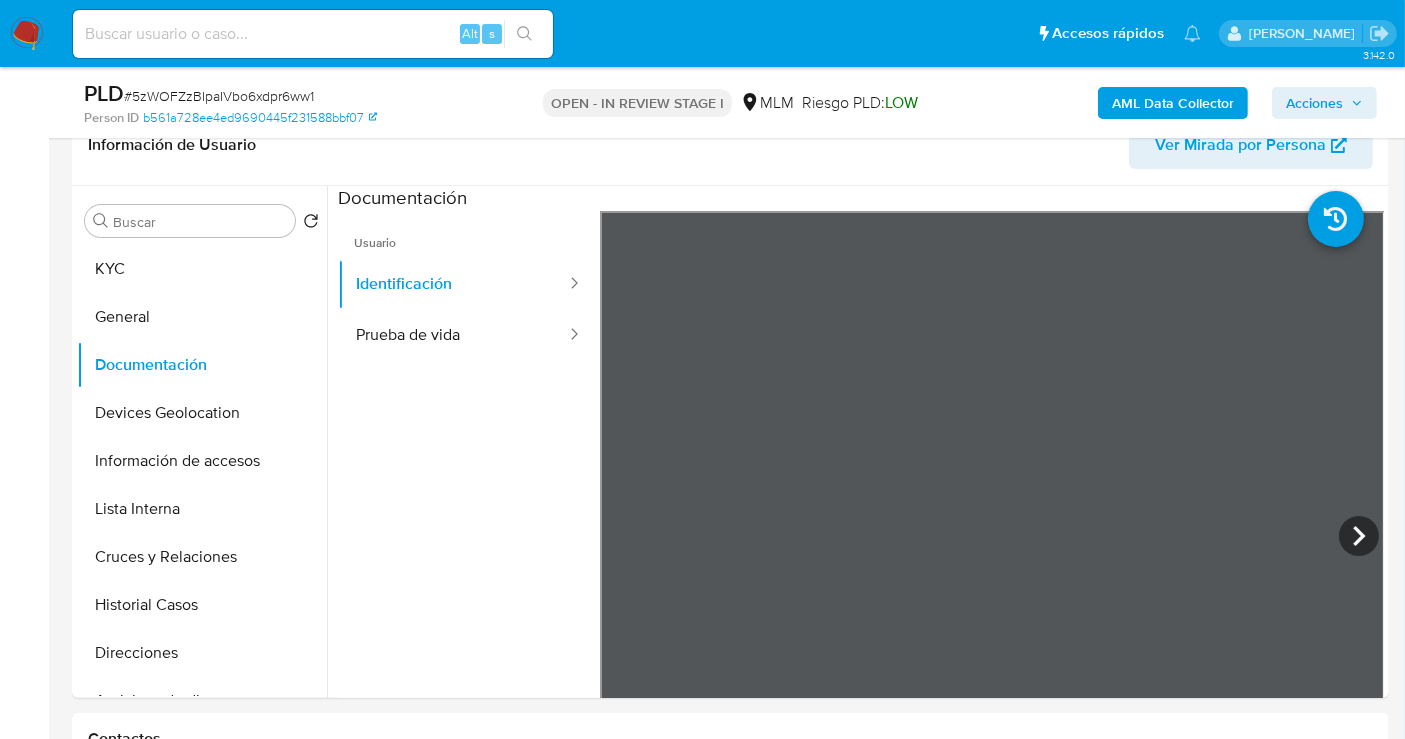 click on "Pausado Ver notificaciones Alt s Accesos rápidos   Presiona las siguientes teclas para acceder a algunas de las funciones Buscar caso o usuario Alt s Volver al home Alt h Agregar un comentario Alt c Ir a la resolucion de un caso Alt r Agregar un archivo adjunto Alt a Solicitar KYC challenge Alt 3 Agregar restricción Alt 4 Eliminar restricción Alt 5 Nancy Eridany Sanchez Bandeja Tablero Screening Búsqueda en Listas Watchlist Herramientas Operaciones masivas Reportes Mulan Buscador de personas Consolidado 3.142.0 Asignado a   nsanchezgarc   Asignado el: 25/06/2025 14:18:26 Creado el: 25/06/2025   Creado el: 25/06/2025 14:18:26 - Vence en 2 meses   Vence el 24/08/2025 14:18:26 PLD # 5zWOFZzBIpaIVbo6xdpr6ww1 Person ID b561a728ee4ed9690445f231588bbf07 OPEN - IN REVIEW STAGE I  MLM Riesgo PLD:  LOW AML Data Collector Acciones Información del caso Eventos ( 1 ) Acciones MANUAL (1) Información de Usuario Ver Mirada por Persona Buscar   Volver al orden por defecto KYC General Documentación Devices Geolocation" at bounding box center (702, 1682) 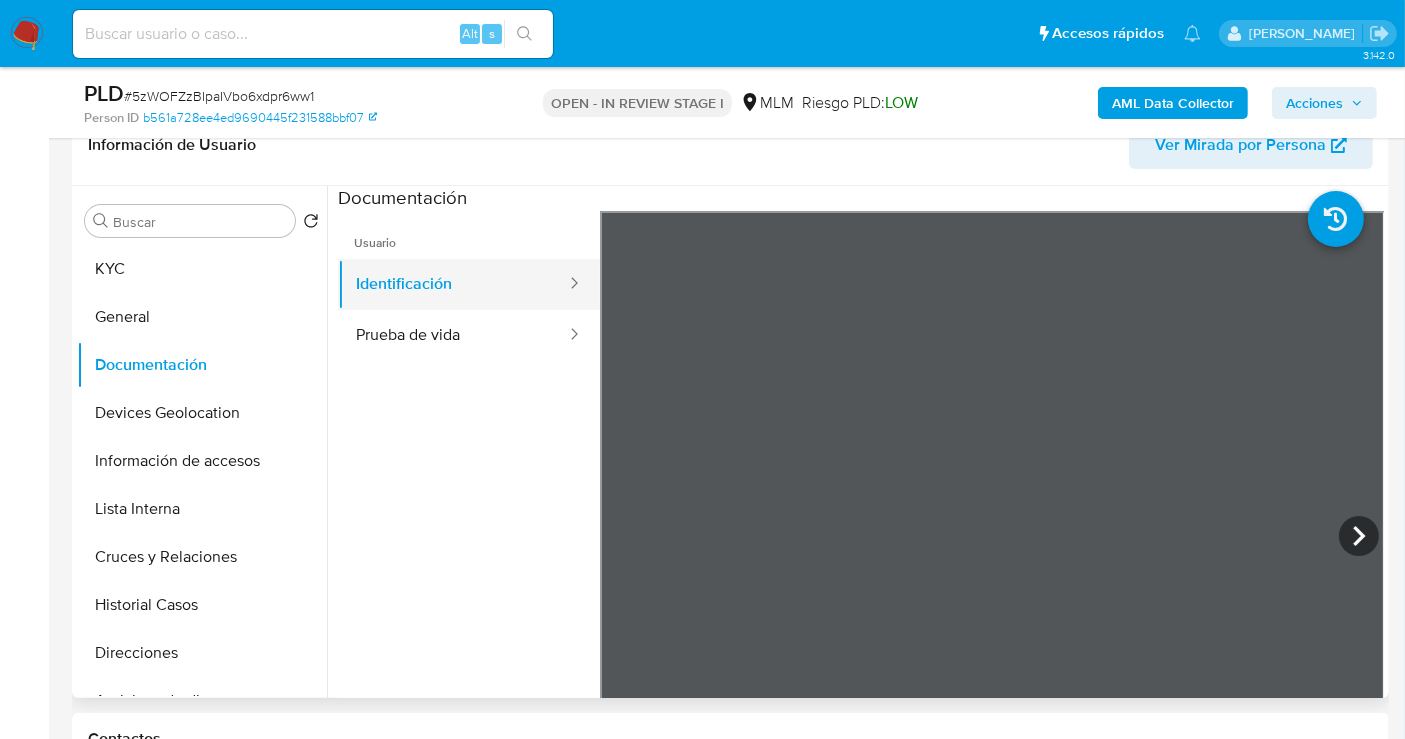 click on "Identificación" at bounding box center (453, 284) 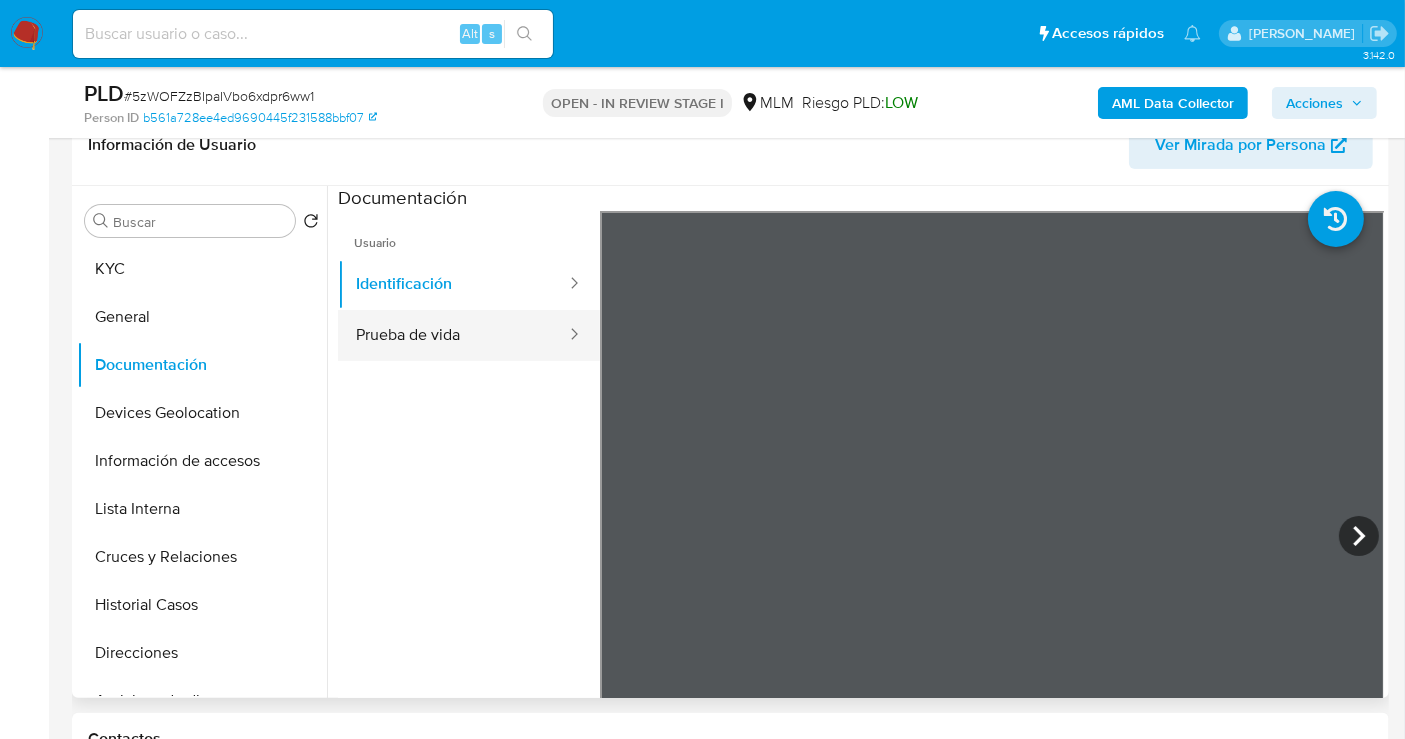 click on "Prueba de vida" at bounding box center (453, 335) 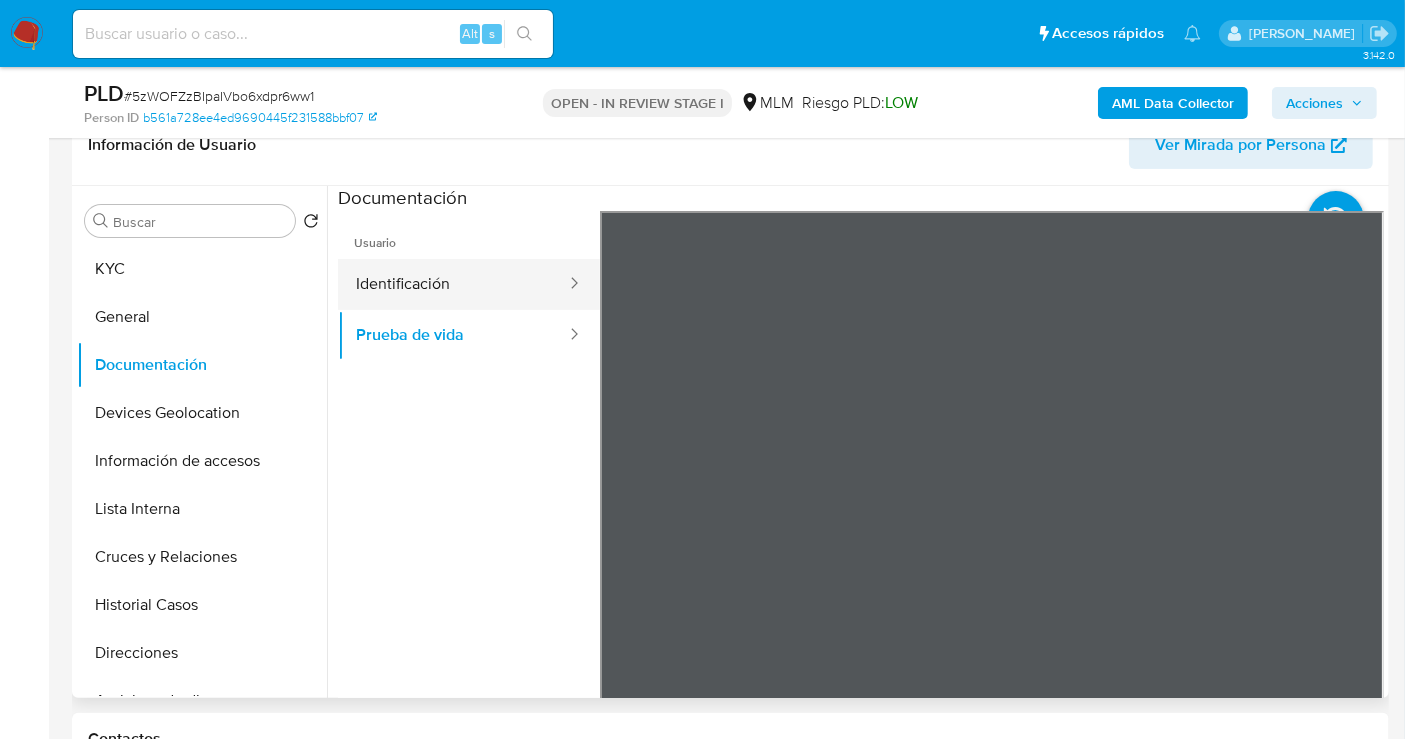 click on "Identificación" at bounding box center (453, 284) 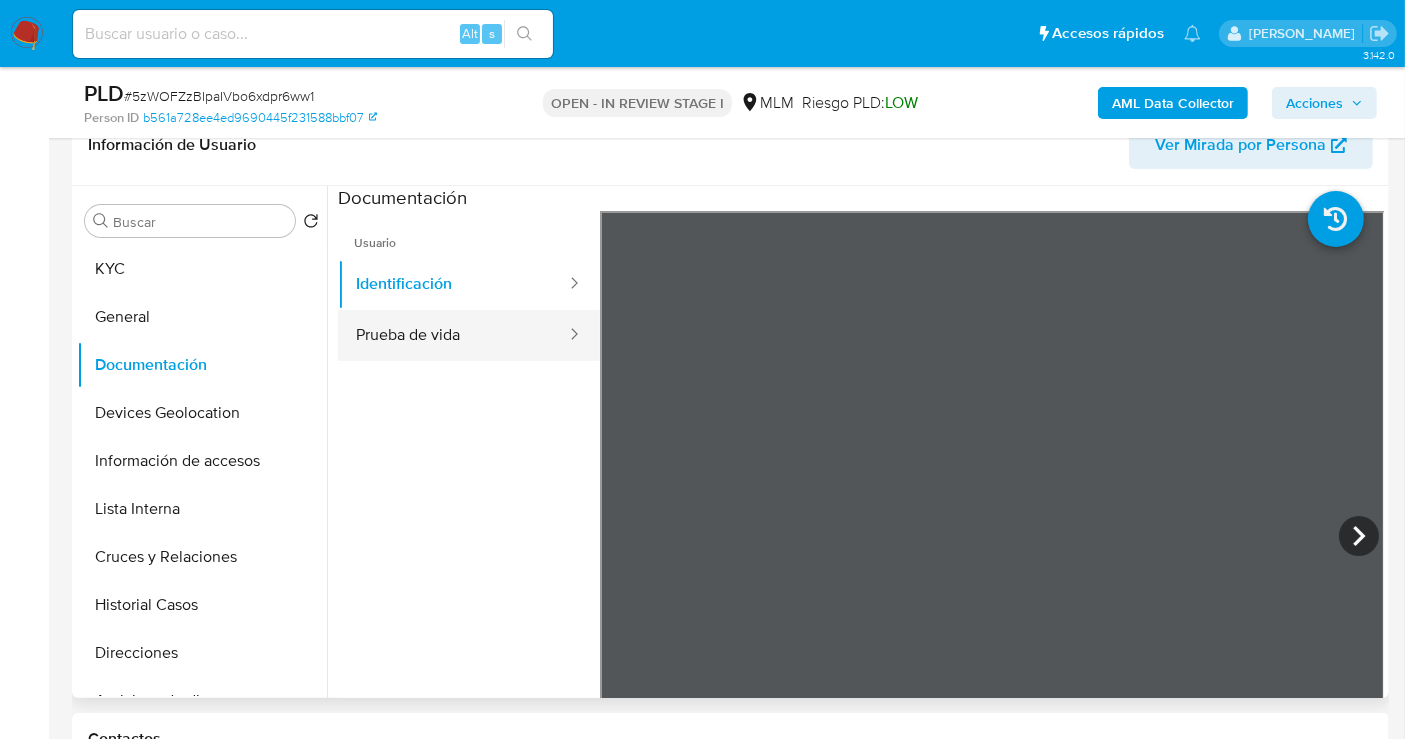 click on "Prueba de vida" at bounding box center [453, 335] 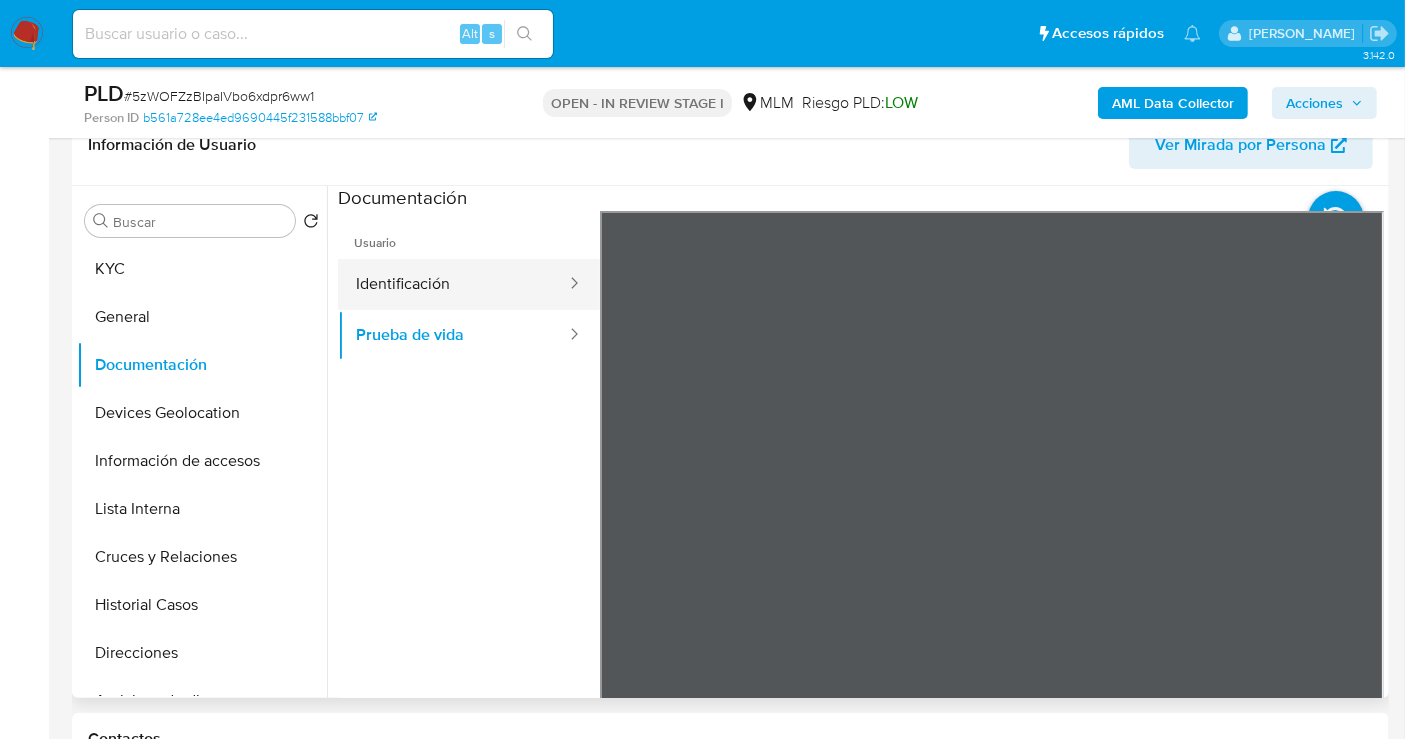 click on "Identificación" at bounding box center [453, 284] 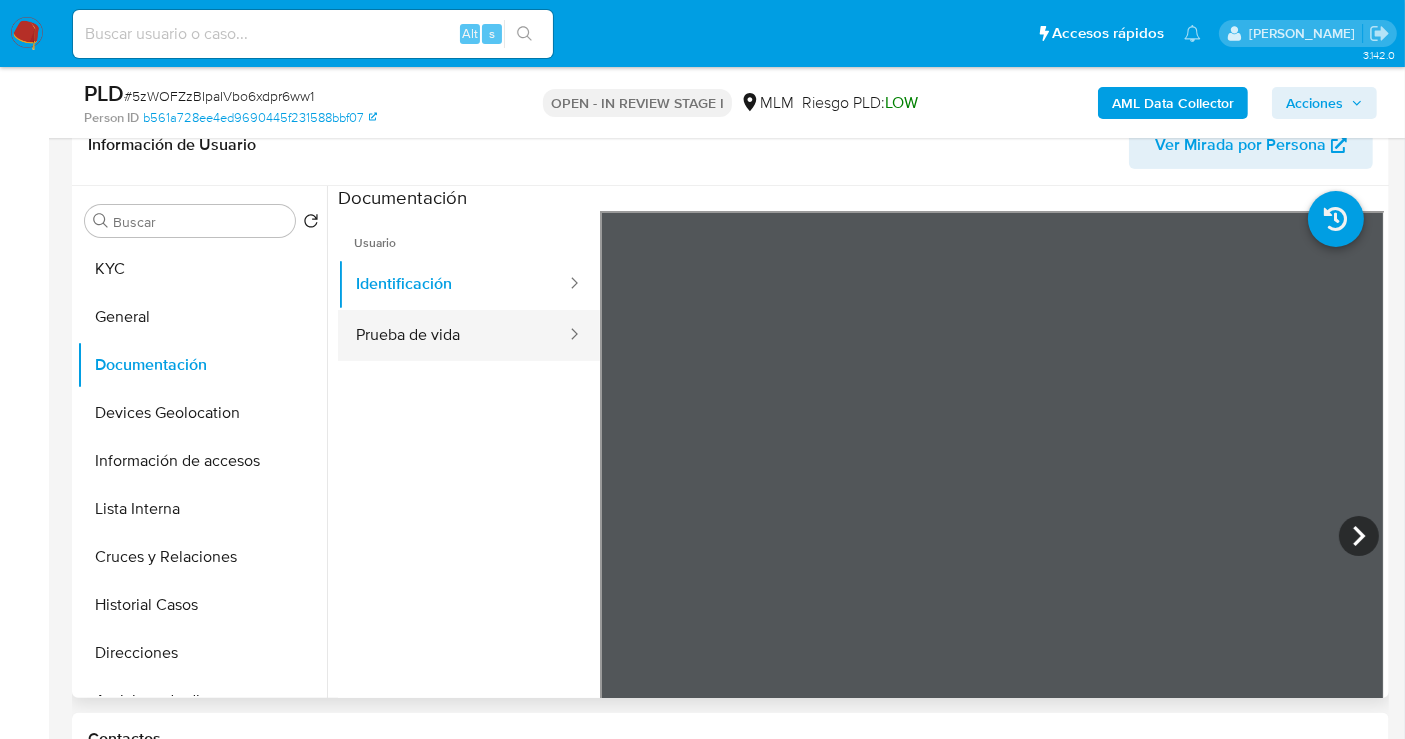click on "Prueba de vida" at bounding box center (453, 335) 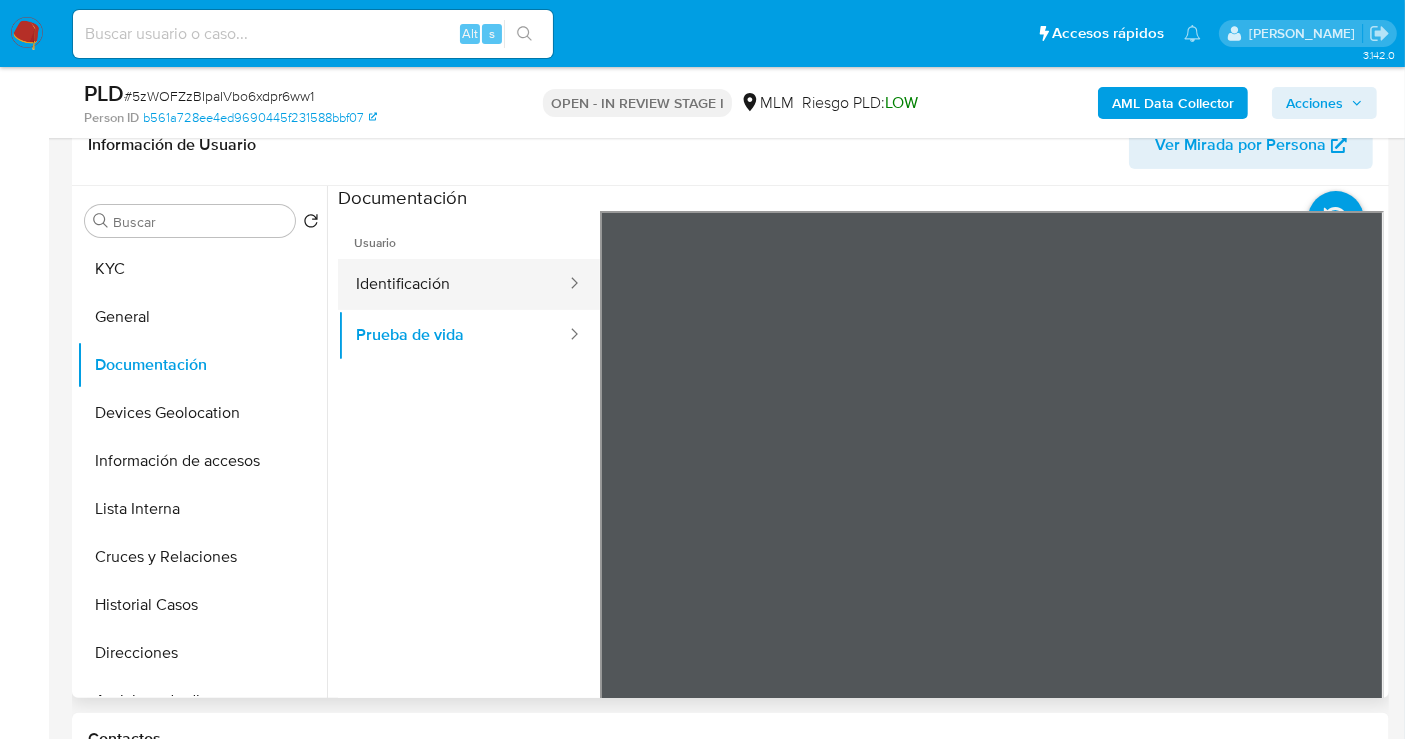 click on "Identificación" at bounding box center [453, 284] 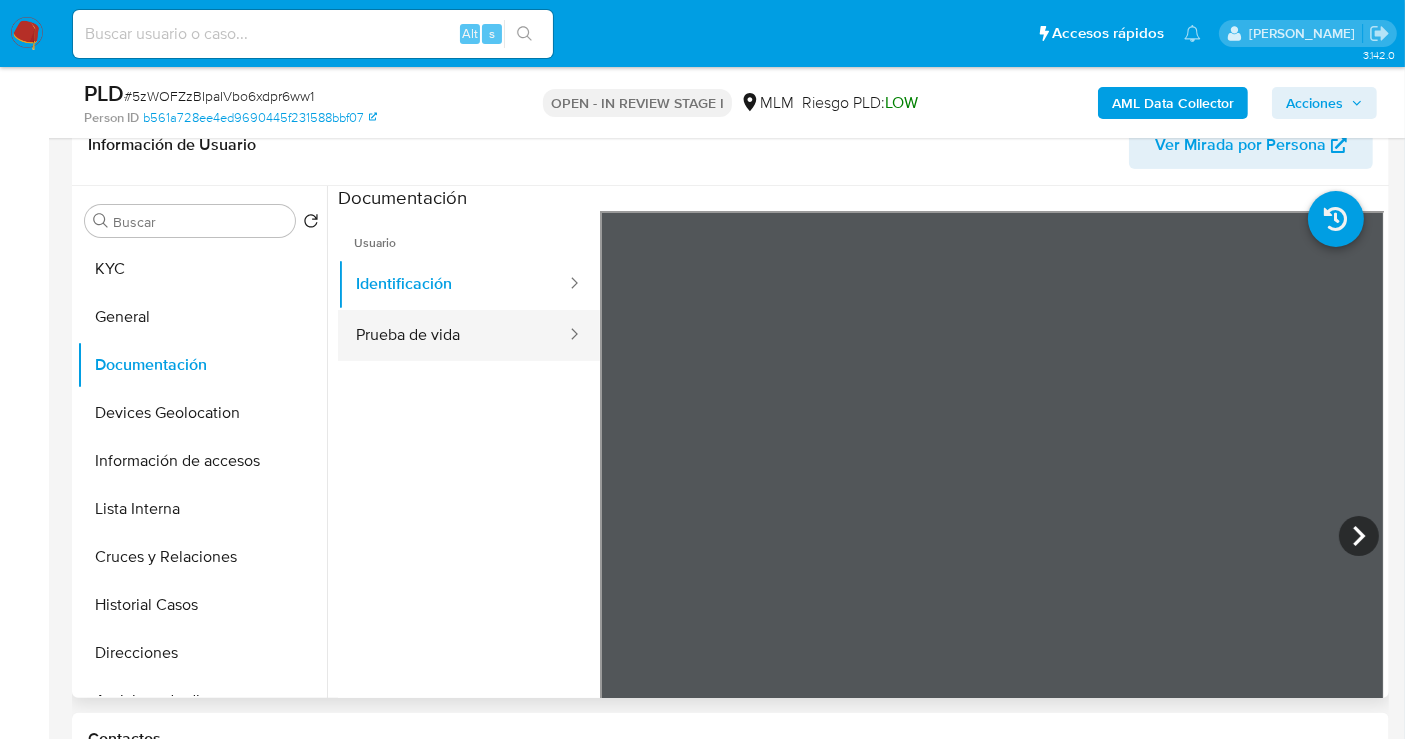 click on "Prueba de vida" at bounding box center (453, 335) 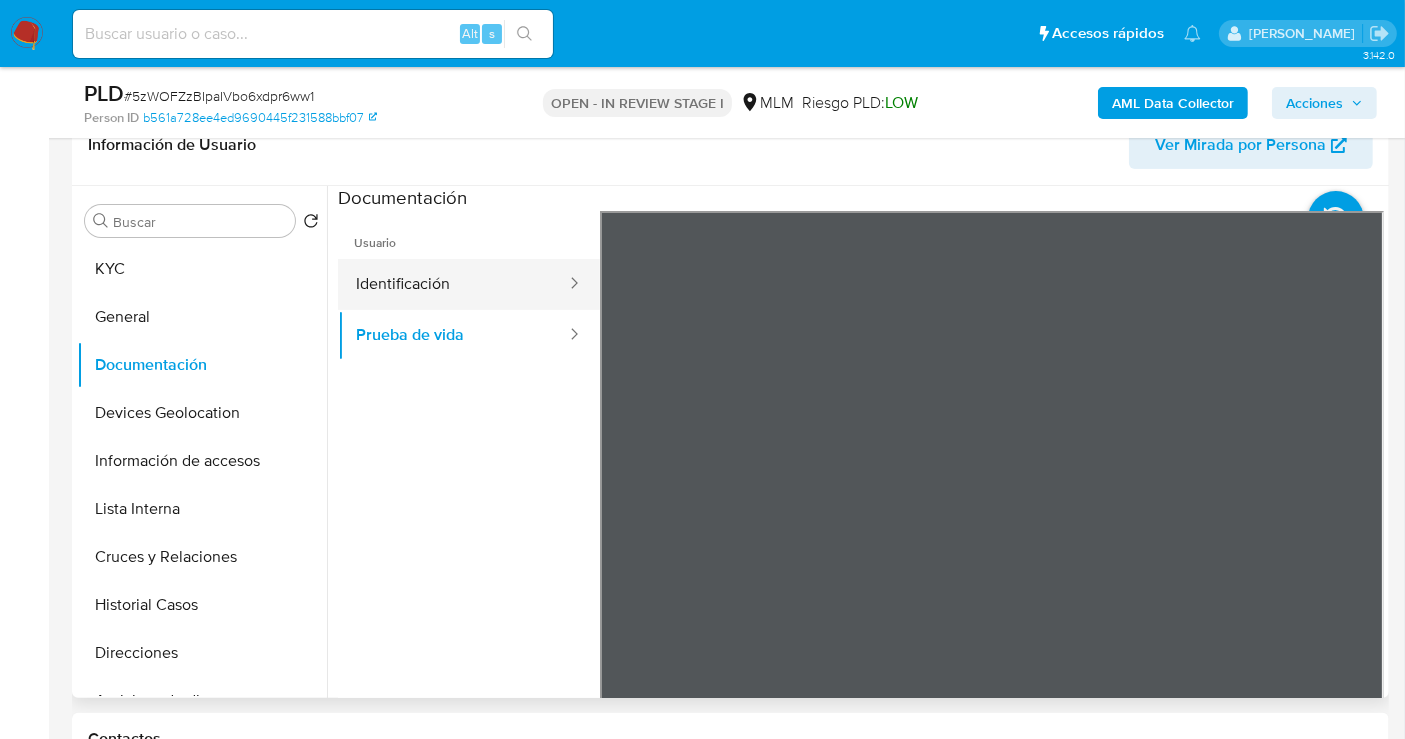 click on "Identificación" at bounding box center (453, 284) 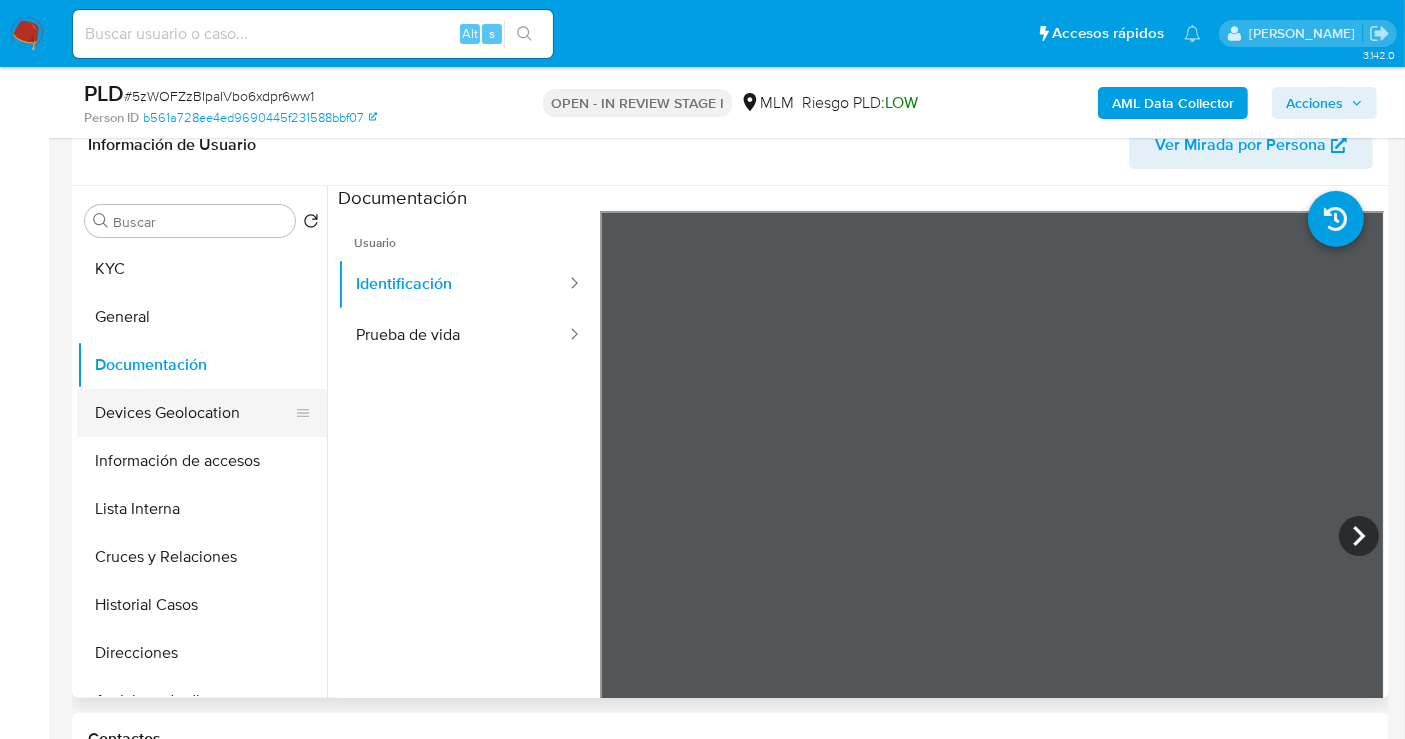 click on "Devices Geolocation" at bounding box center [194, 413] 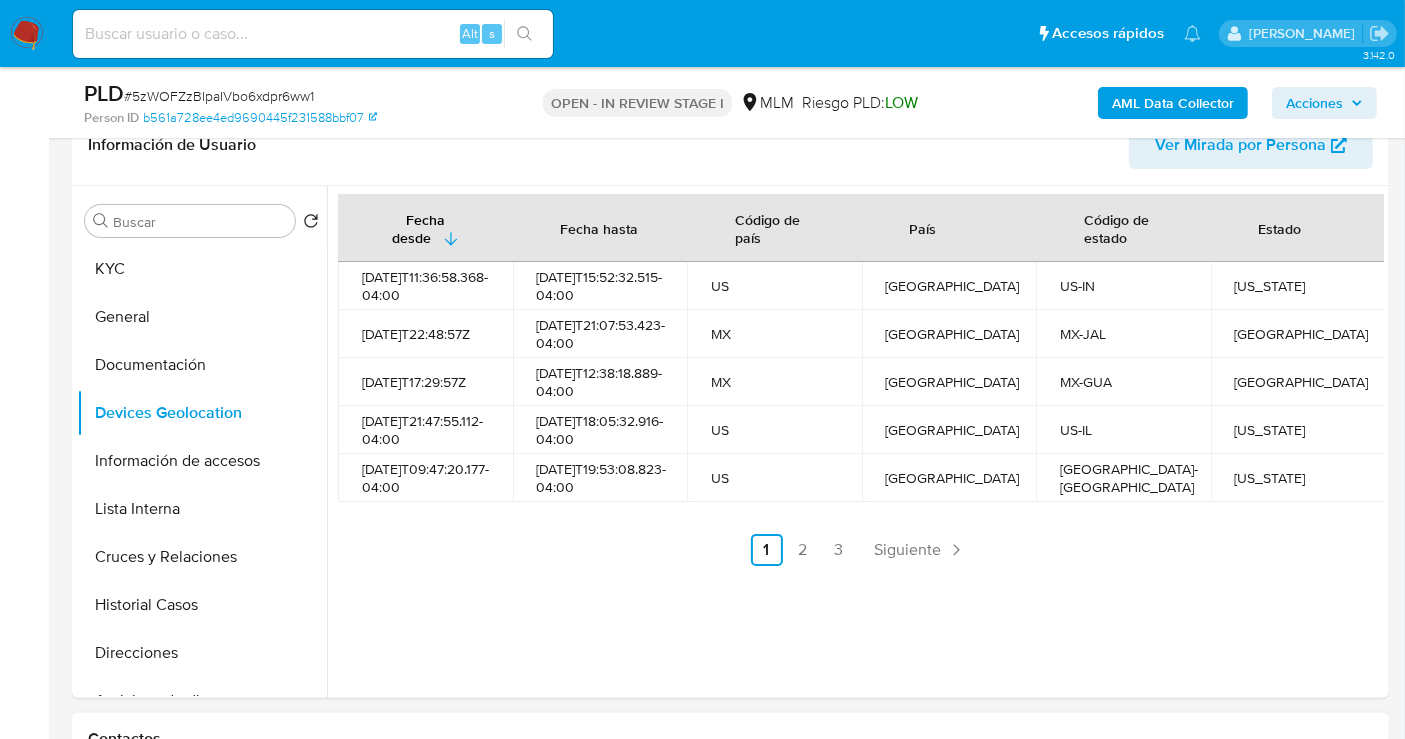 type 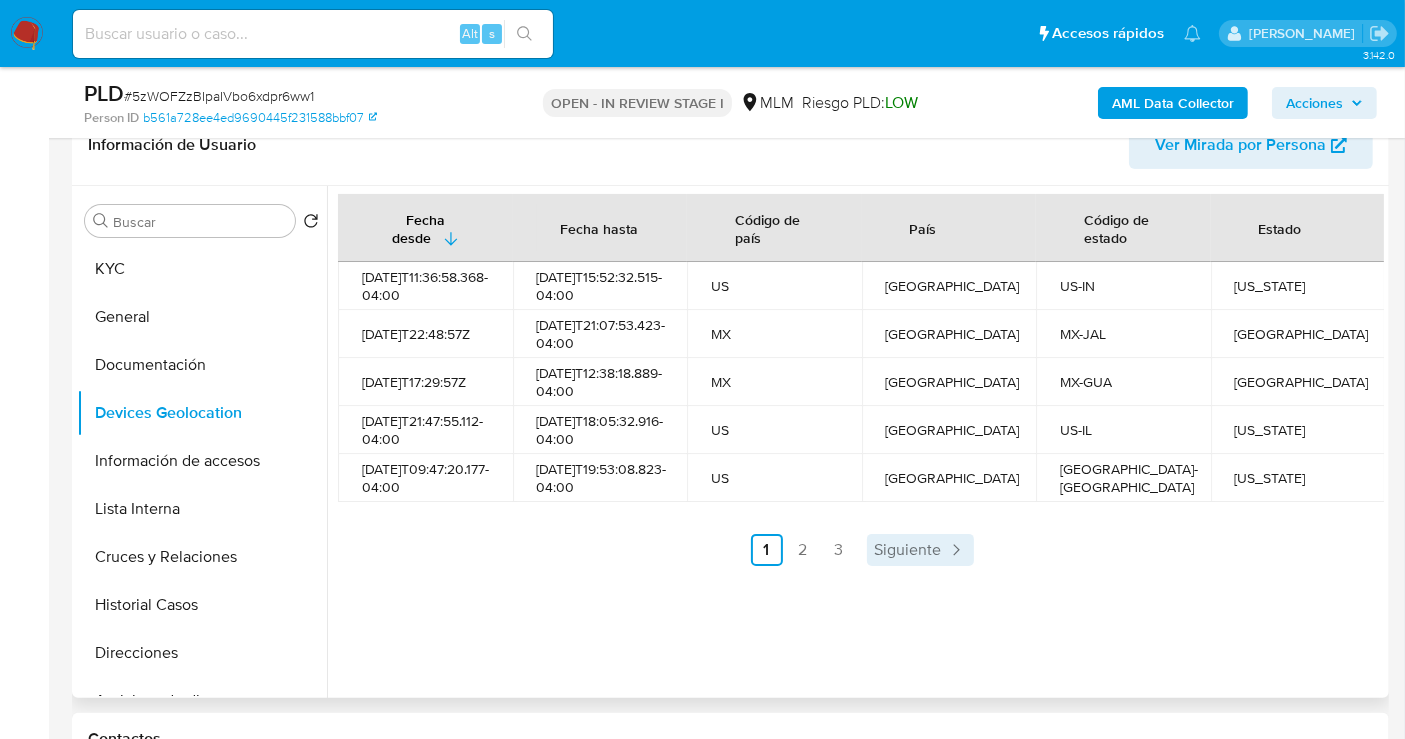 click on "Siguiente" at bounding box center [908, 550] 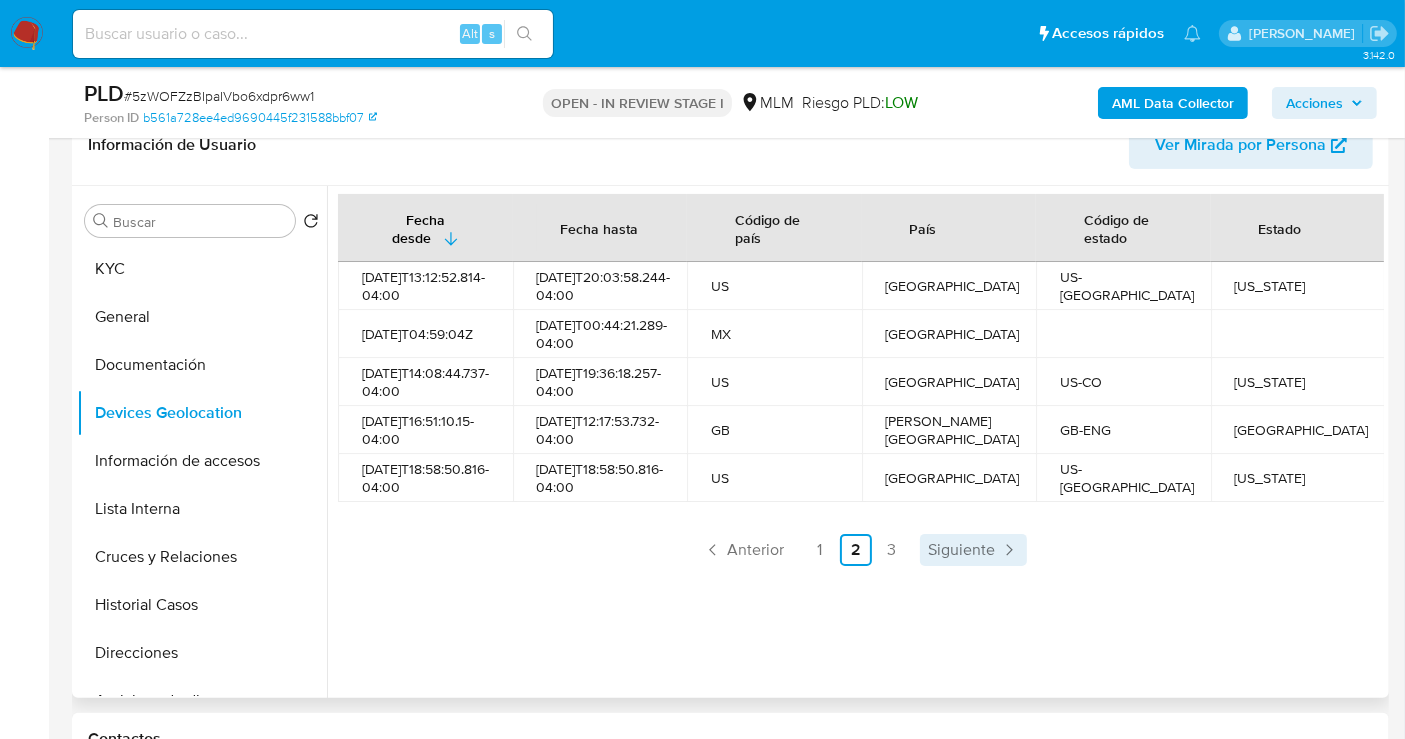 click on "Siguiente" at bounding box center (961, 550) 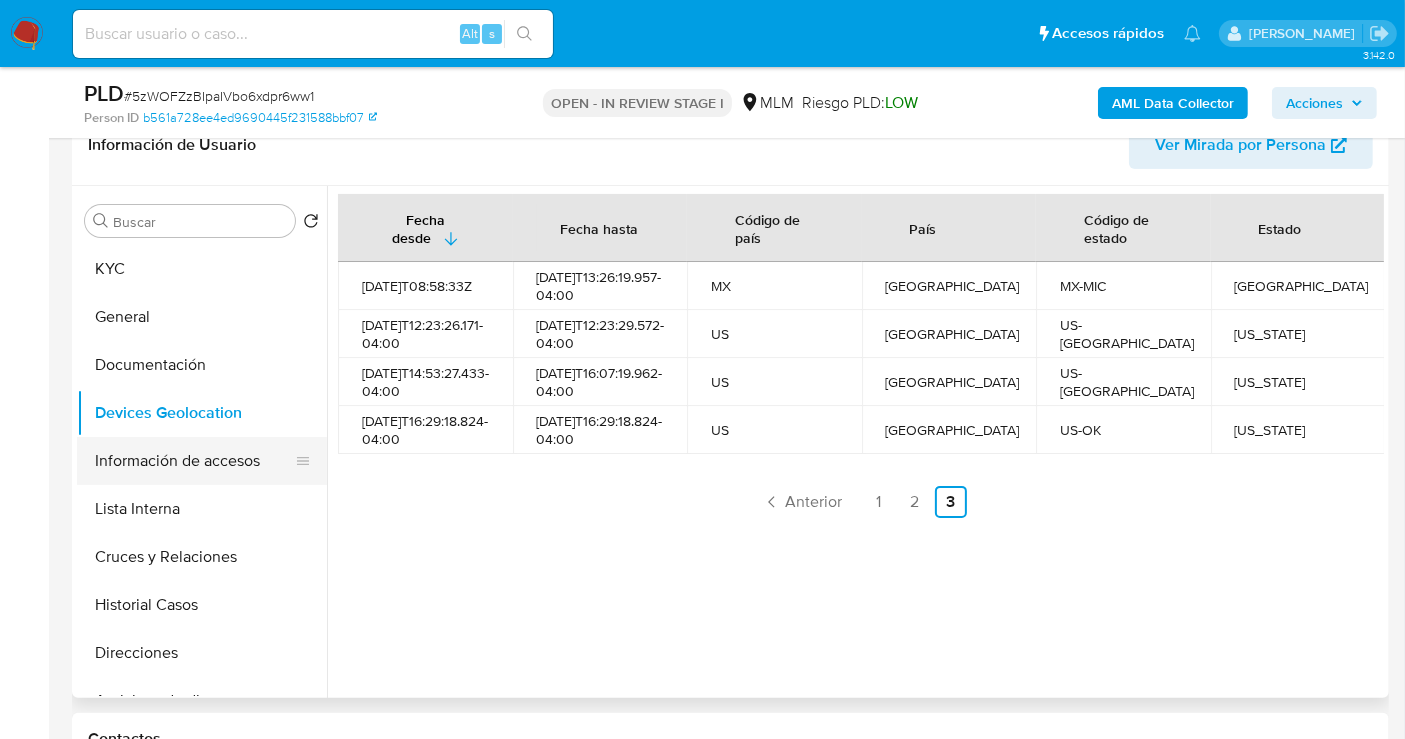 click on "Información de accesos" at bounding box center (194, 461) 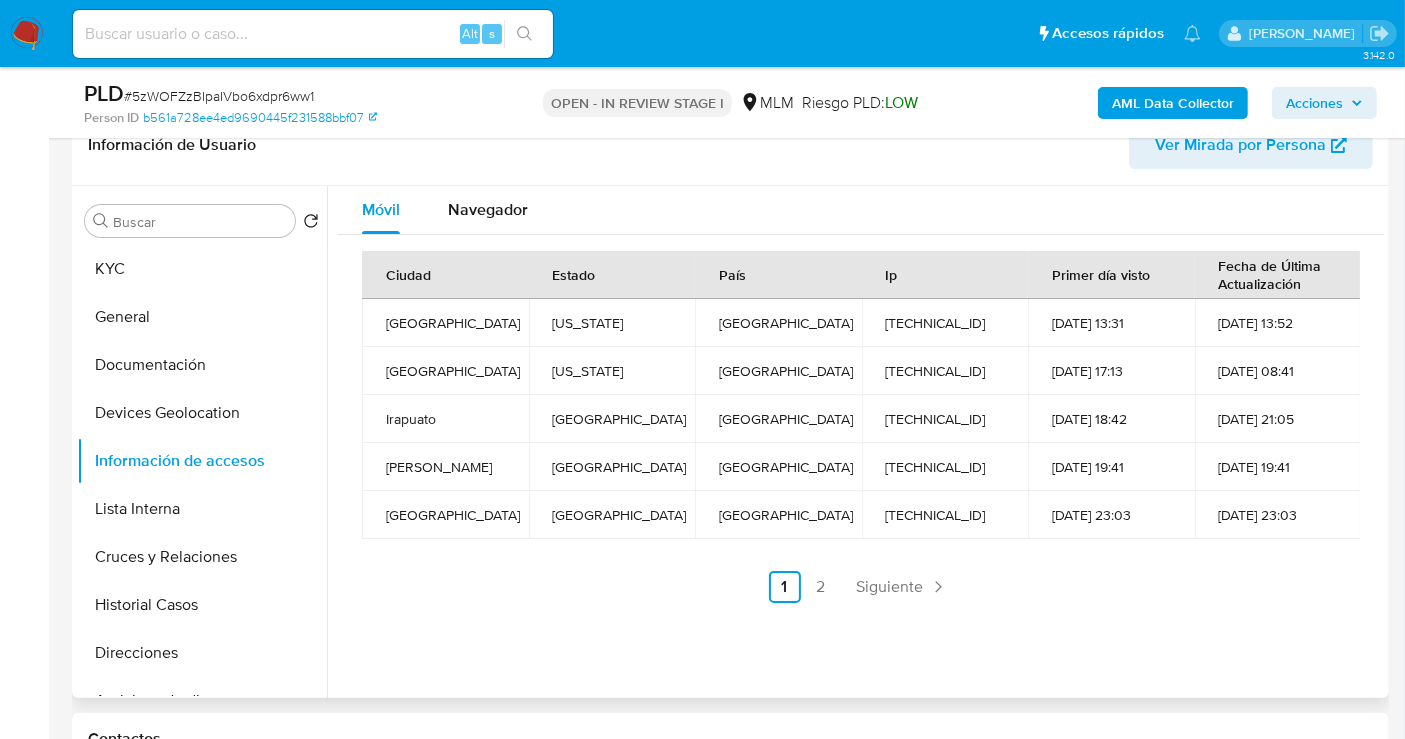 type 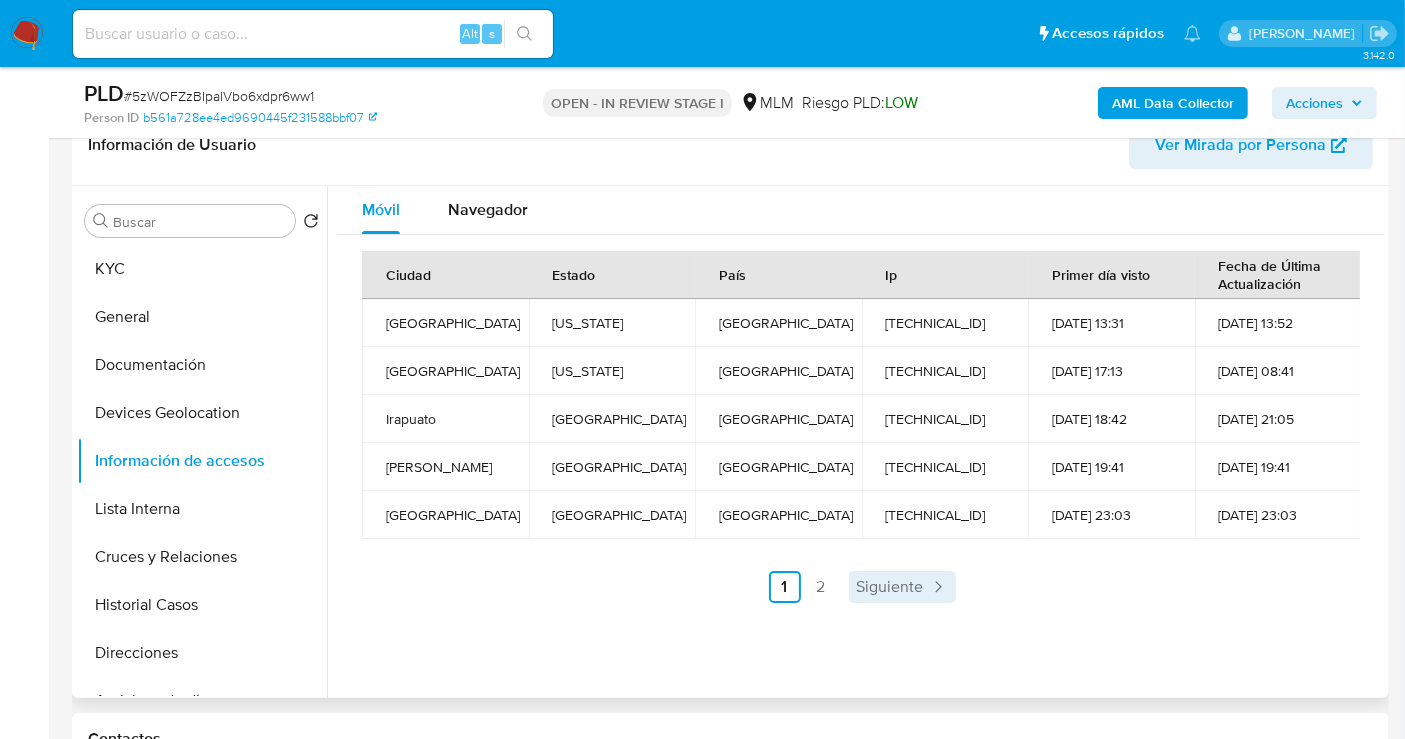 click on "Siguiente" at bounding box center (890, 587) 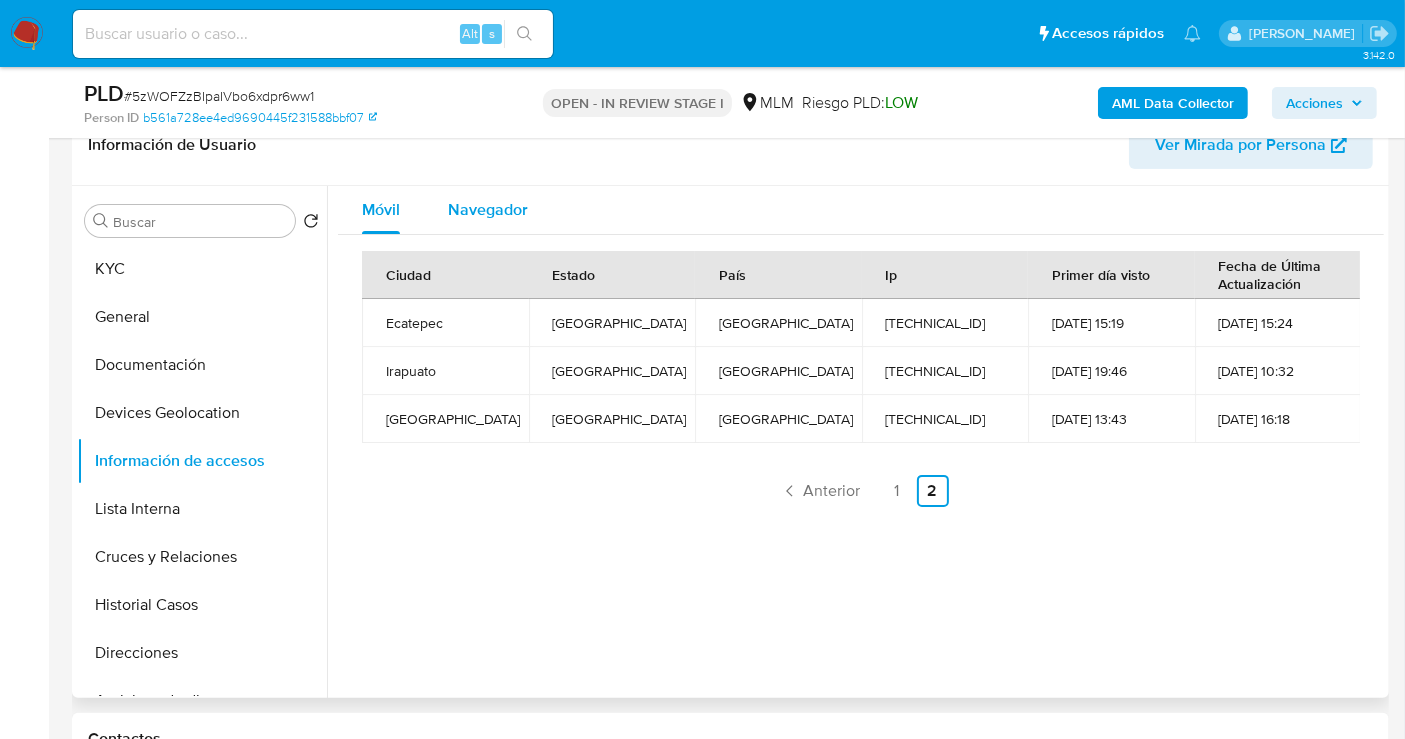 click on "Navegador" at bounding box center (488, 209) 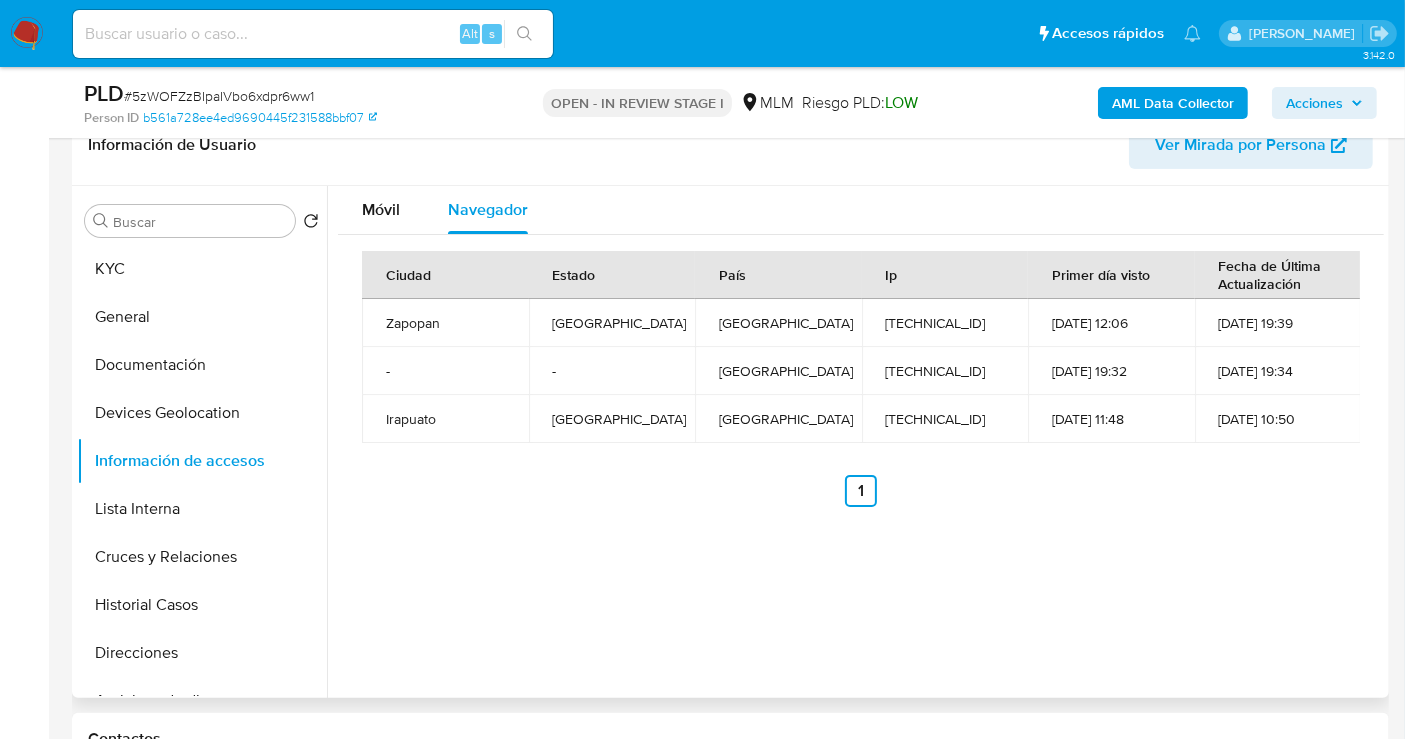 type 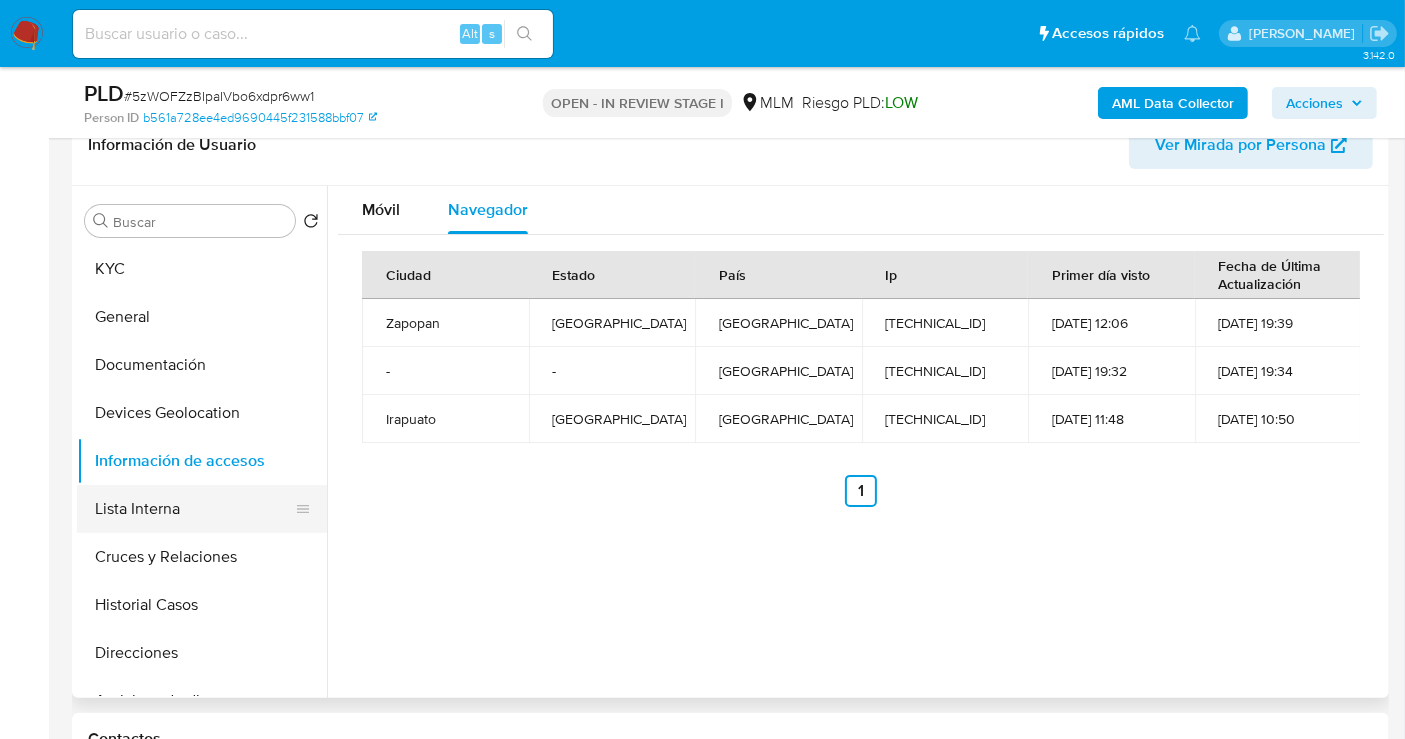 click on "Lista Interna" at bounding box center [194, 509] 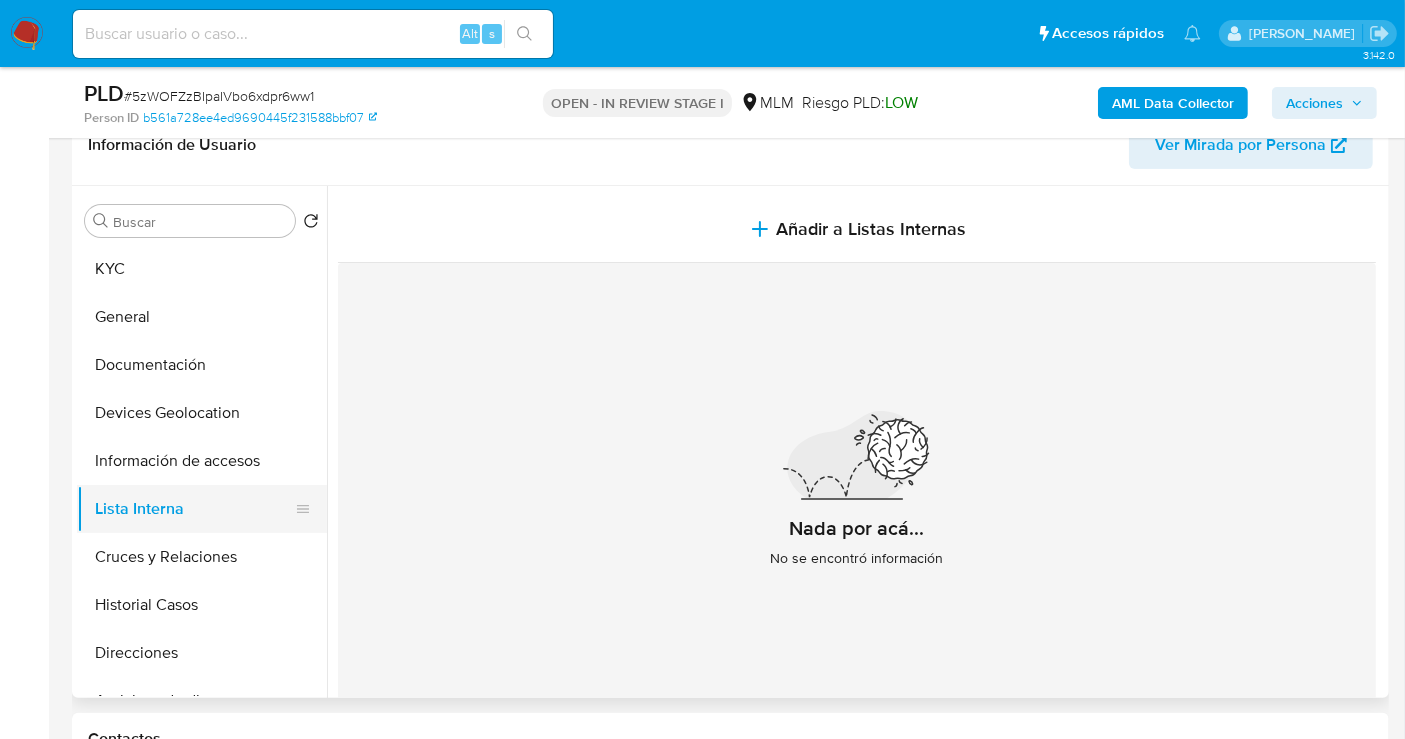 type 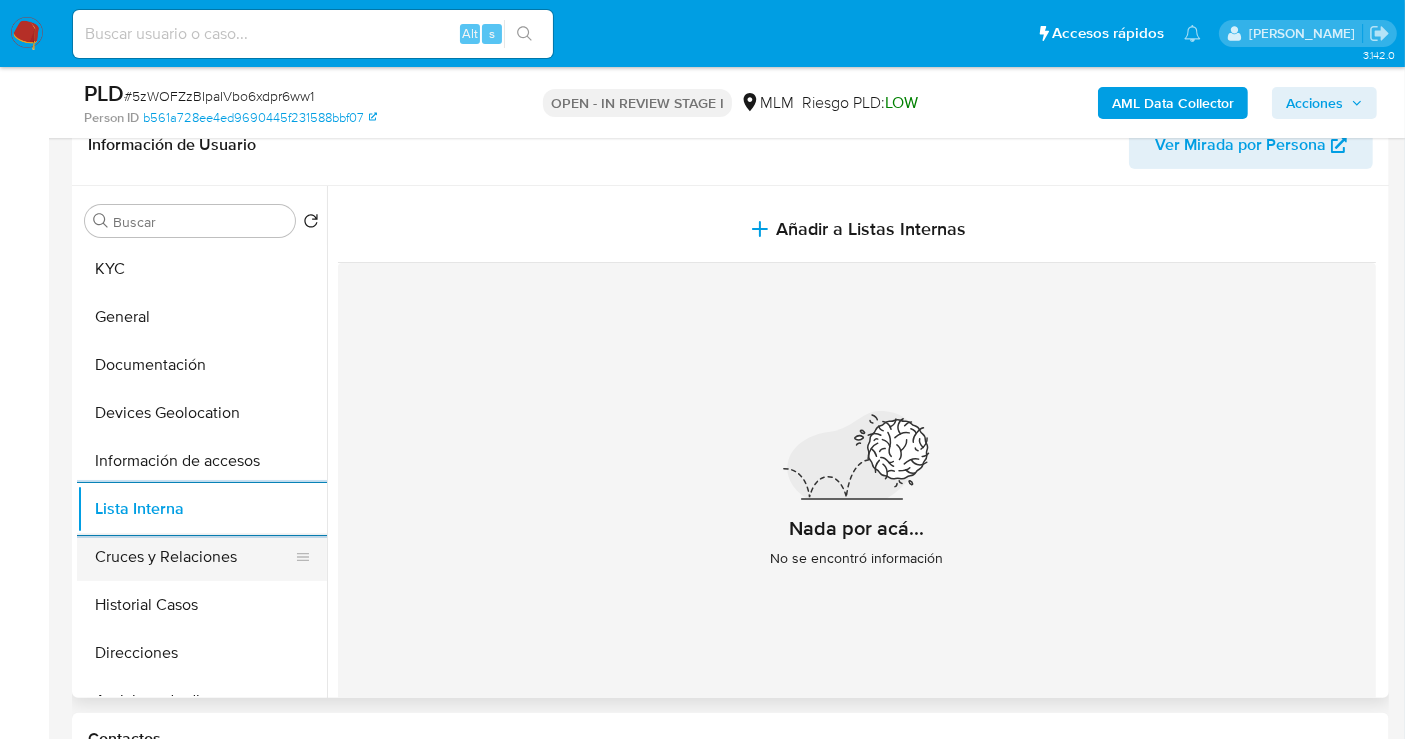 click on "Cruces y Relaciones" at bounding box center [194, 557] 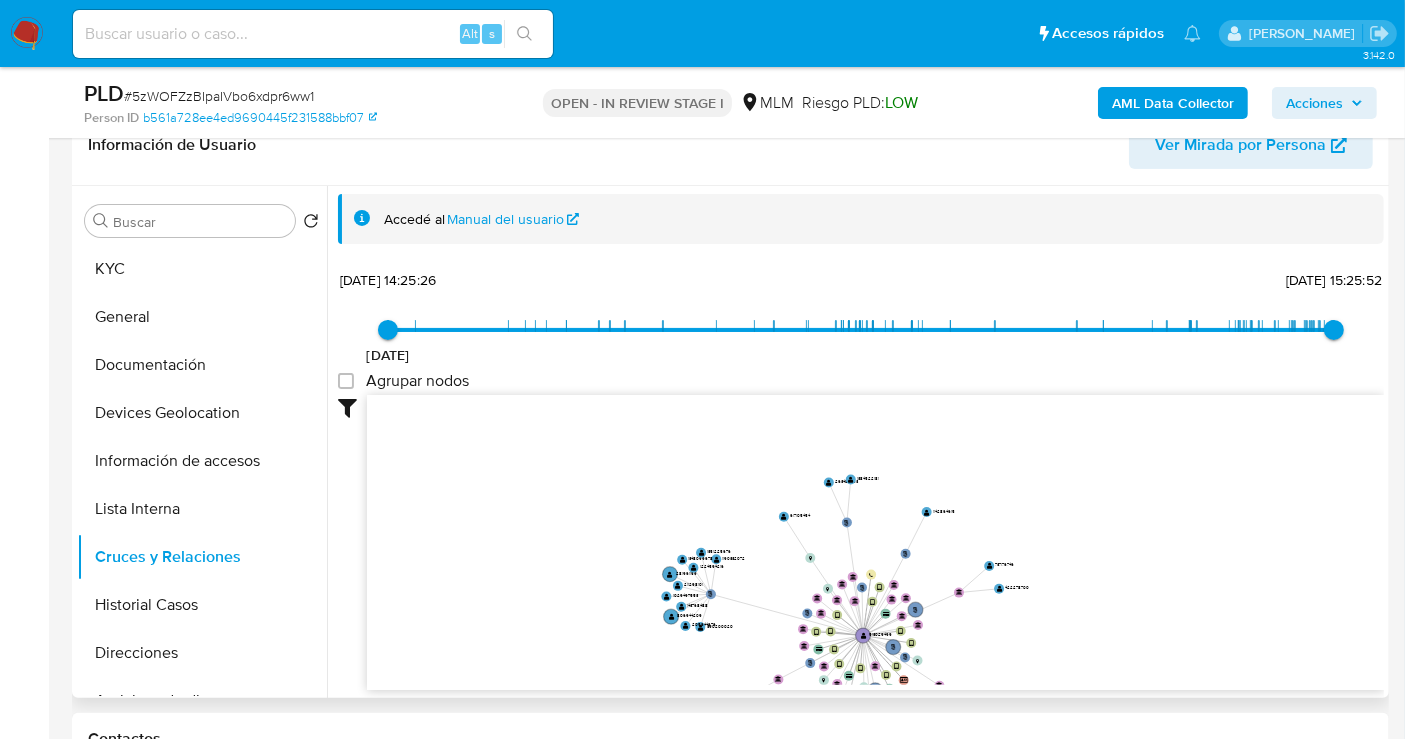 drag, startPoint x: 1135, startPoint y: 527, endPoint x: 1020, endPoint y: 545, distance: 116.40017 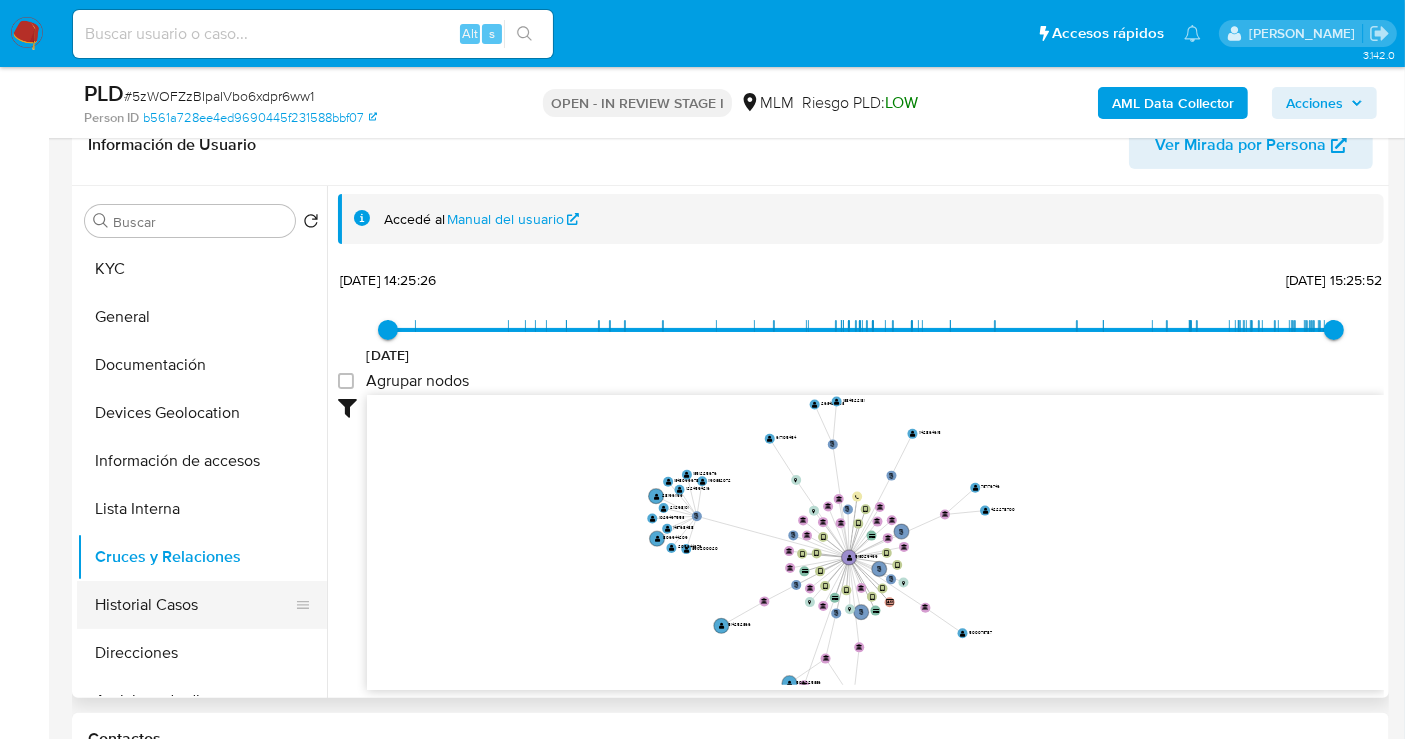 click on "Historial Casos" at bounding box center (194, 605) 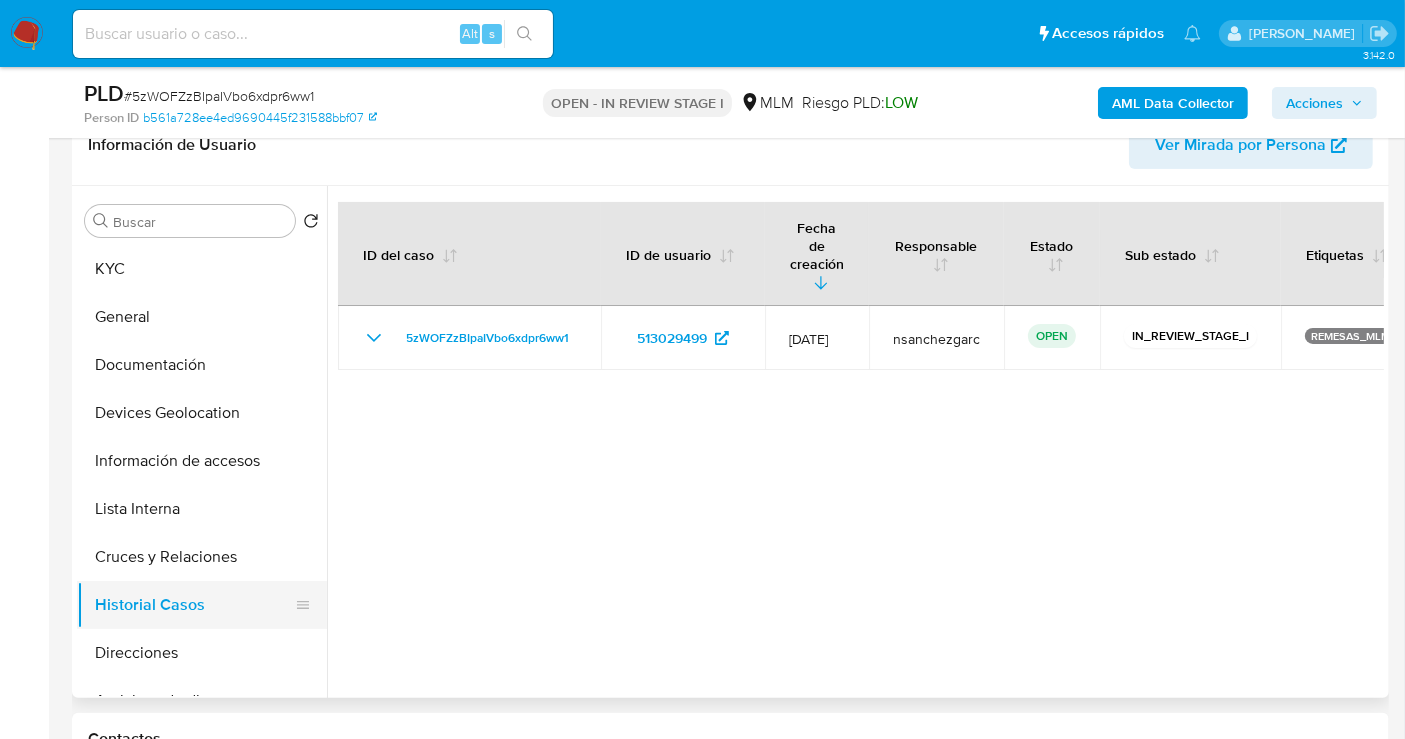 type 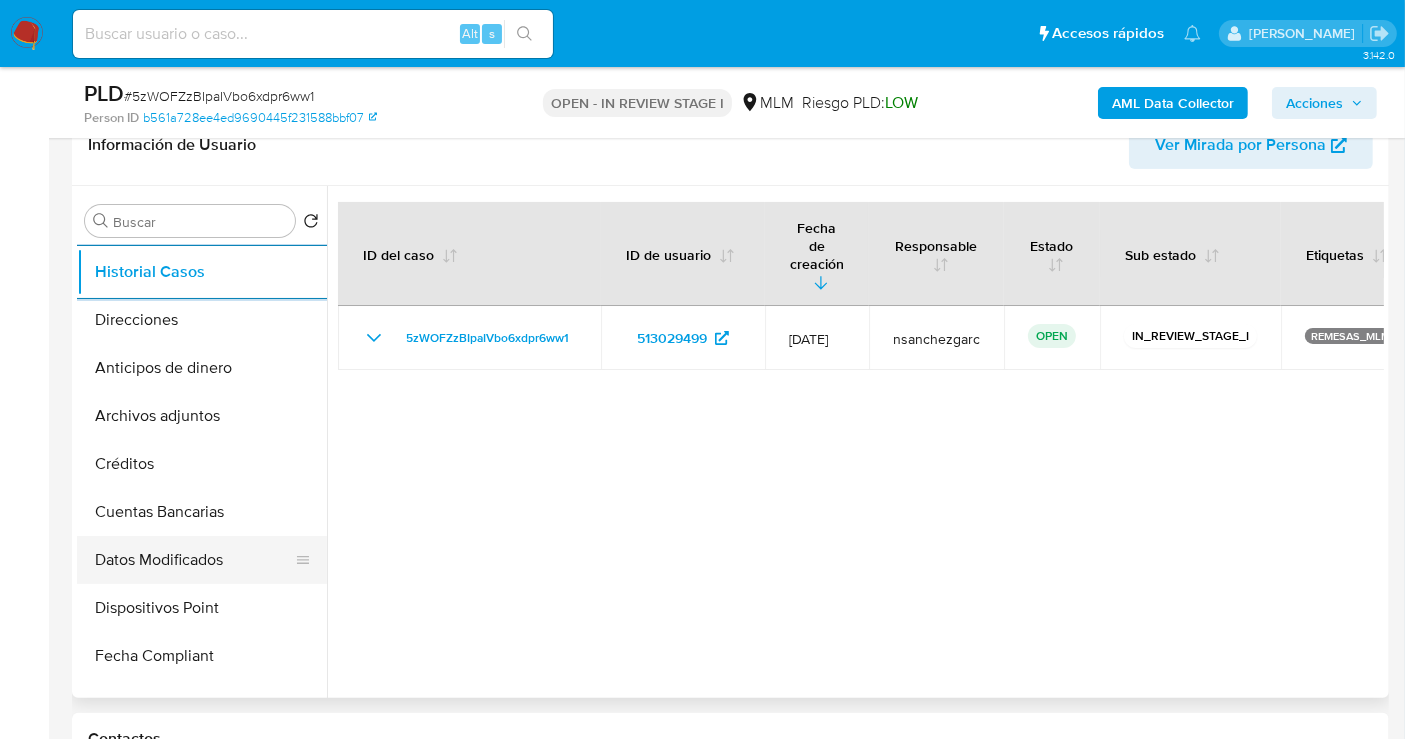 scroll, scrollTop: 666, scrollLeft: 0, axis: vertical 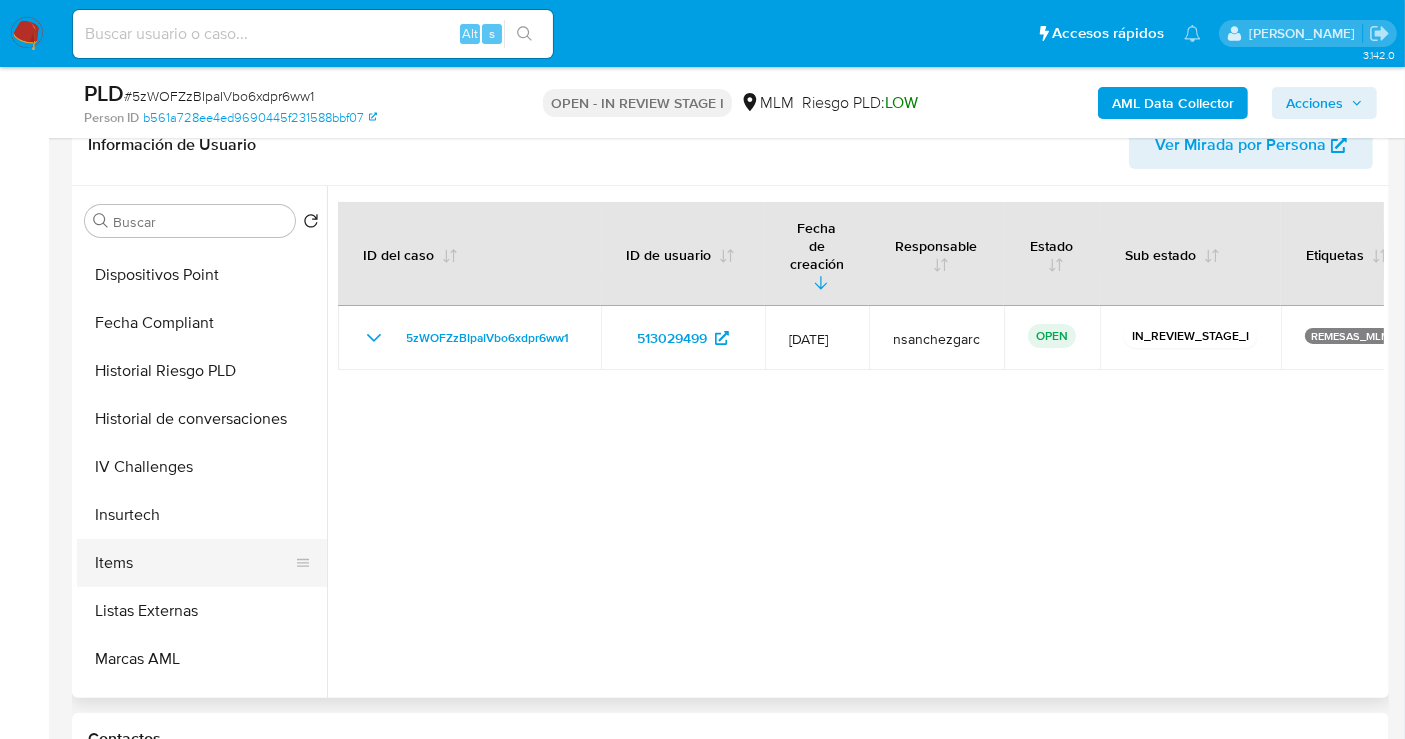 click on "Items" at bounding box center (194, 563) 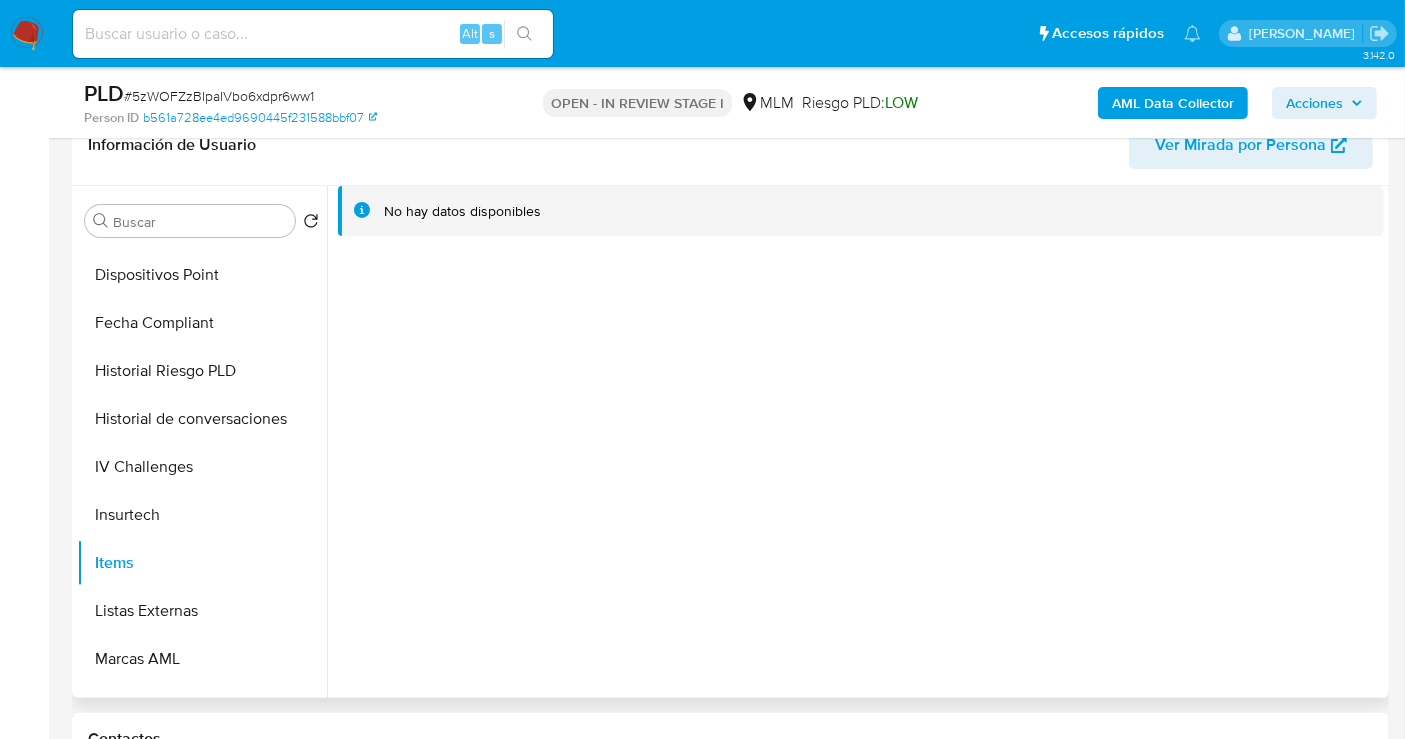 type 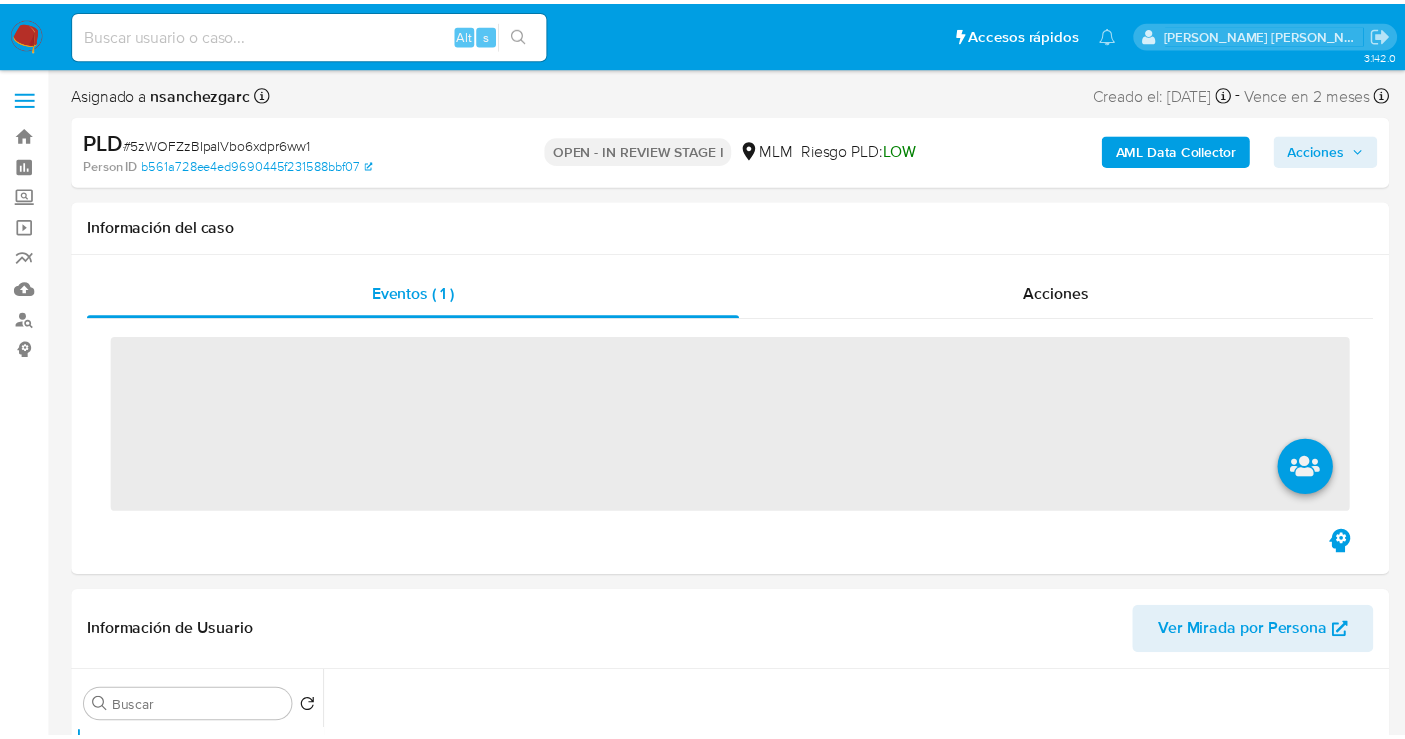 scroll, scrollTop: 0, scrollLeft: 0, axis: both 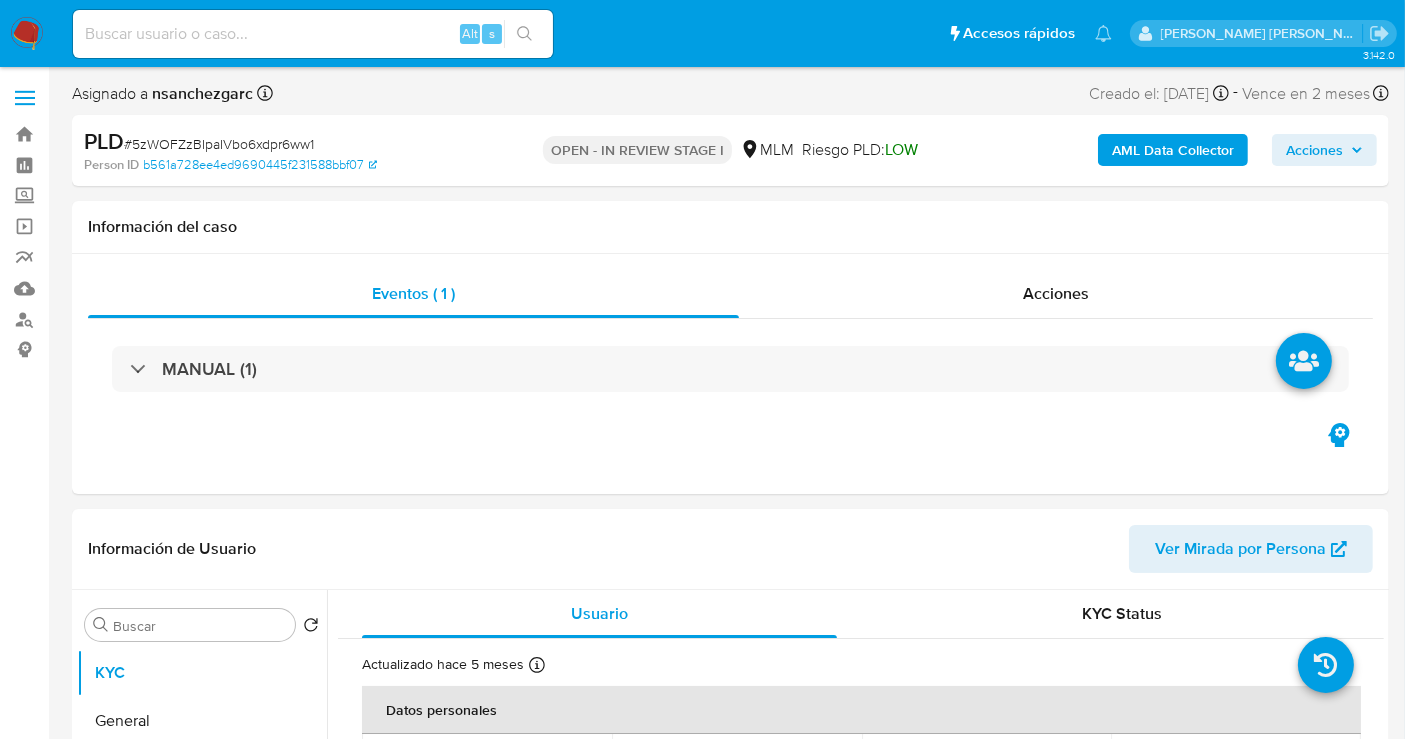 select on "10" 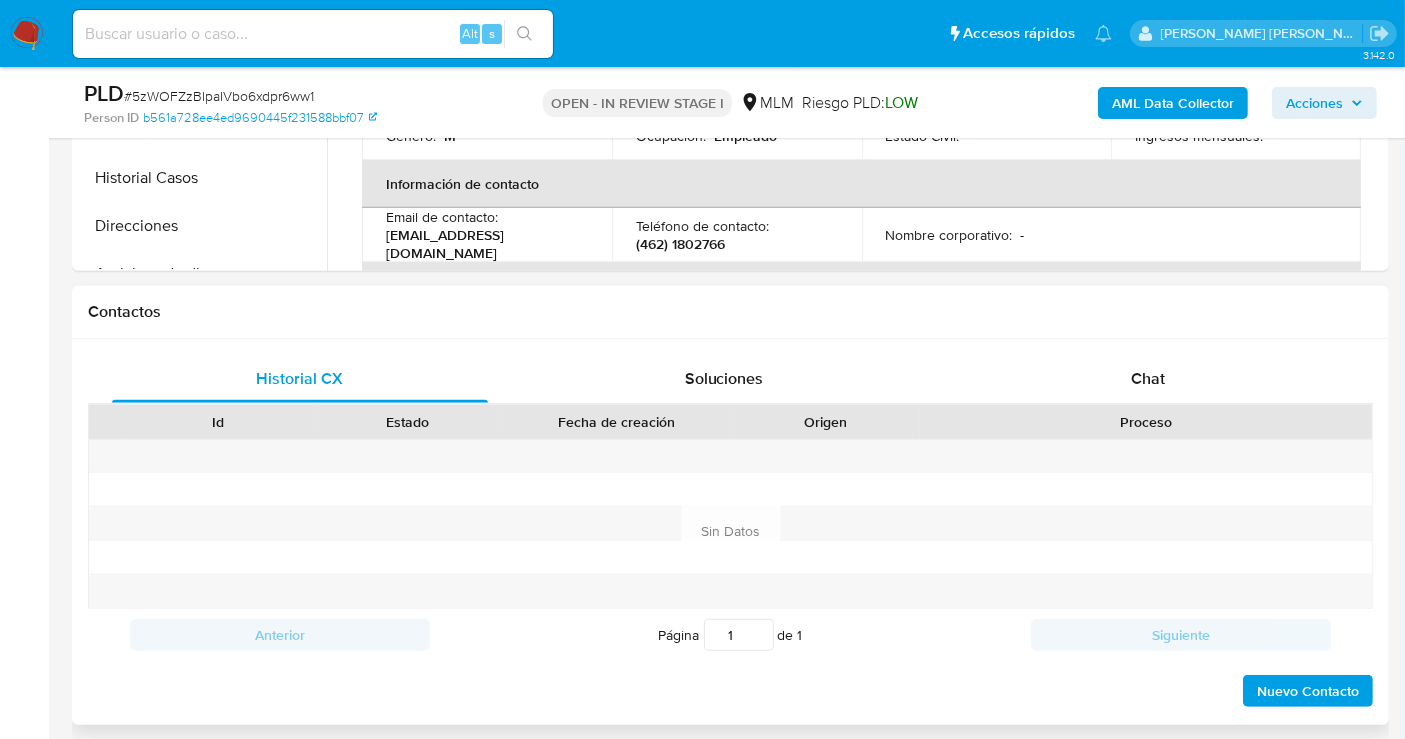 scroll, scrollTop: 888, scrollLeft: 0, axis: vertical 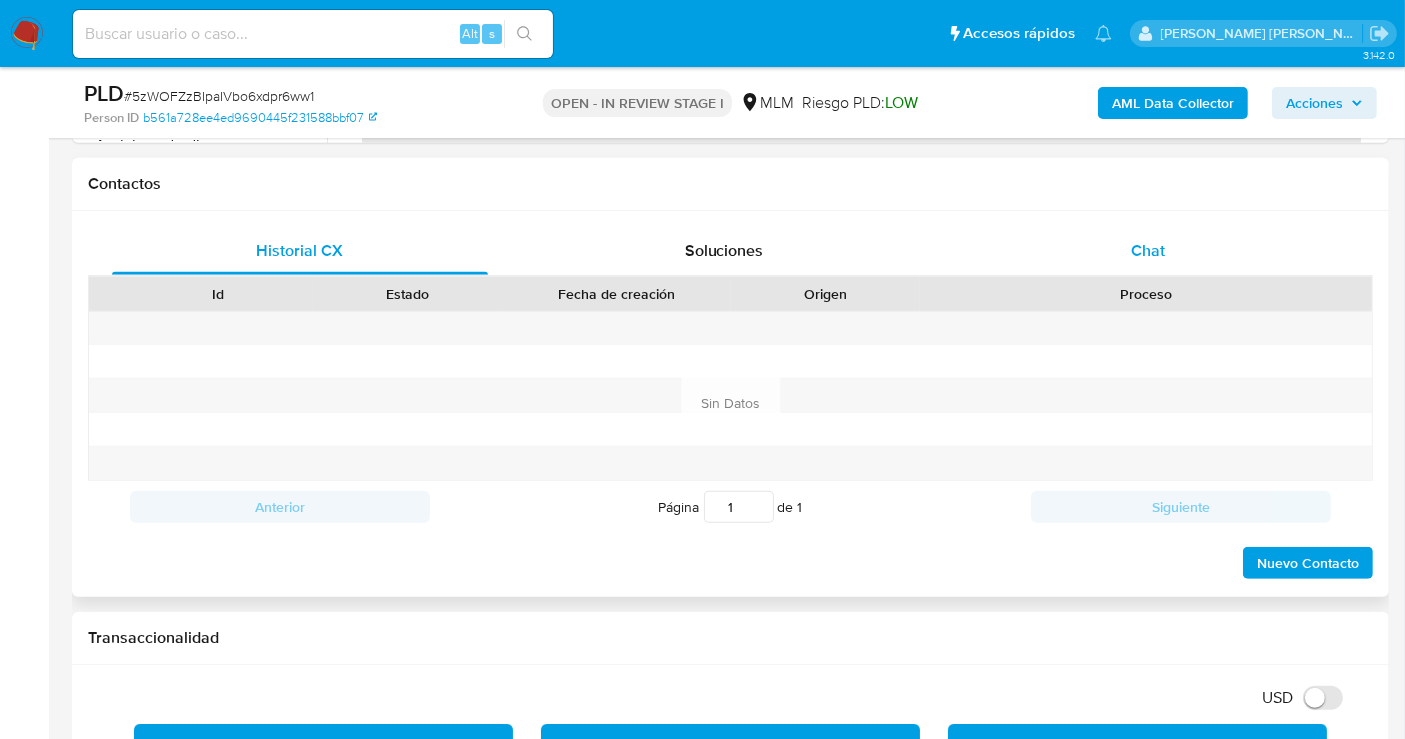 click on "Chat" at bounding box center [1148, 250] 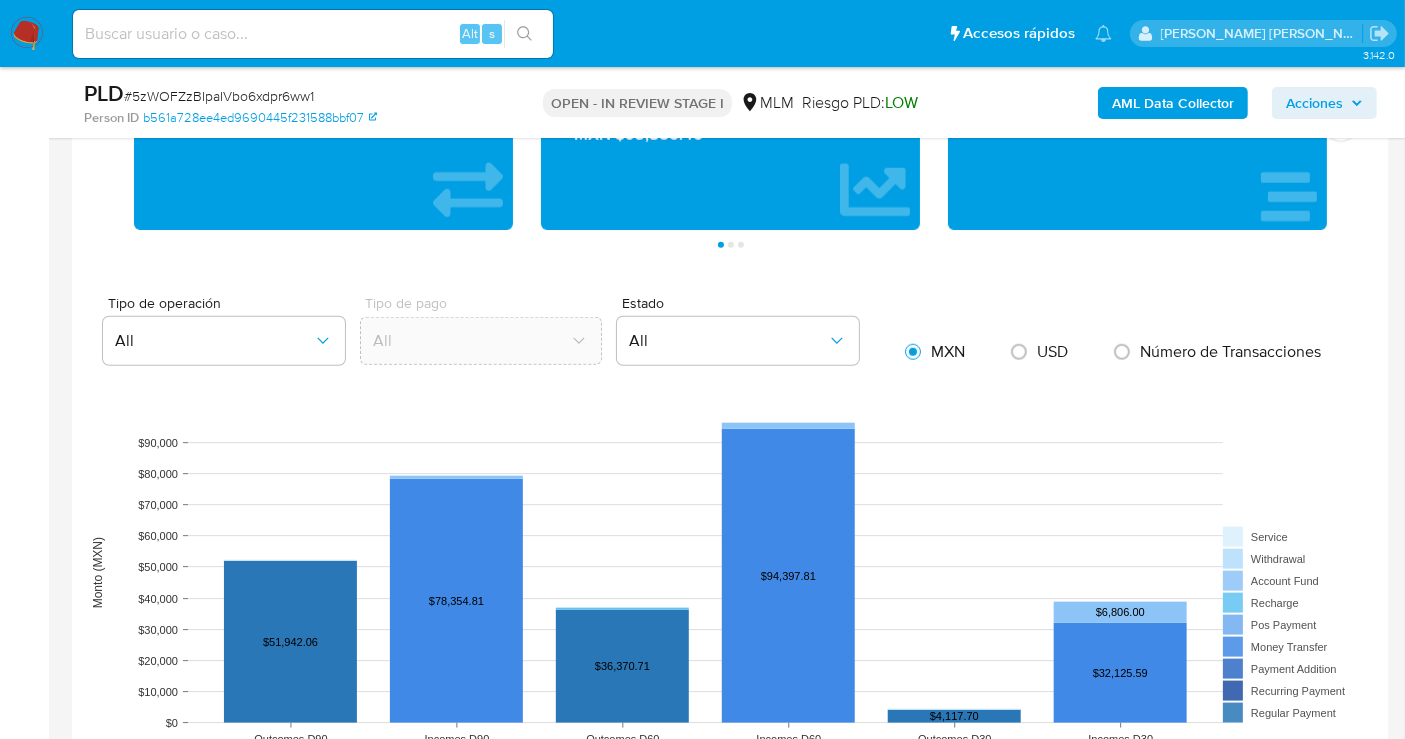 scroll, scrollTop: 1888, scrollLeft: 0, axis: vertical 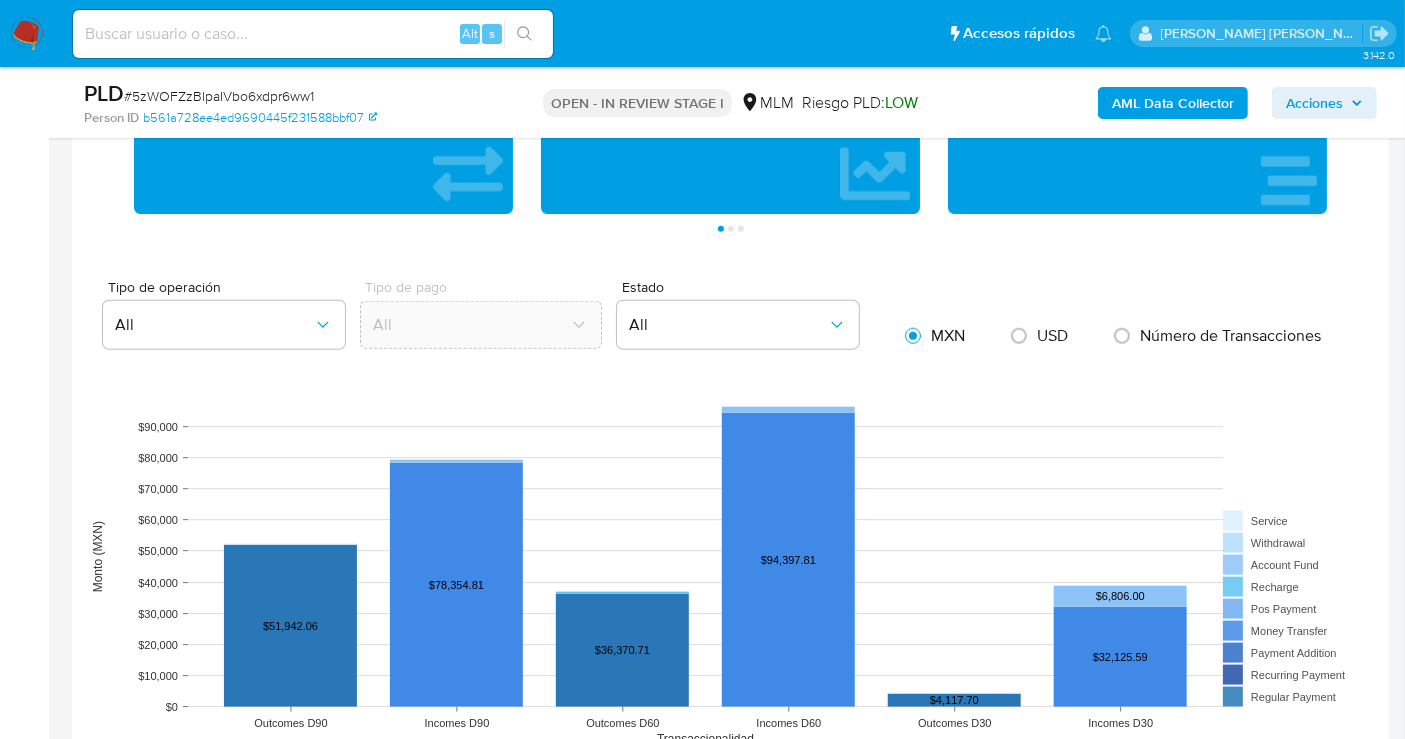 type 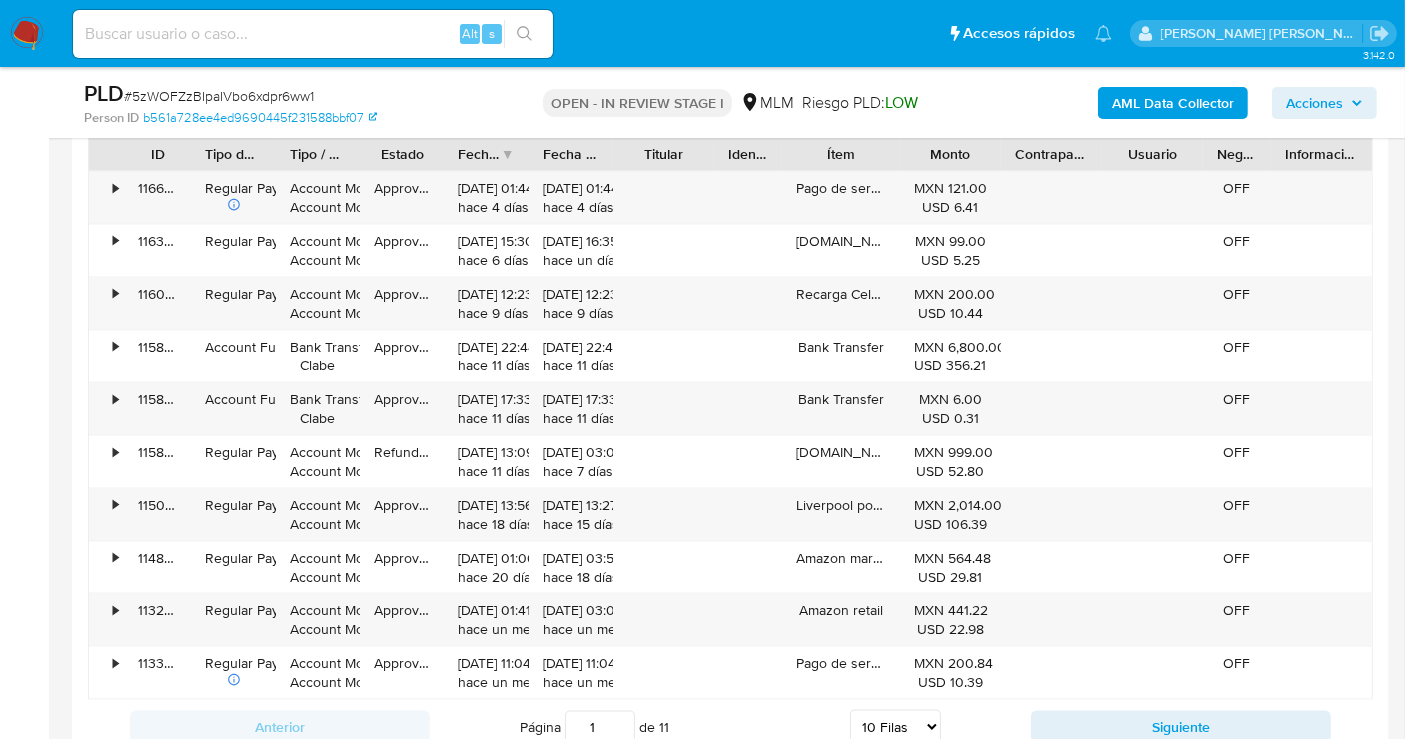 scroll, scrollTop: 2888, scrollLeft: 0, axis: vertical 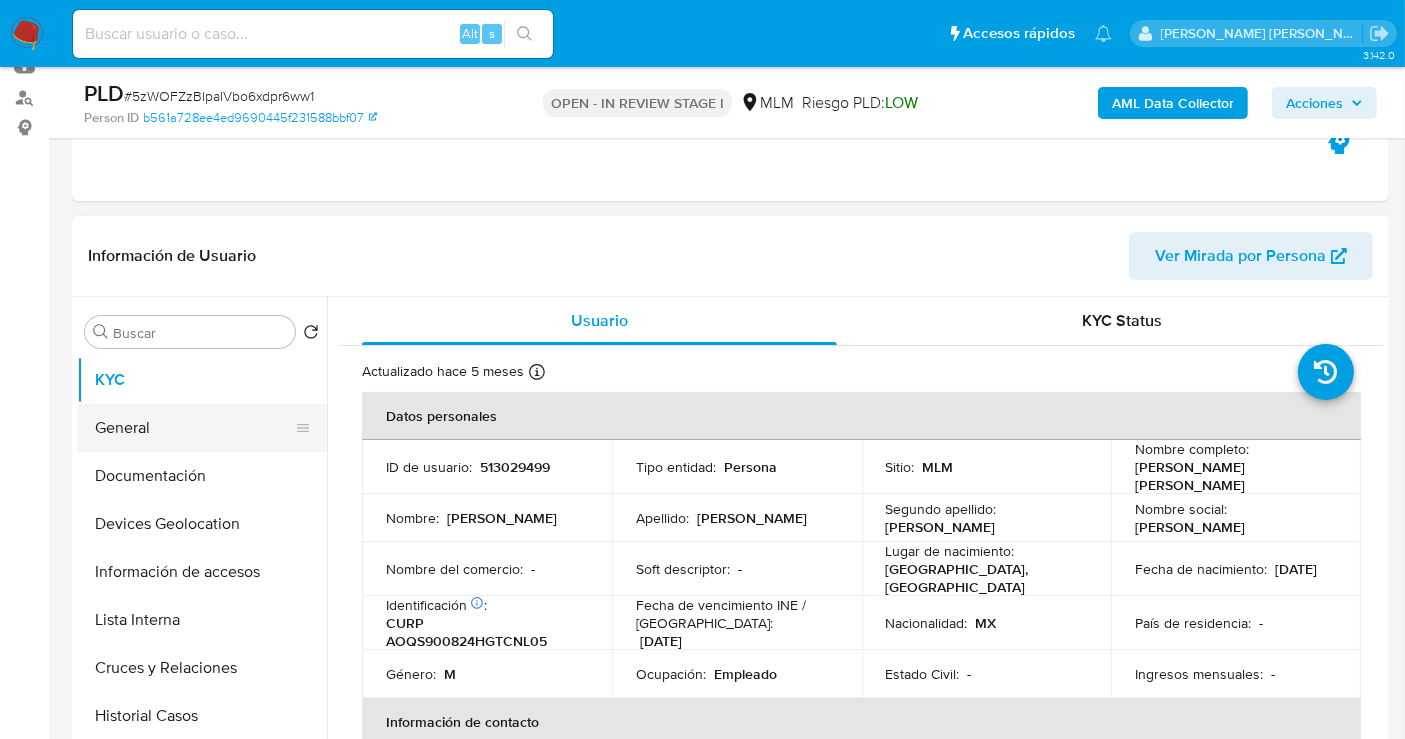 click on "General" at bounding box center (194, 428) 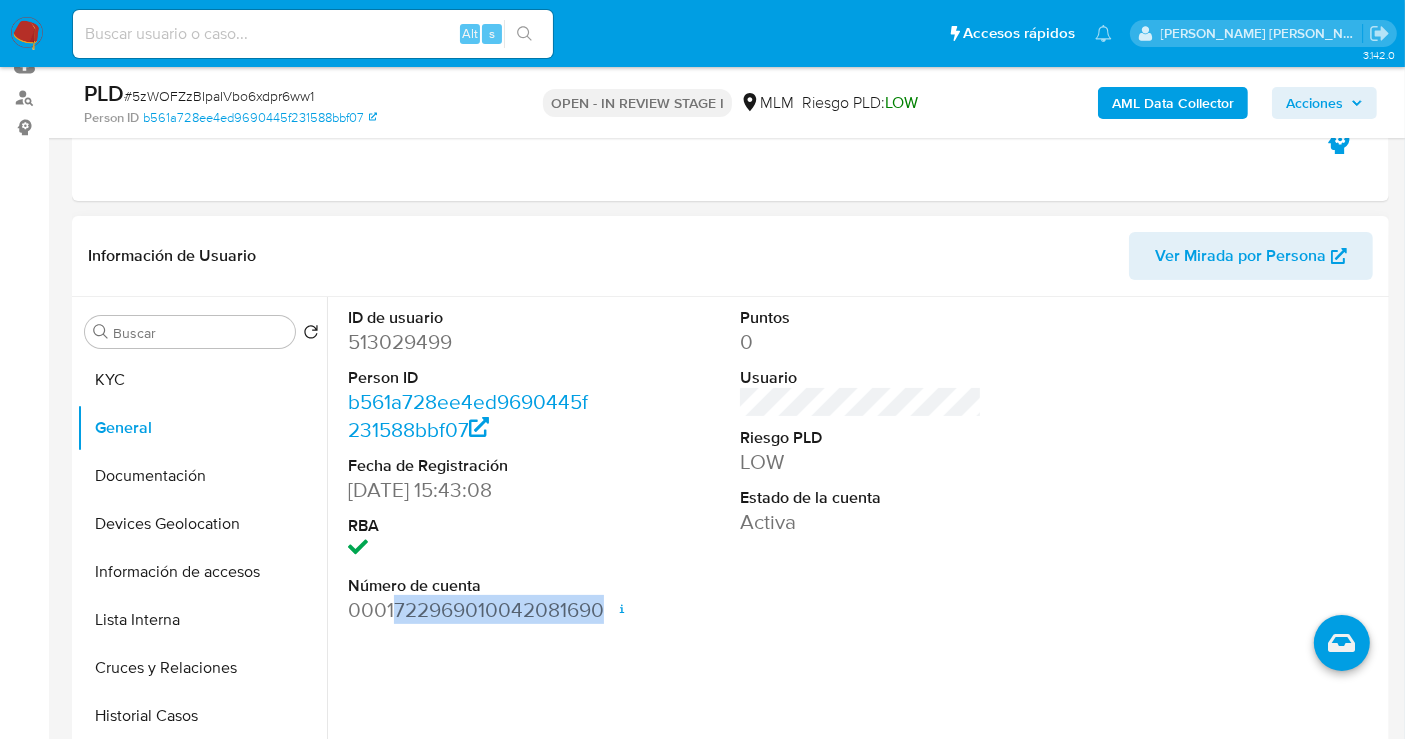 drag, startPoint x: 393, startPoint y: 605, endPoint x: 597, endPoint y: 610, distance: 204.06126 